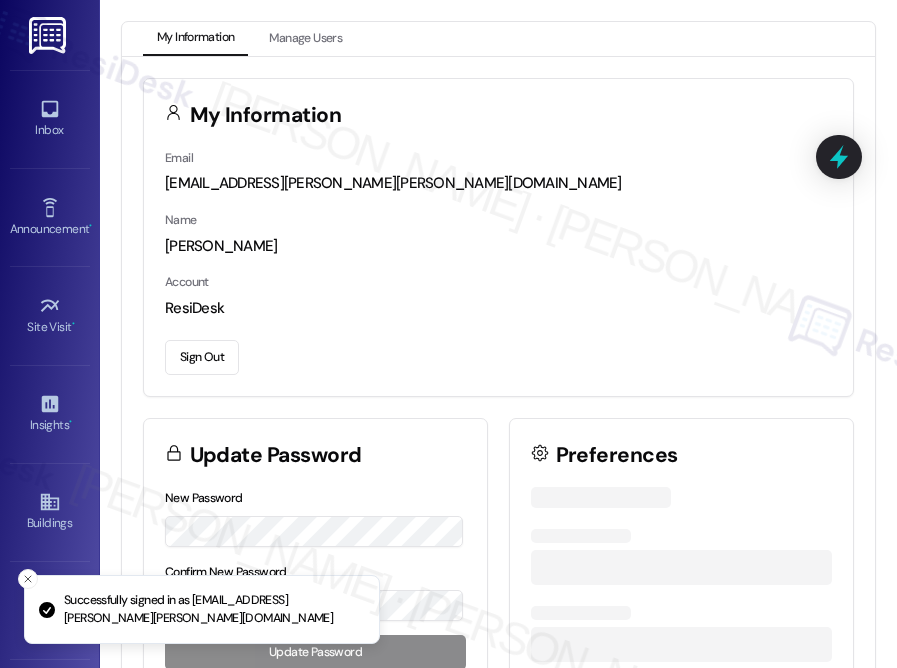scroll, scrollTop: 0, scrollLeft: 0, axis: both 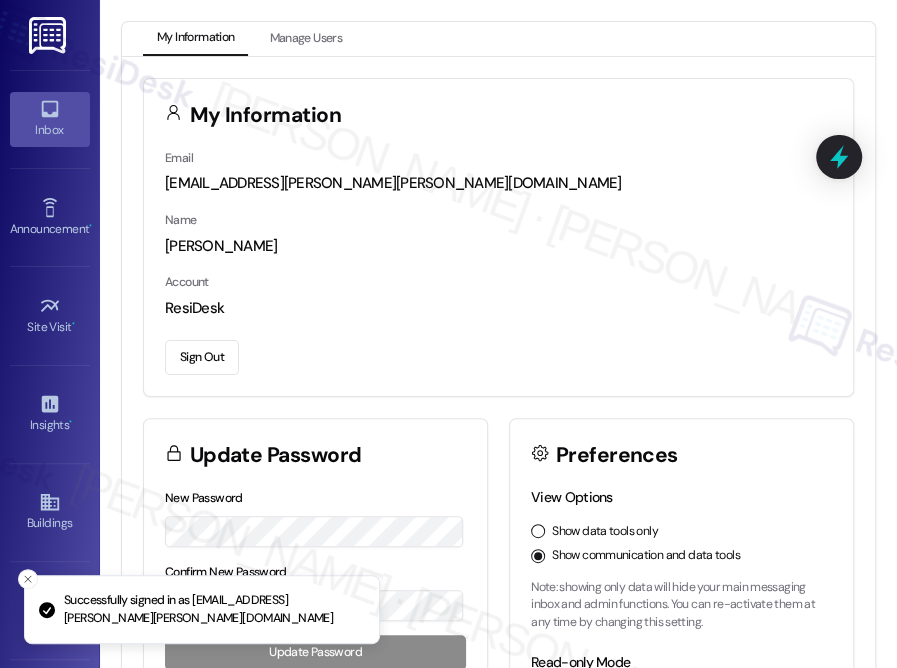 click on "Inbox" at bounding box center [50, 119] 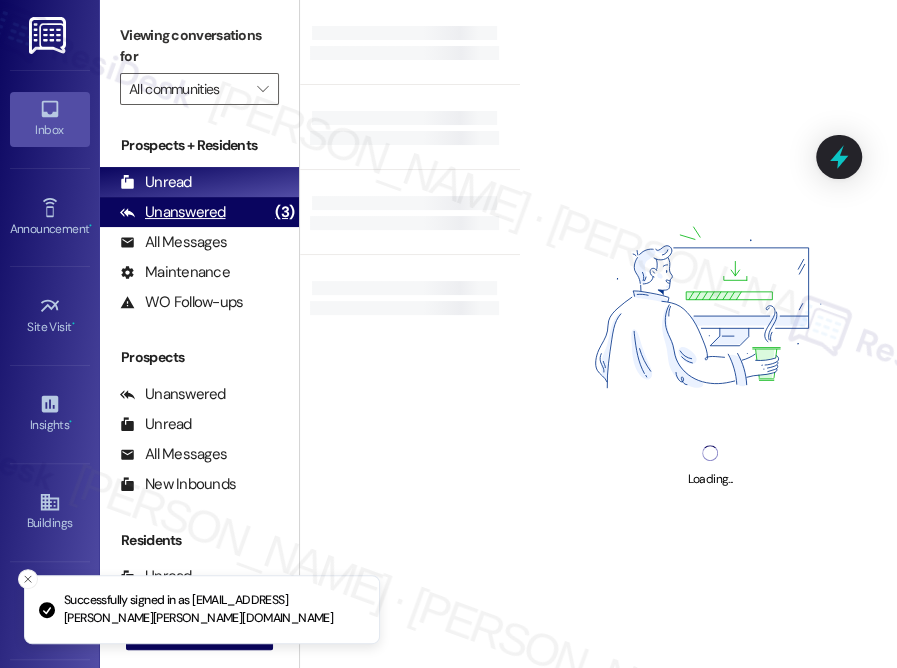 click on "Unanswered (3)" at bounding box center [199, 212] 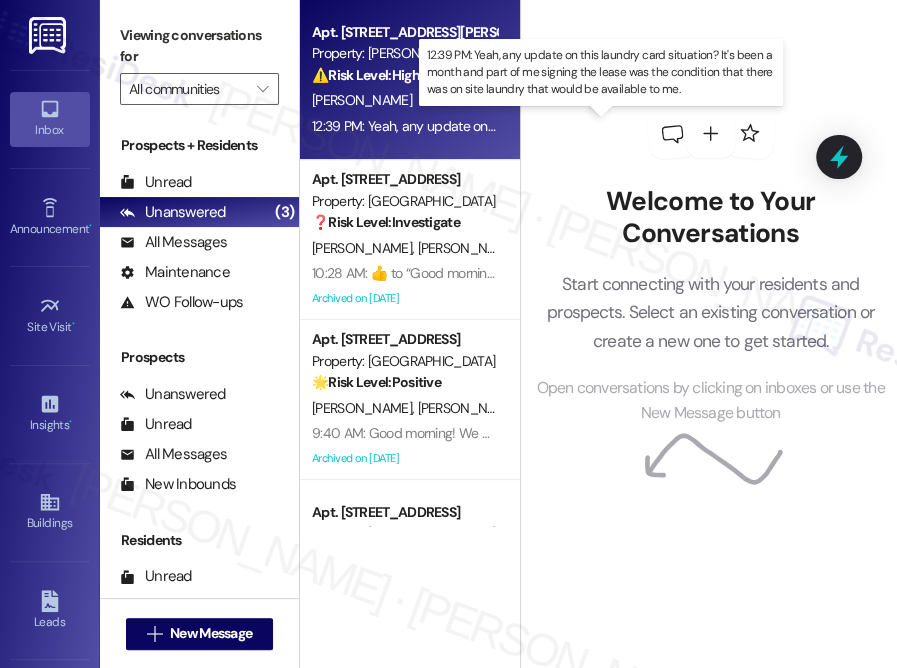 click on "12:39 PM: Yeah, any update on this laundry card situation? It's been a month and part of me signing the lease was the condition that there was on site laundry that would be available to me.  12:39 PM: Yeah, any update on this laundry card situation? It's been a month and part of me signing the lease was the condition that there was on site laundry that would be available to me." at bounding box center [856, 126] 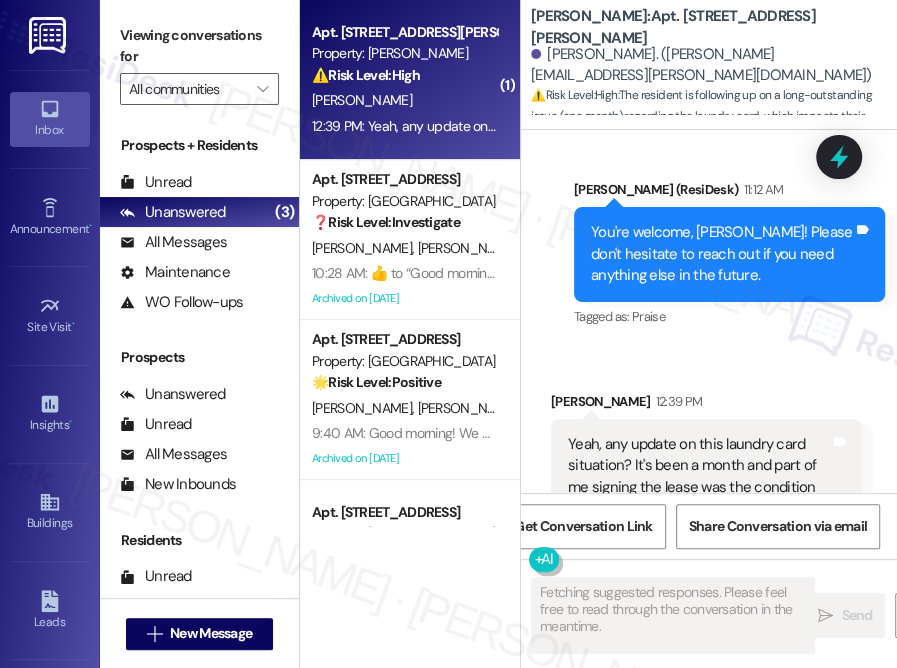 scroll, scrollTop: 6807, scrollLeft: 0, axis: vertical 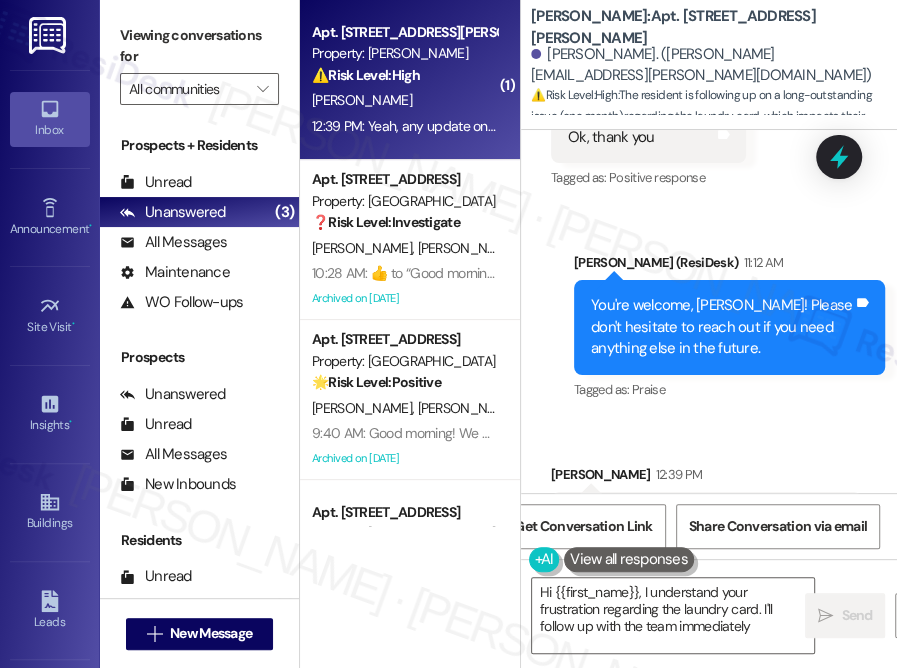 click on "You're welcome, [PERSON_NAME]! Please don't hesitate to reach out if you need anything else in the future." at bounding box center [722, 327] 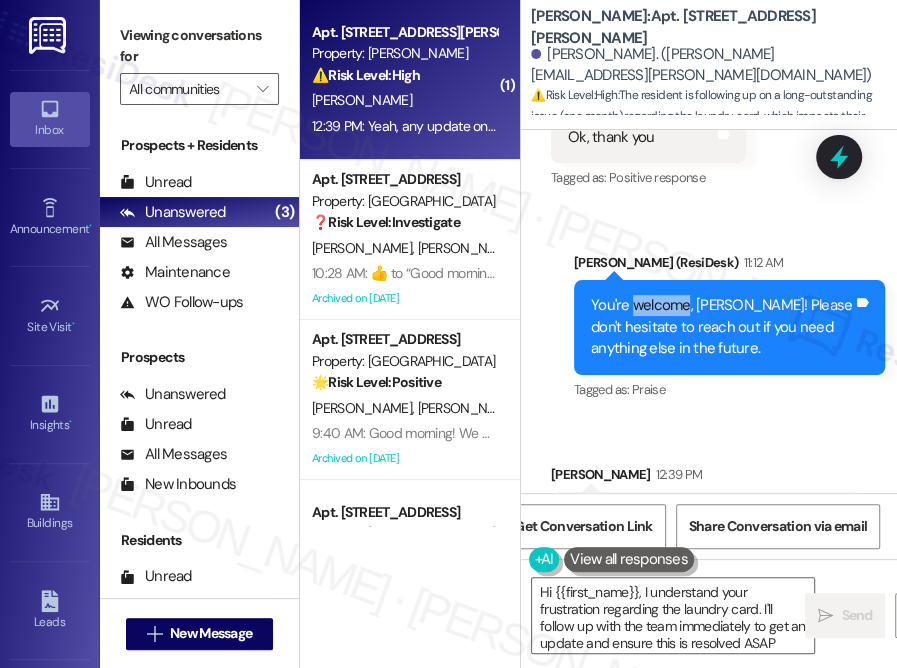 click on "You're welcome, [PERSON_NAME]! Please don't hesitate to reach out if you need anything else in the future." at bounding box center [722, 327] 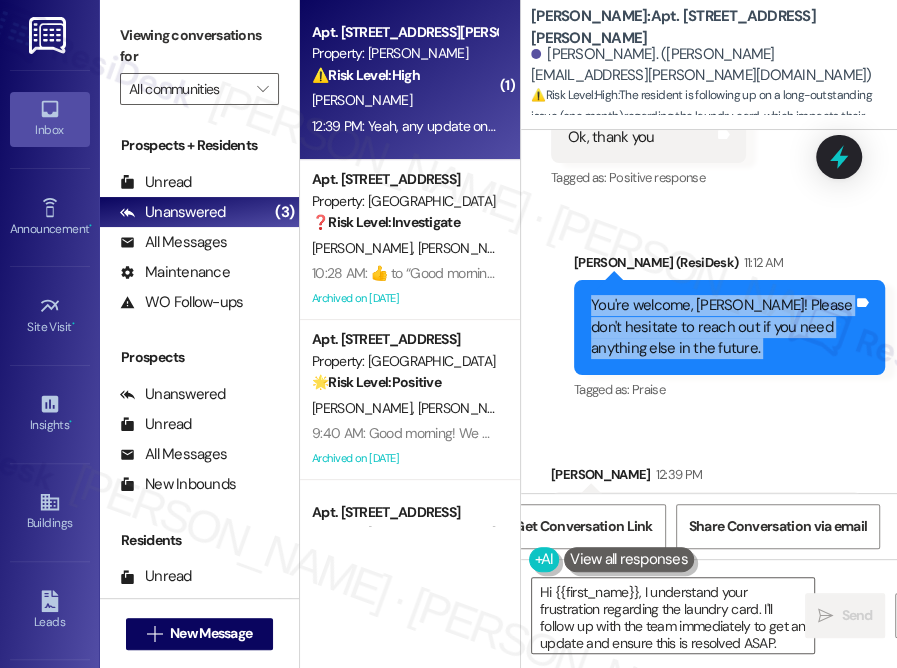 click on "You're welcome, [PERSON_NAME]! Please don't hesitate to reach out if you need anything else in the future." at bounding box center [722, 327] 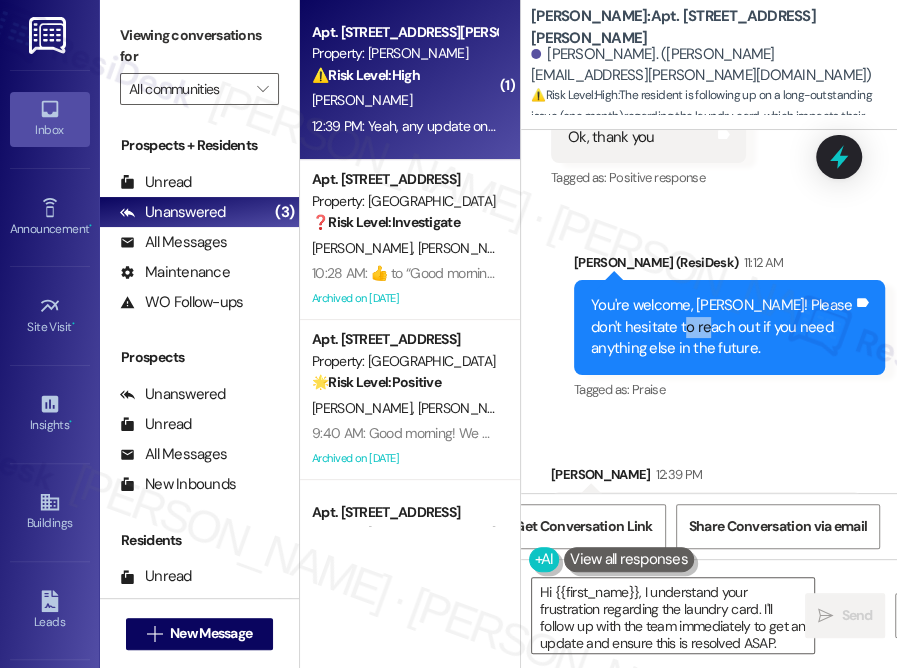 click on "You're welcome, [PERSON_NAME]! Please don't hesitate to reach out if you need anything else in the future." at bounding box center (722, 327) 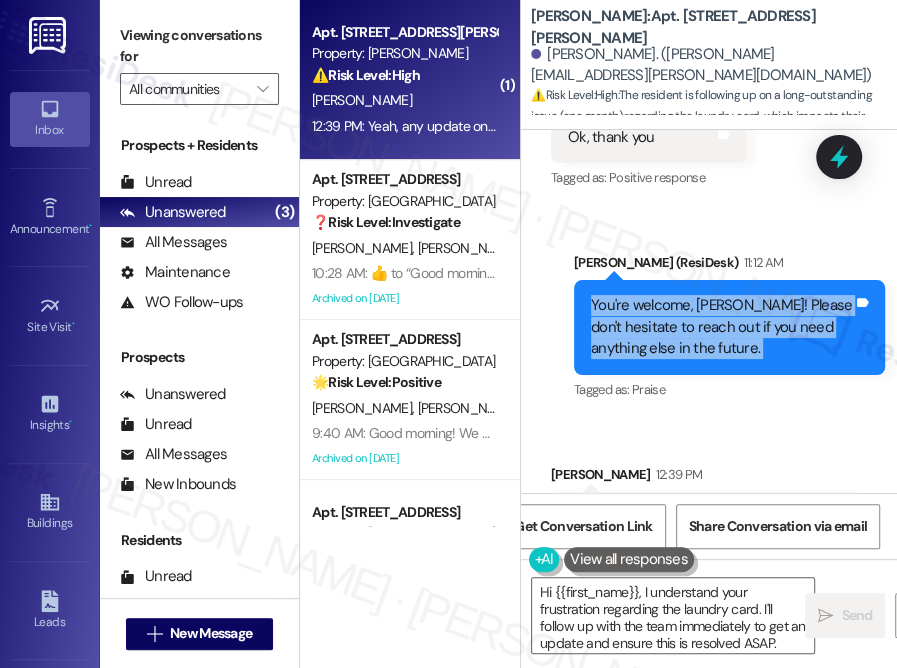 click on "You're welcome, [PERSON_NAME]! Please don't hesitate to reach out if you need anything else in the future." at bounding box center (722, 327) 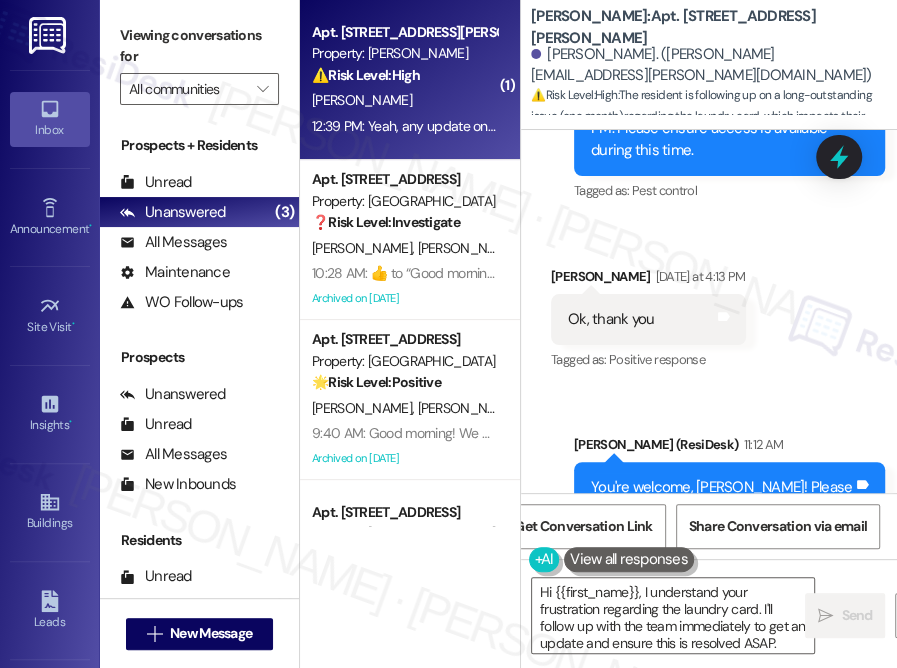 click on "Ok, thank you" at bounding box center [611, 319] 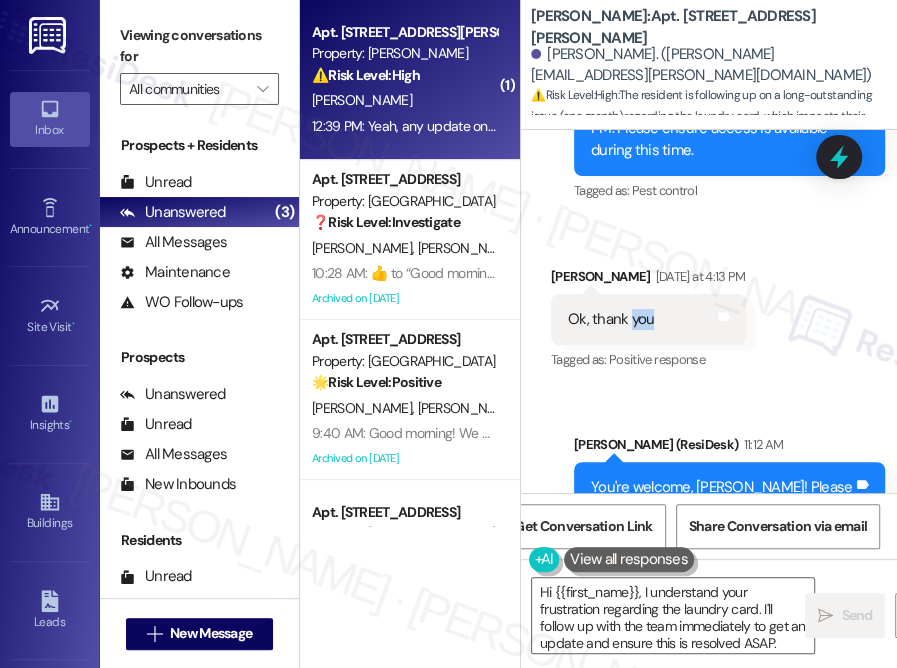 click on "Ok, thank you" at bounding box center [611, 319] 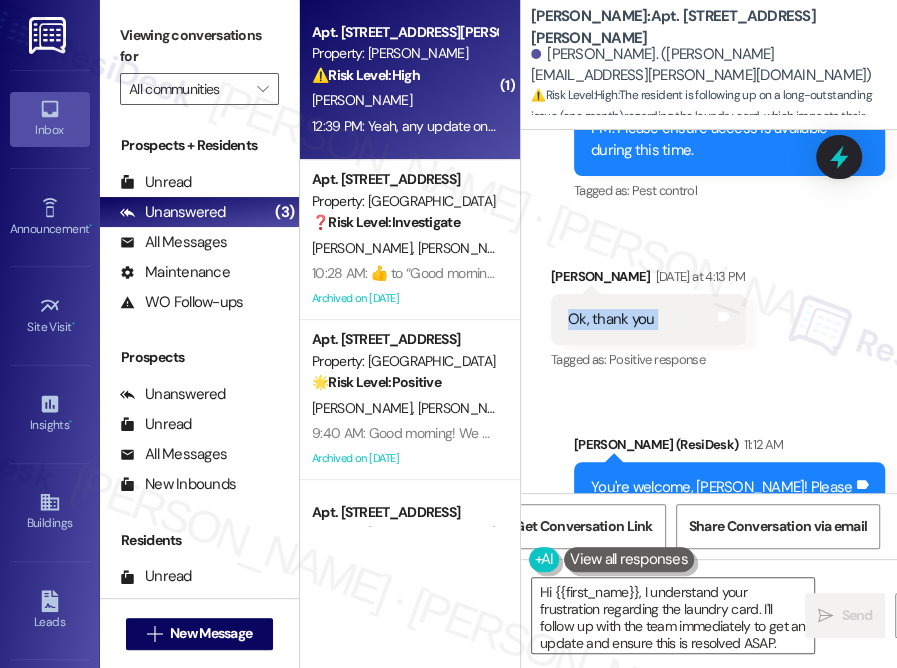 click on "Ok, thank you" at bounding box center [611, 319] 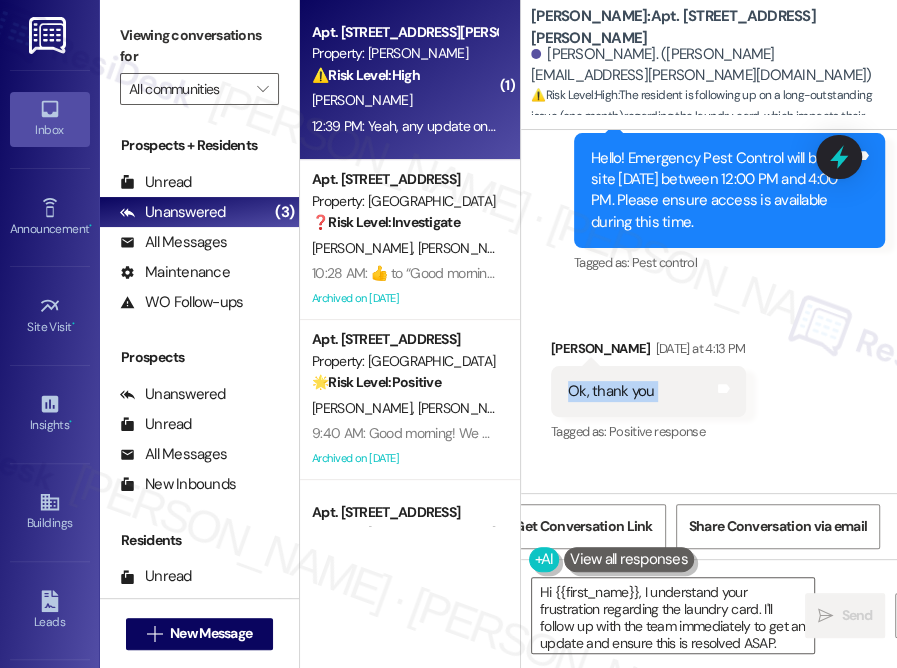 scroll, scrollTop: 6443, scrollLeft: 0, axis: vertical 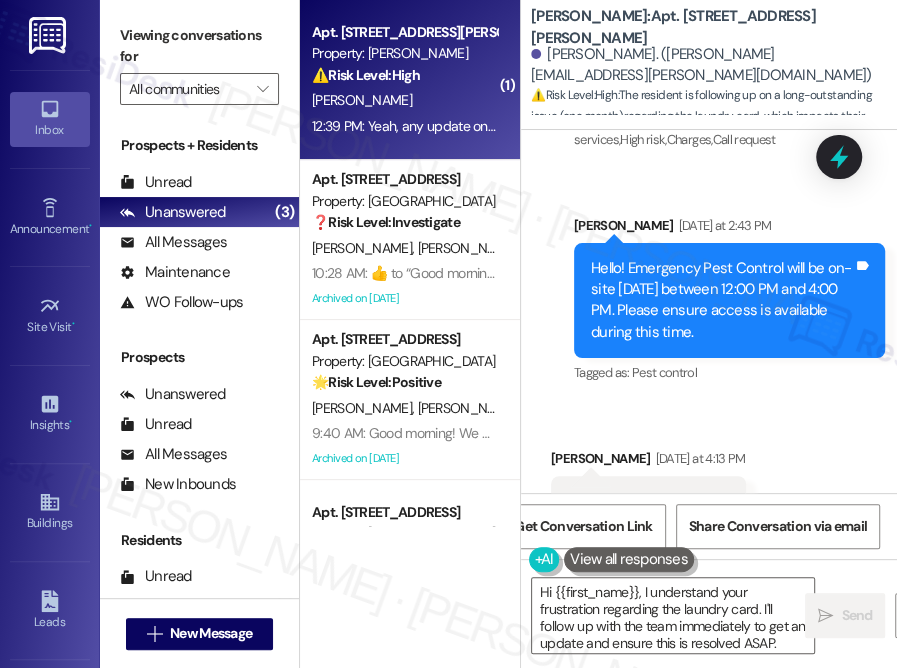 click on "Hello! Emergency Pest Control will be on-site [DATE] between 12:00 PM and 4:00 PM. Please ensure access is available during this time." at bounding box center [722, 301] 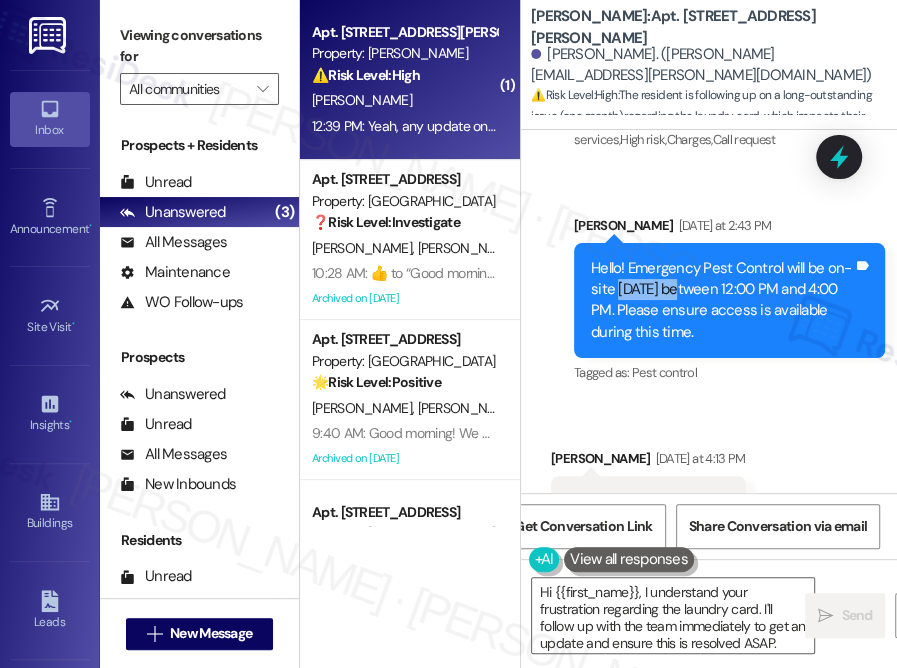 click on "Hello! Emergency Pest Control will be on-site [DATE] between 12:00 PM and 4:00 PM. Please ensure access is available during this time." at bounding box center [722, 301] 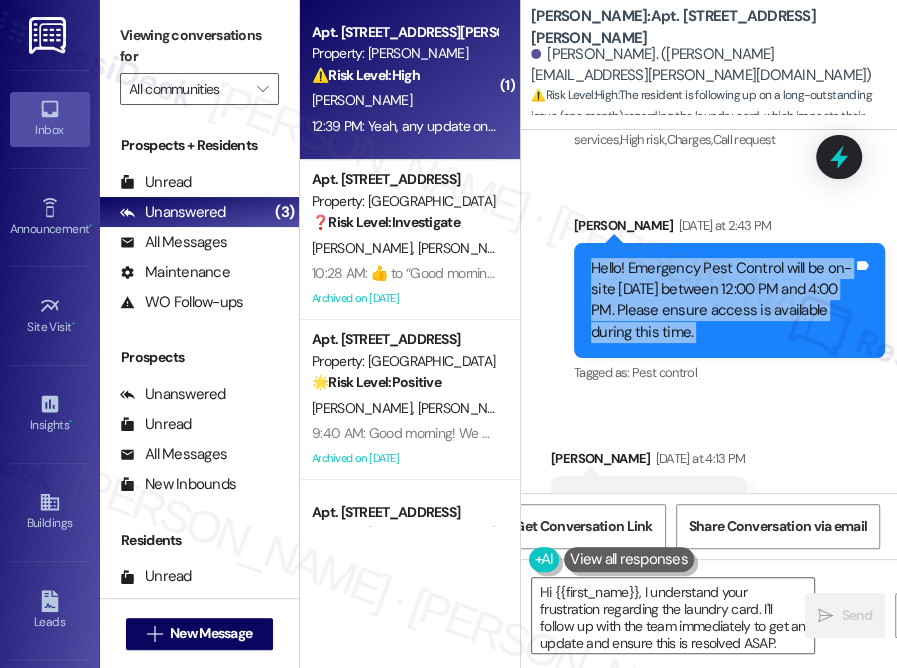 click on "Hello! Emergency Pest Control will be on-site [DATE] between 12:00 PM and 4:00 PM. Please ensure access is available during this time." at bounding box center [722, 301] 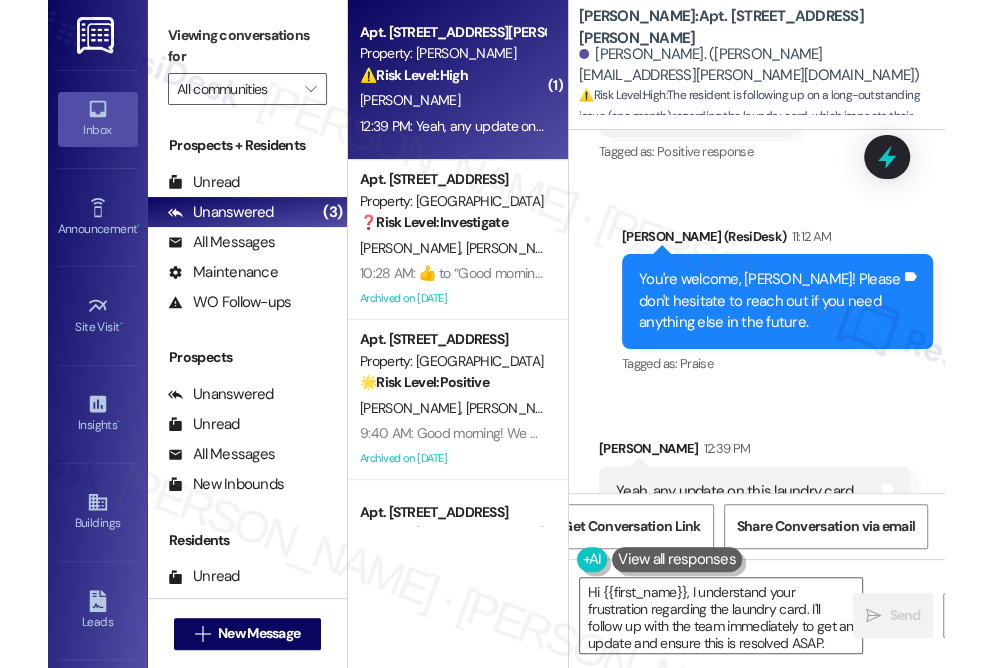scroll, scrollTop: 6989, scrollLeft: 0, axis: vertical 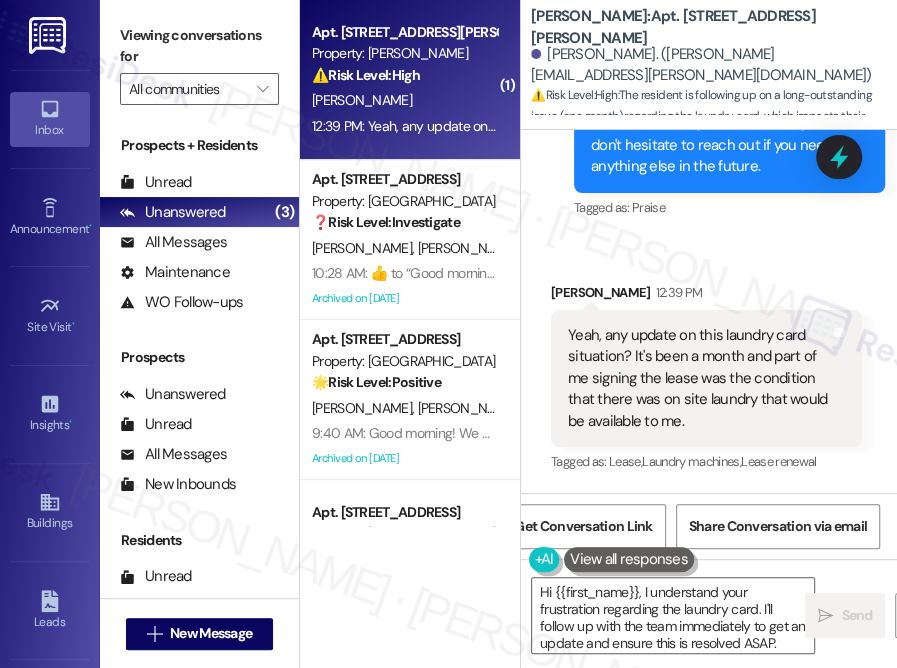 click on "Yeah, any update on this laundry card situation? It's been a month and part of me signing the lease was the condition that there was on site laundry that would be available to me." at bounding box center [699, 378] 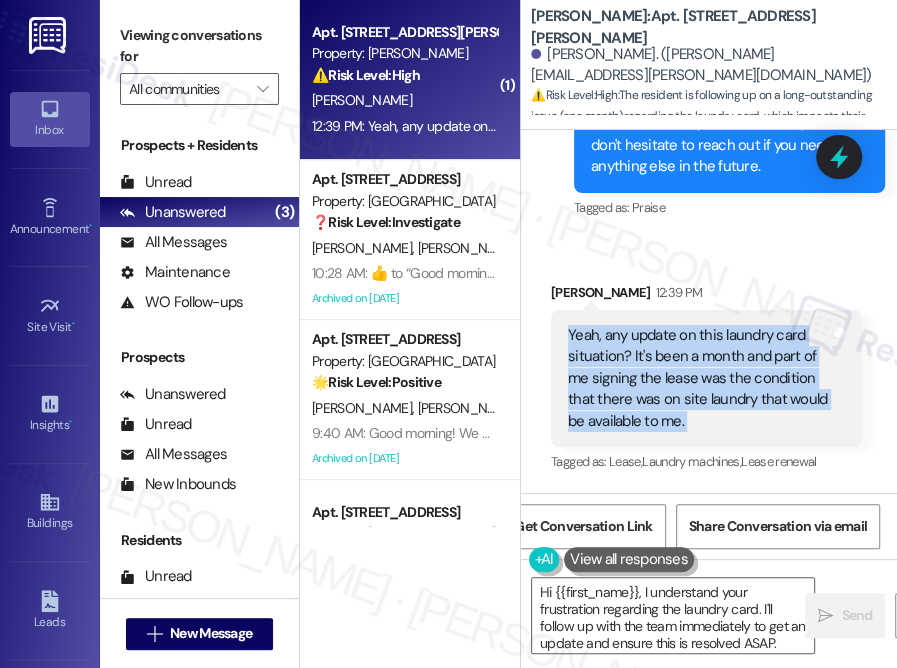 click on "Yeah, any update on this laundry card situation? It's been a month and part of me signing the lease was the condition that there was on site laundry that would be available to me." at bounding box center [699, 378] 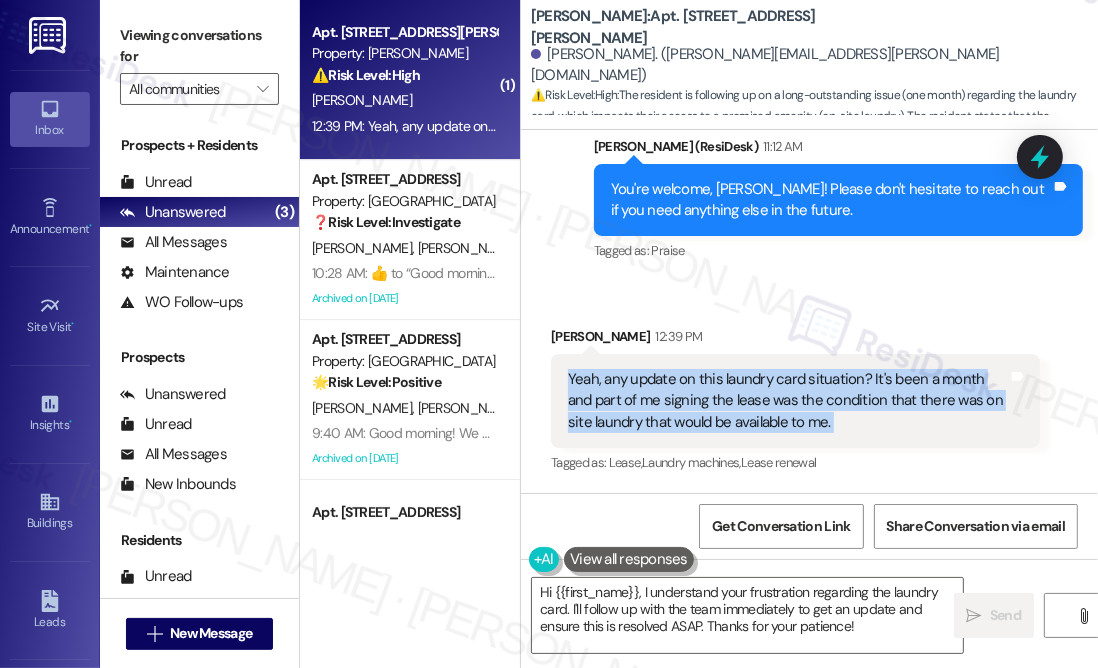 scroll, scrollTop: 5468, scrollLeft: 0, axis: vertical 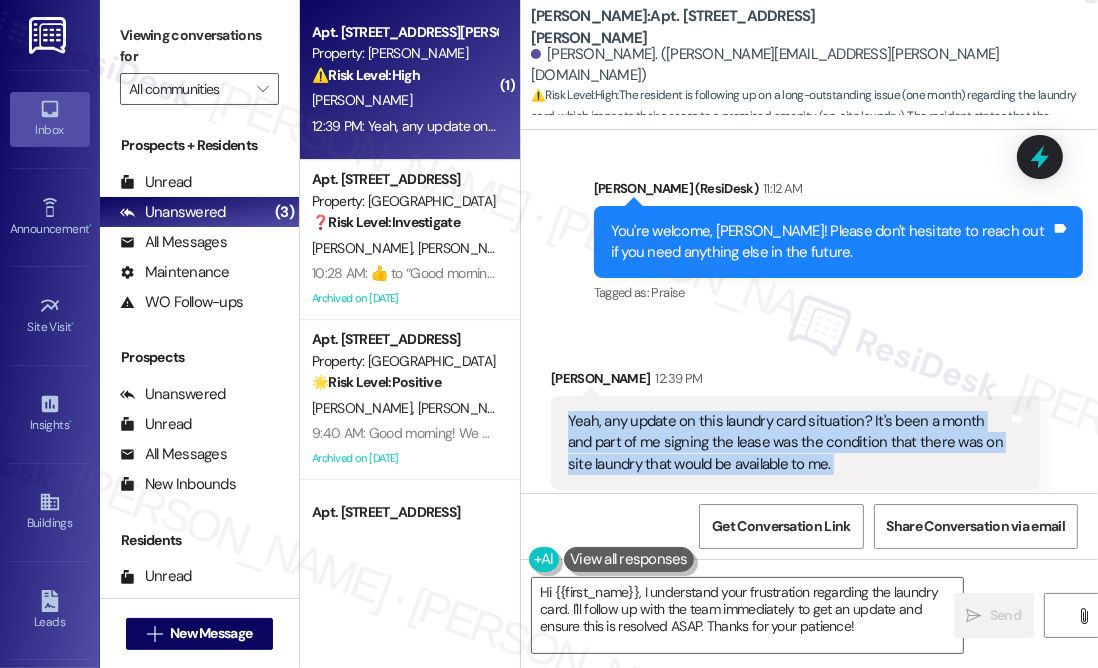 click on "Yeah, any update on this laundry card situation? It's been a month and part of me signing the lease was the condition that there was on site laundry that would be available to me." at bounding box center [788, 443] 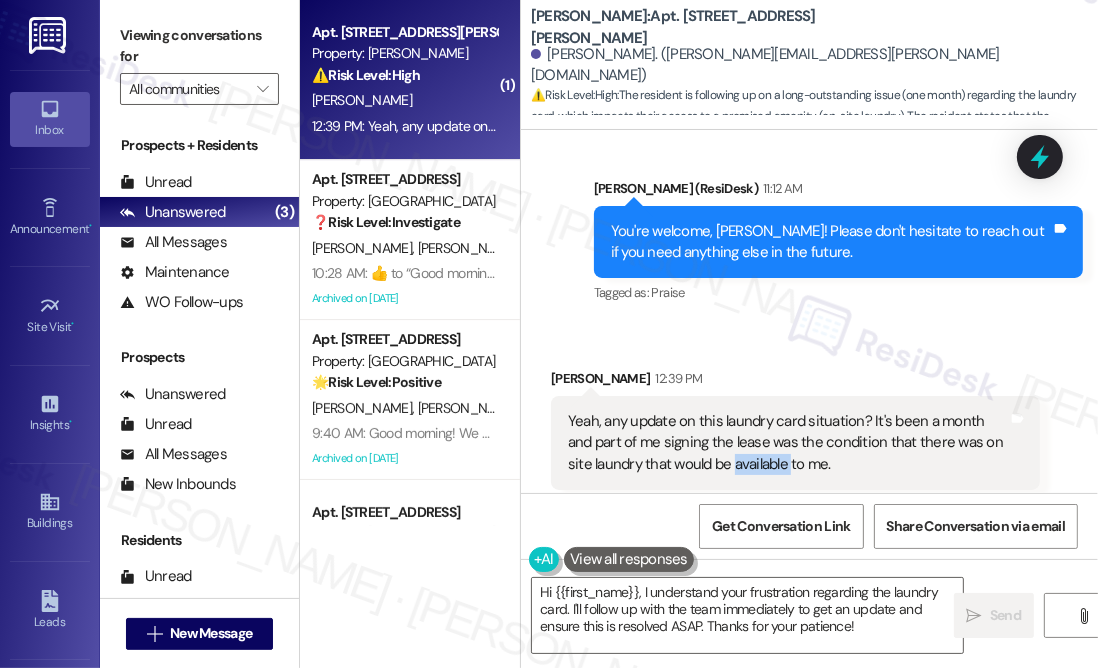 click on "Yeah, any update on this laundry card situation? It's been a month and part of me signing the lease was the condition that there was on site laundry that would be available to me." at bounding box center [788, 443] 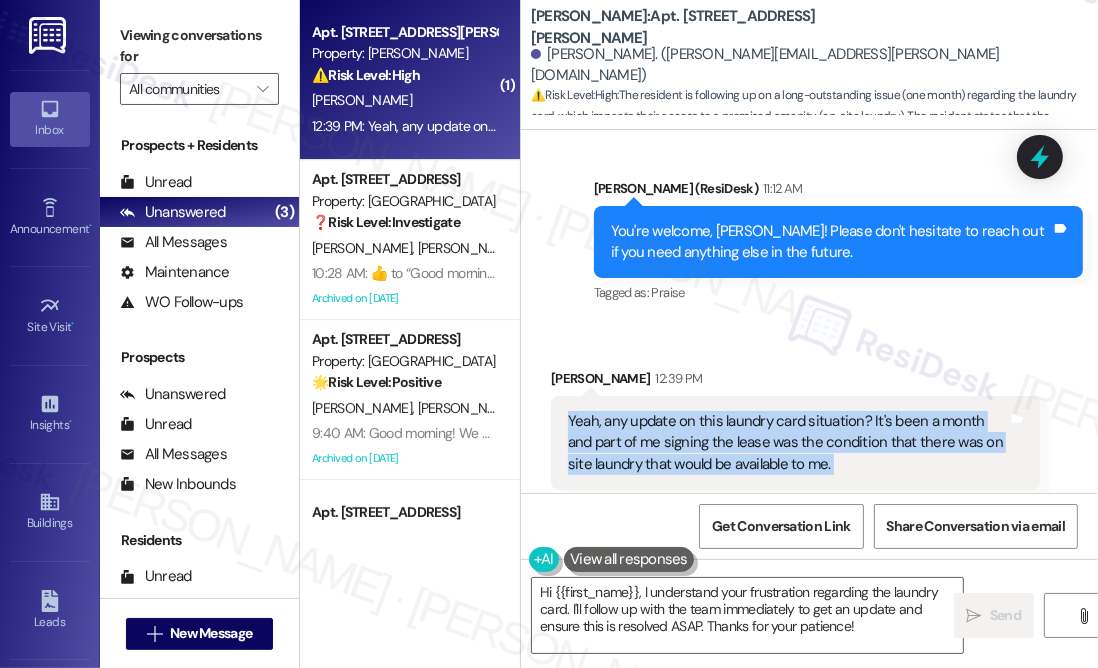 click on "Yeah, any update on this laundry card situation? It's been a month and part of me signing the lease was the condition that there was on site laundry that would be available to me." at bounding box center (788, 443) 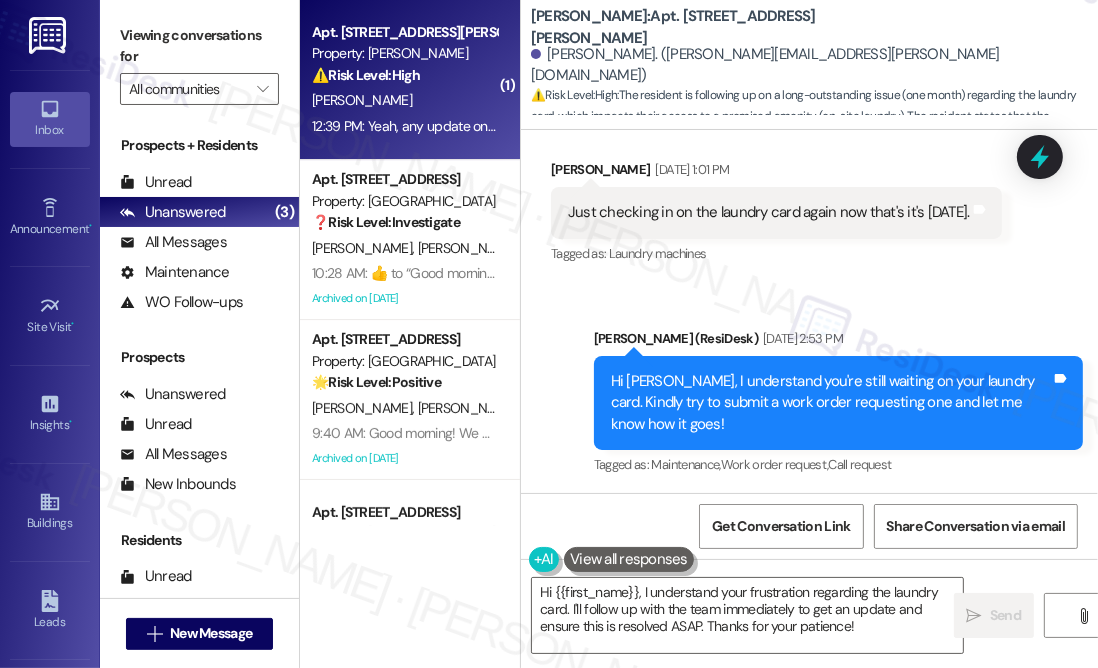 scroll, scrollTop: 3741, scrollLeft: 0, axis: vertical 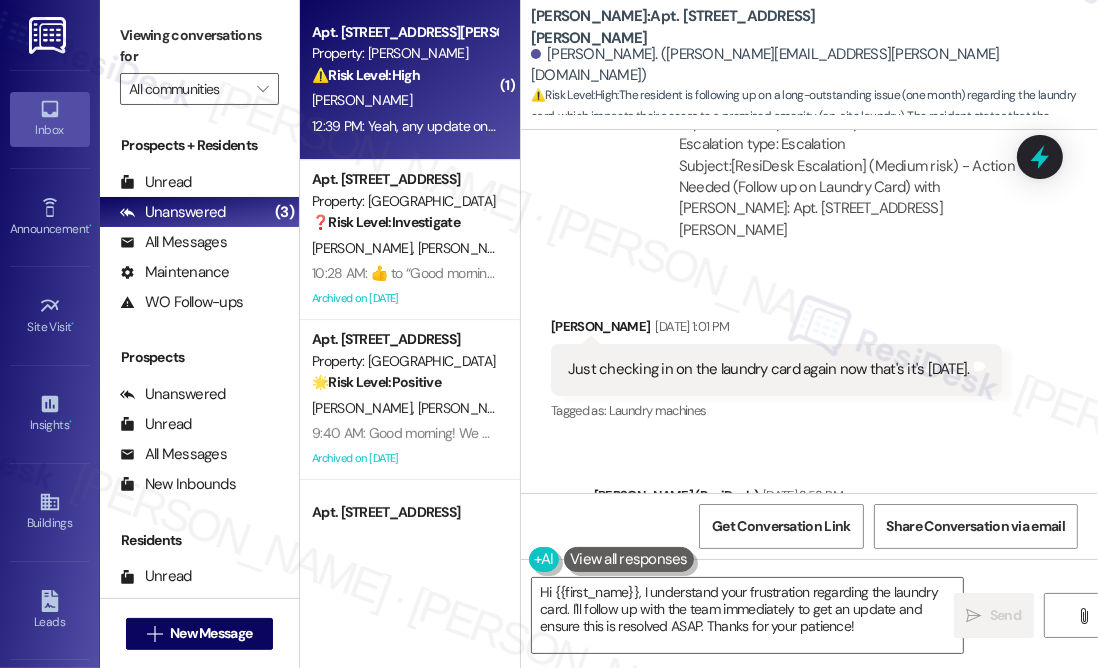 click on "Just checking in on the laundry card again now that's it's [DATE]." at bounding box center [769, 369] 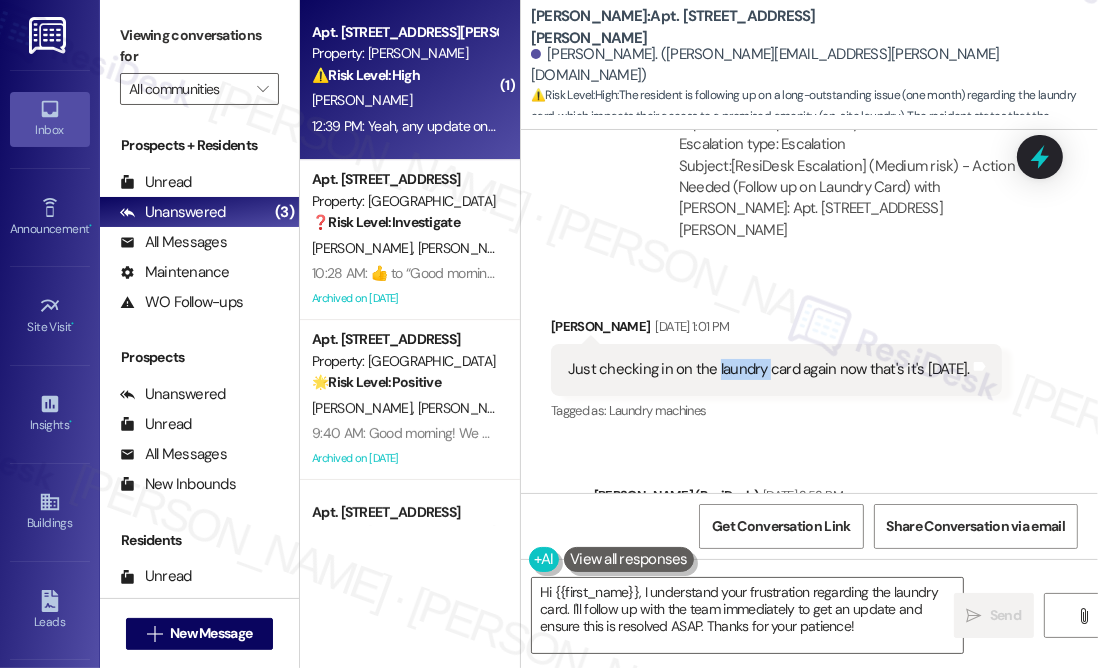 click on "Just checking in on the laundry card again now that's it's [DATE]." at bounding box center (769, 369) 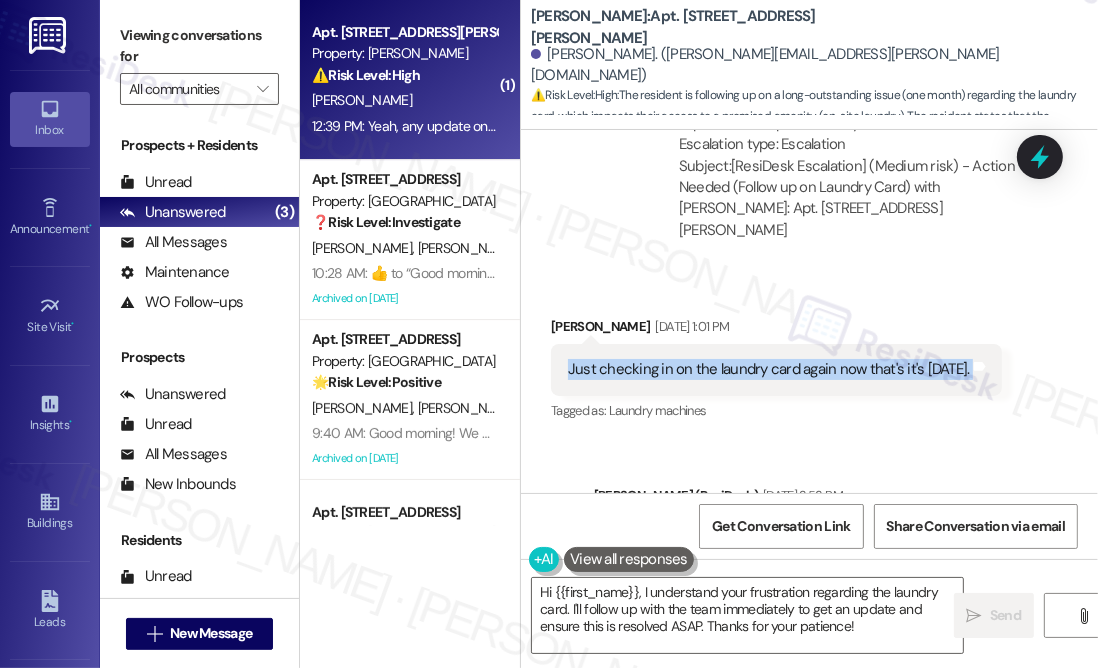 click on "Just checking in on the laundry card again now that's it's [DATE]." at bounding box center [769, 369] 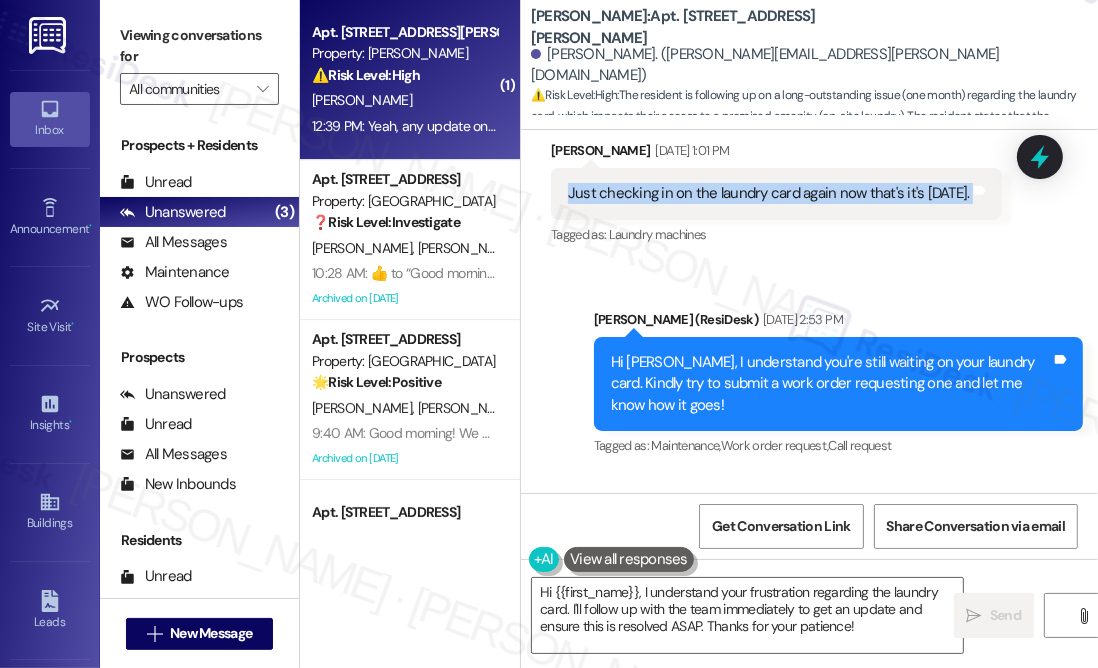 scroll, scrollTop: 3922, scrollLeft: 0, axis: vertical 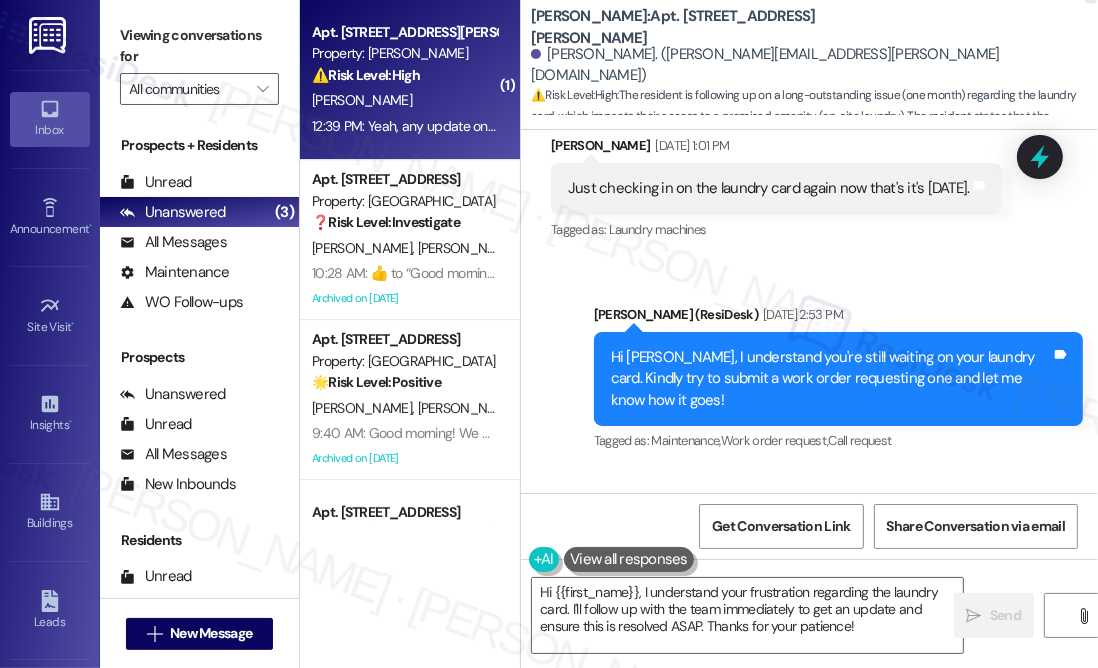 click on "Hi [PERSON_NAME], I understand you're still waiting on your laundry card. Kindly try to submit a work order requesting one and let me know how it goes!" at bounding box center (831, 379) 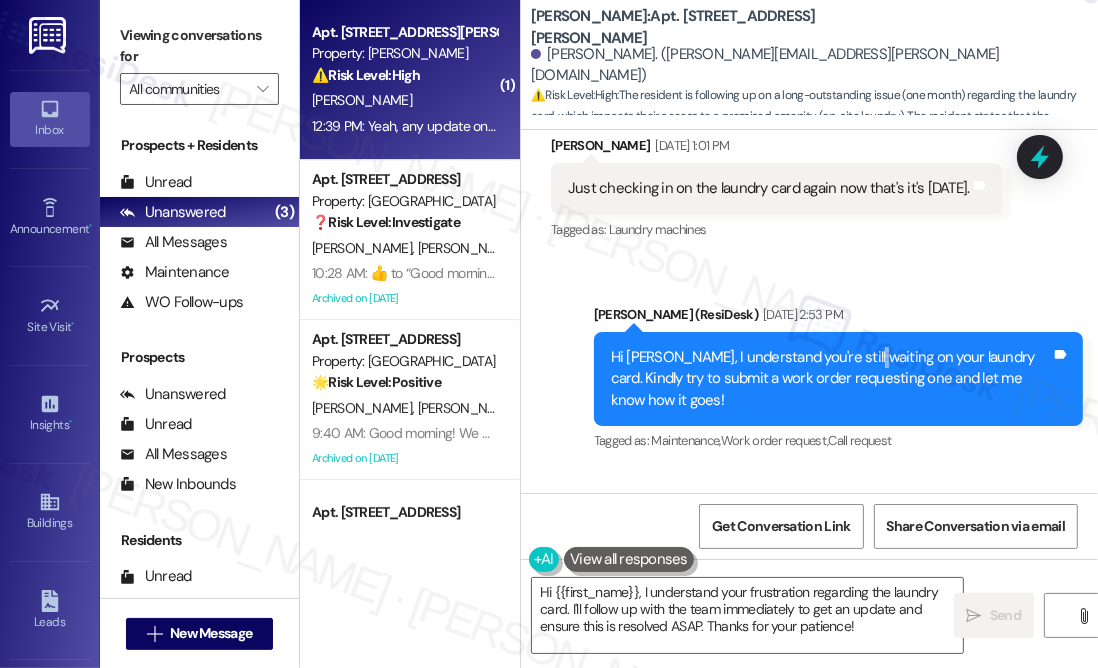 click on "Hi [PERSON_NAME], I understand you're still waiting on your laundry card. Kindly try to submit a work order requesting one and let me know how it goes!" at bounding box center (831, 379) 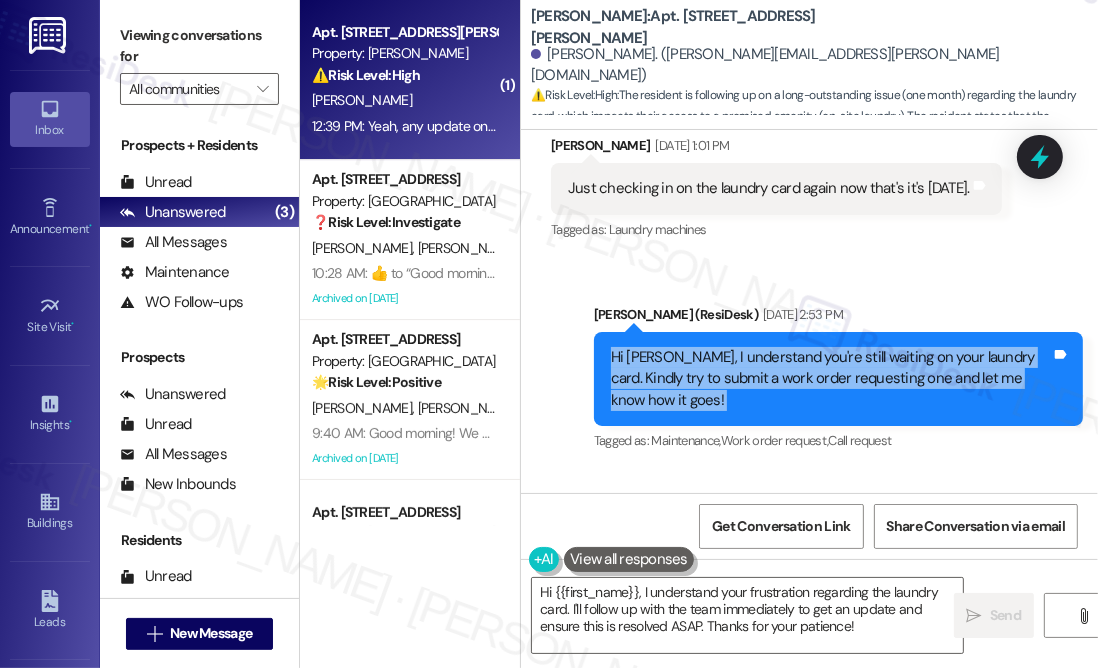 click on "Hi [PERSON_NAME], I understand you're still waiting on your laundry card. Kindly try to submit a work order requesting one and let me know how it goes!" at bounding box center (831, 379) 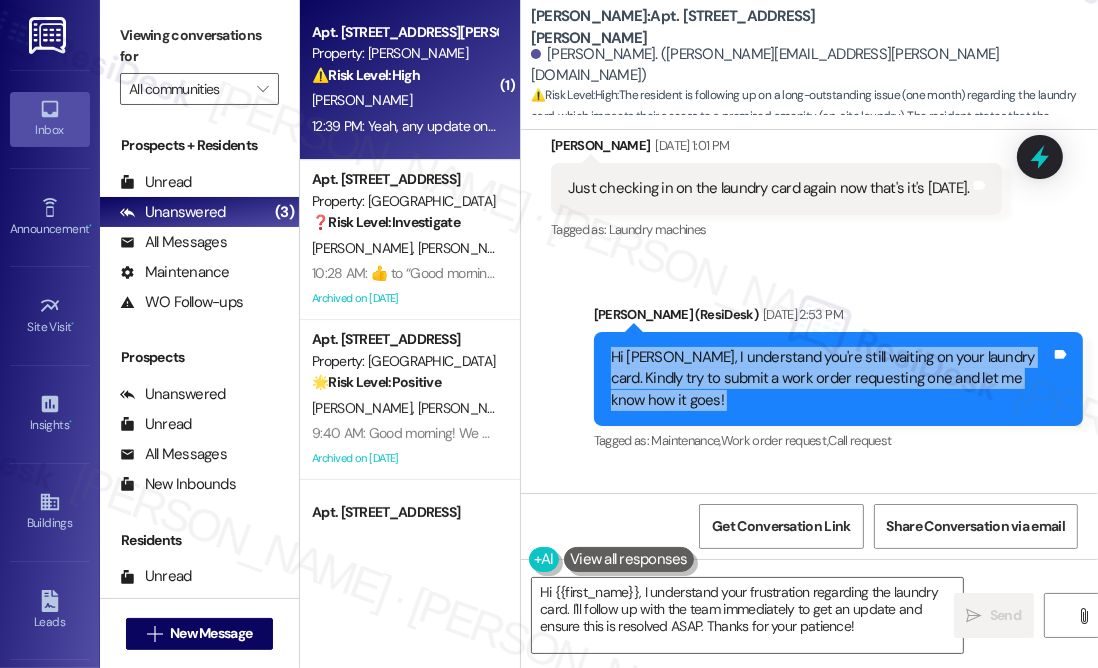 scroll, scrollTop: 4195, scrollLeft: 0, axis: vertical 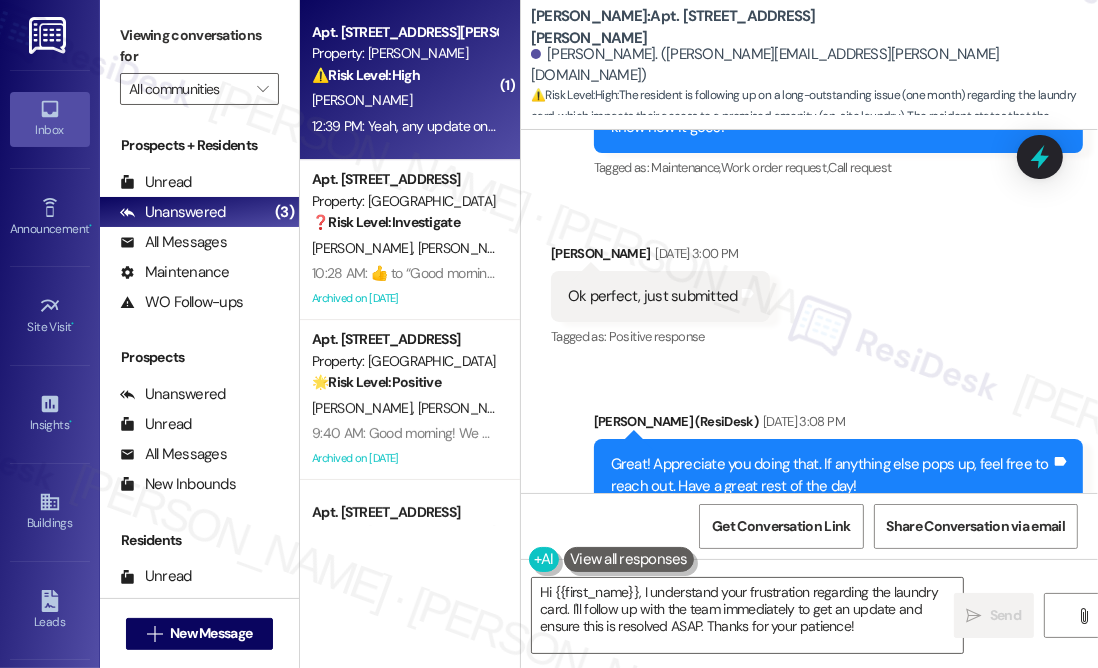 click on "Ok perfect, just submitted" at bounding box center (653, 296) 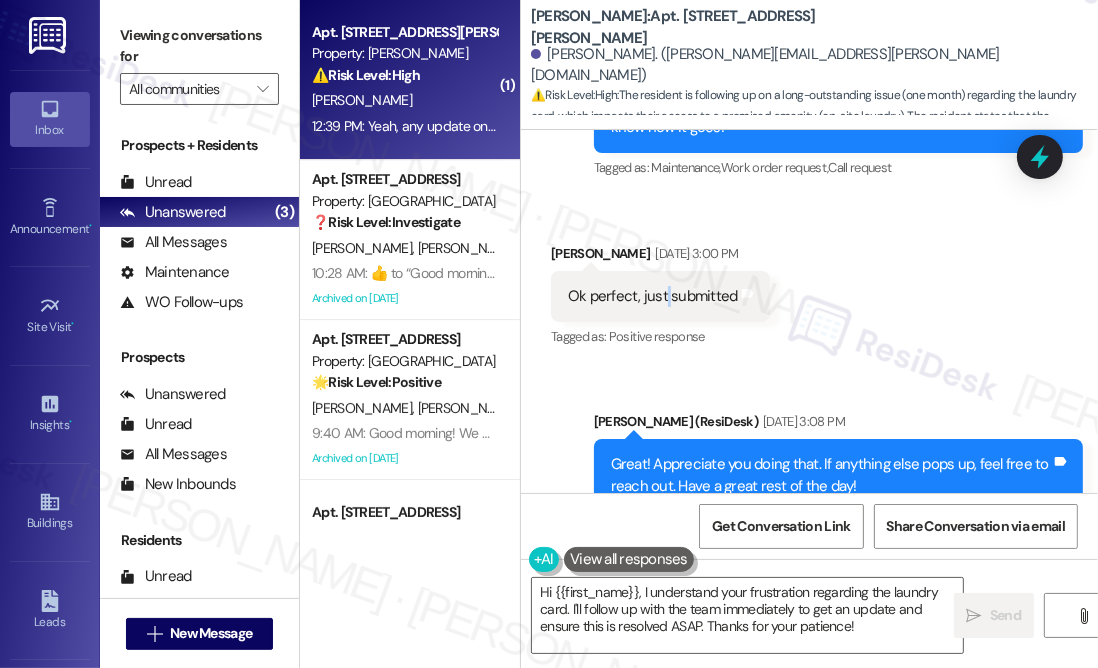 click on "Ok perfect, just submitted" at bounding box center [653, 296] 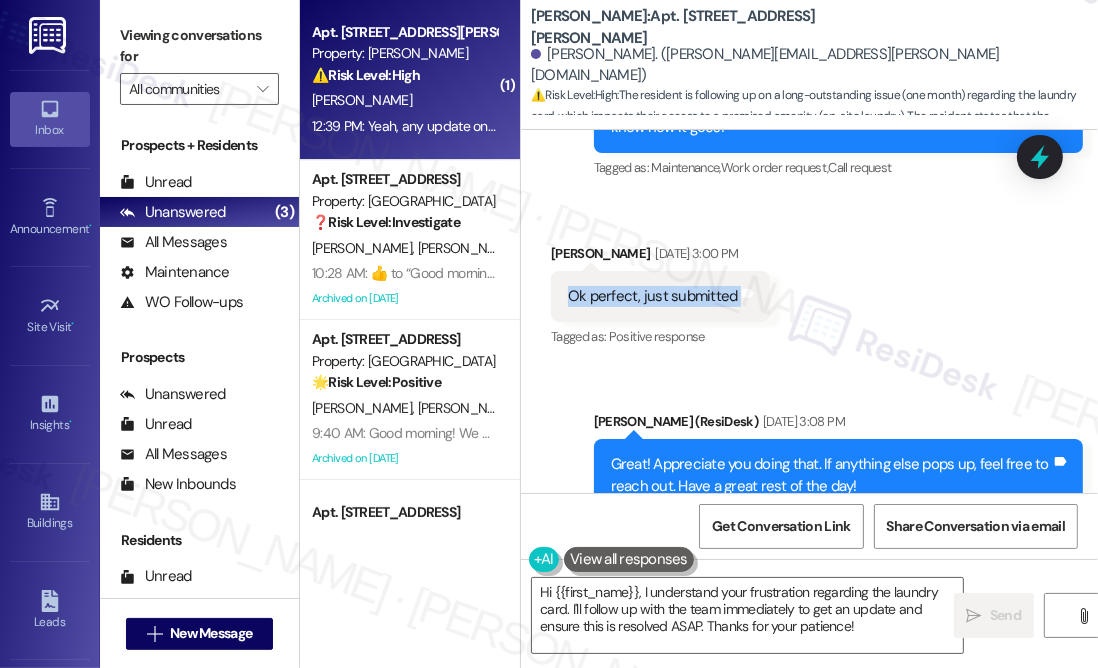 click on "Ok perfect, just submitted" at bounding box center [653, 296] 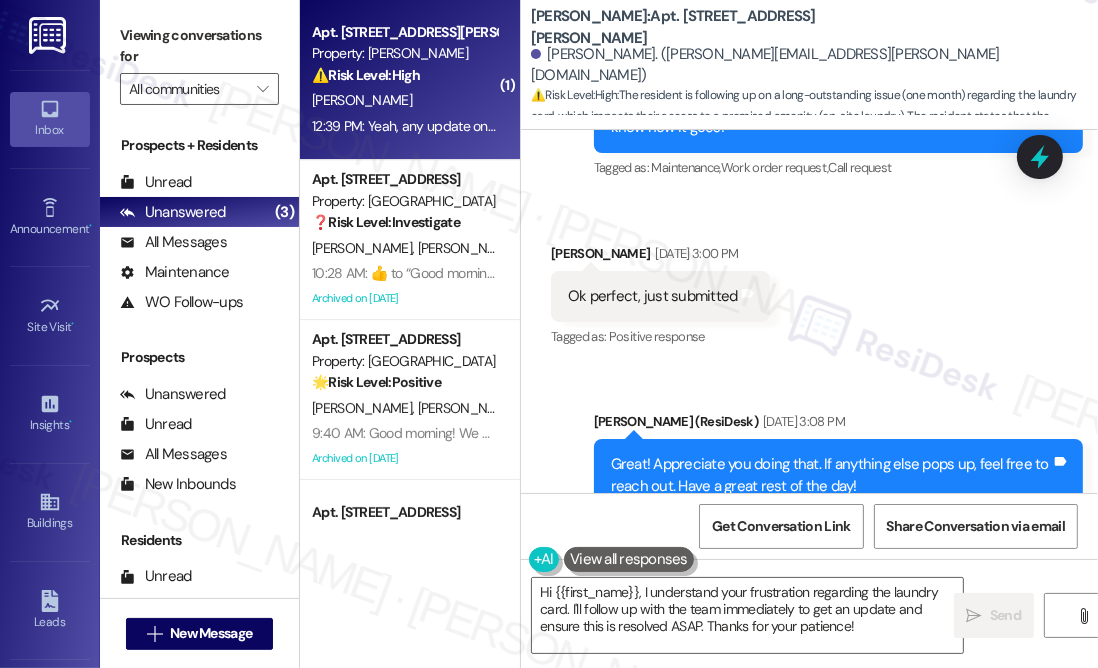 click on "Great! Appreciate you doing that. If anything else pops up, feel free to reach out. Have a great rest of the day! Tags and notes" at bounding box center (838, 475) 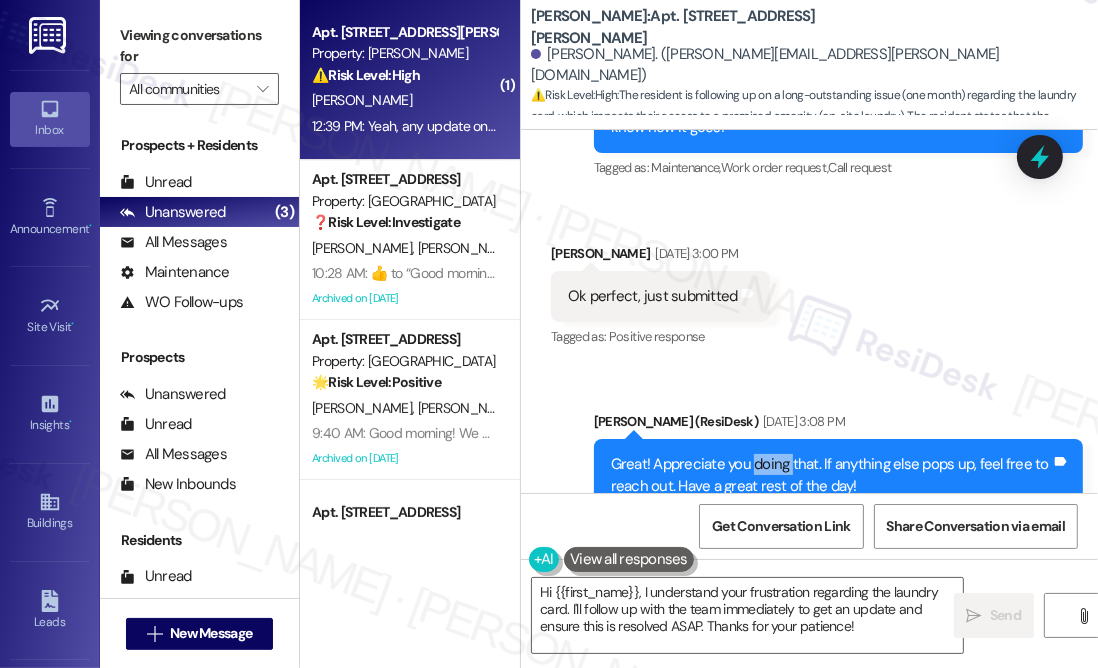 click on "Great! Appreciate you doing that. If anything else pops up, feel free to reach out. Have a great rest of the day! Tags and notes" at bounding box center [838, 475] 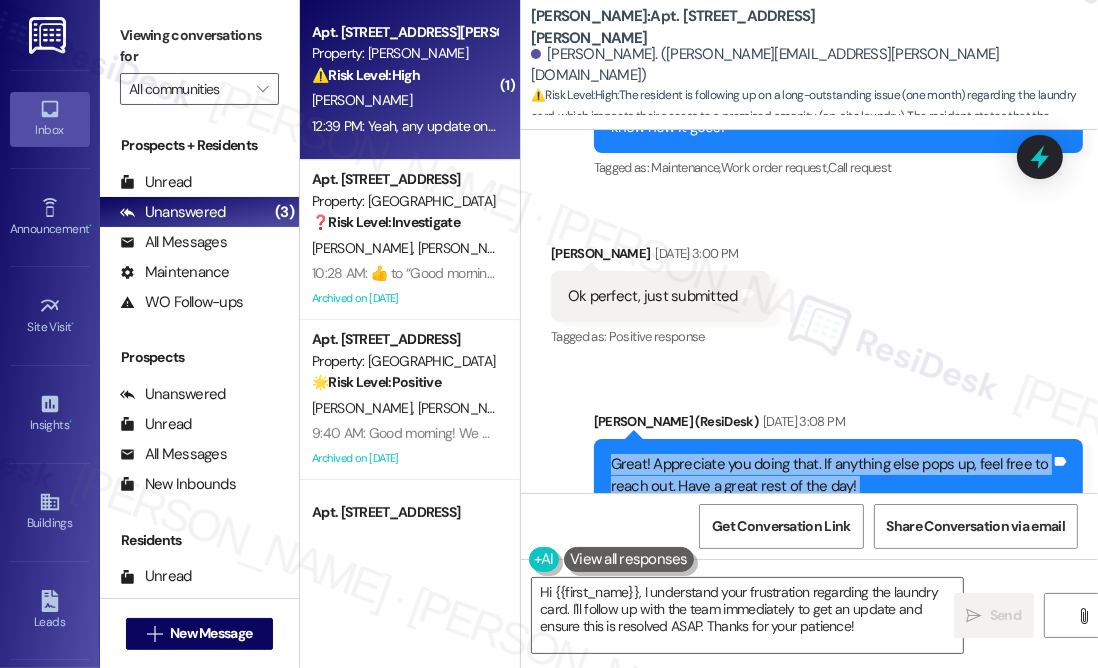 click on "Great! Appreciate you doing that. If anything else pops up, feel free to reach out. Have a great rest of the day! Tags and notes" at bounding box center (838, 475) 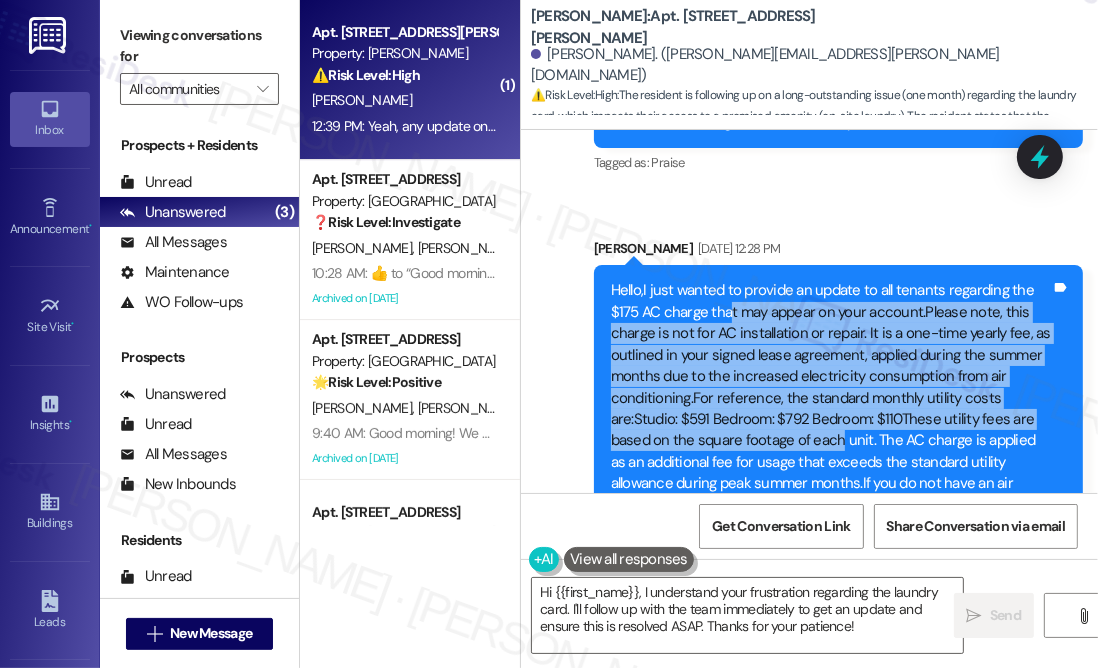 drag, startPoint x: 726, startPoint y: 219, endPoint x: 837, endPoint y: 346, distance: 168.67128 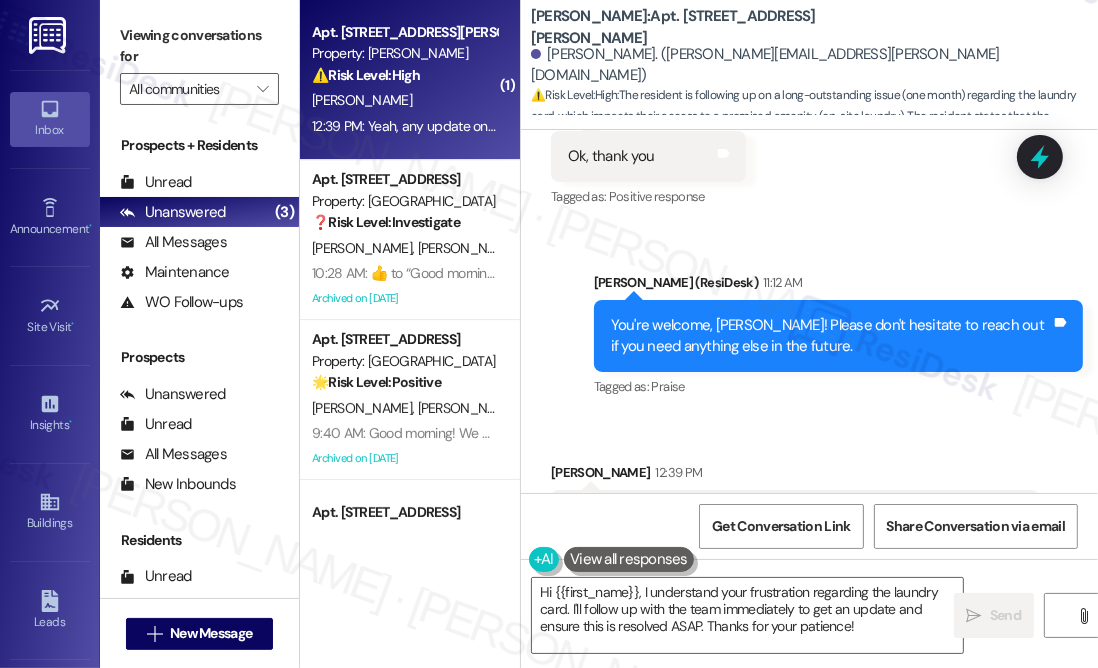 scroll, scrollTop: 5468, scrollLeft: 0, axis: vertical 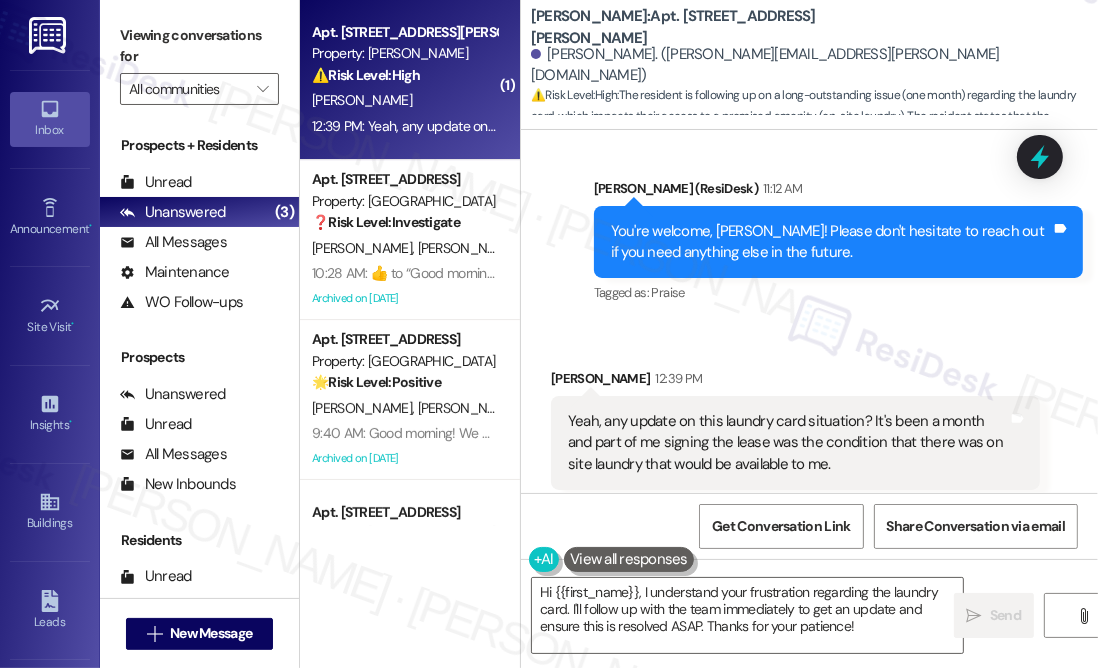 click on "Yeah, any update on this laundry card situation? It's been a month and part of me signing the lease was the condition that there was on site laundry that would be available to me." at bounding box center (788, 443) 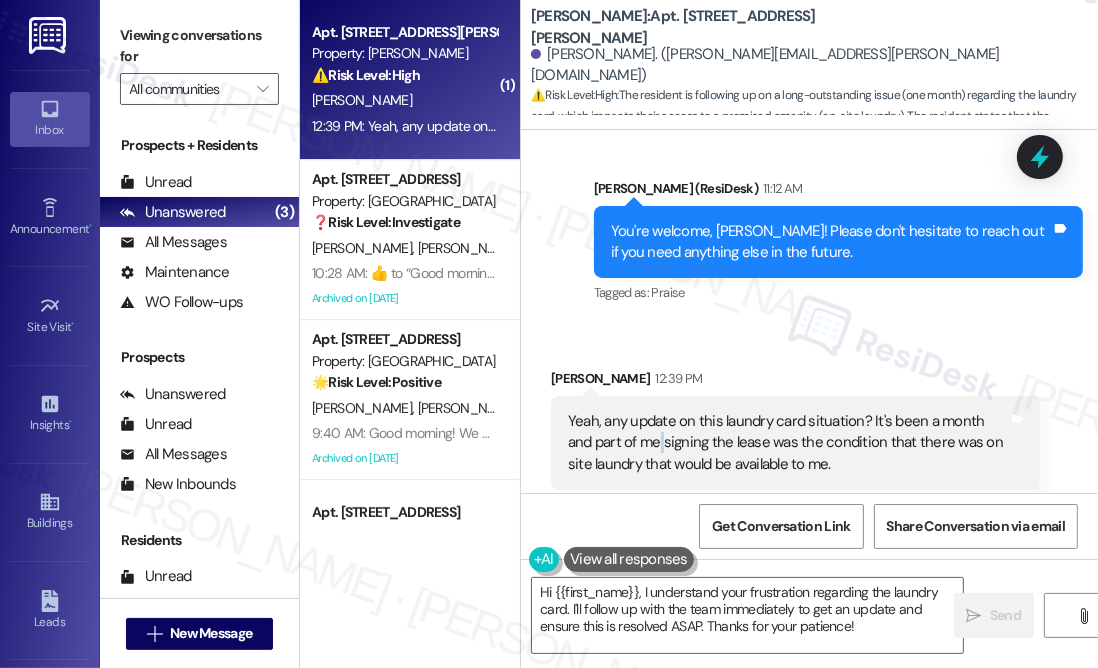click on "Yeah, any update on this laundry card situation? It's been a month and part of me signing the lease was the condition that there was on site laundry that would be available to me." at bounding box center [788, 443] 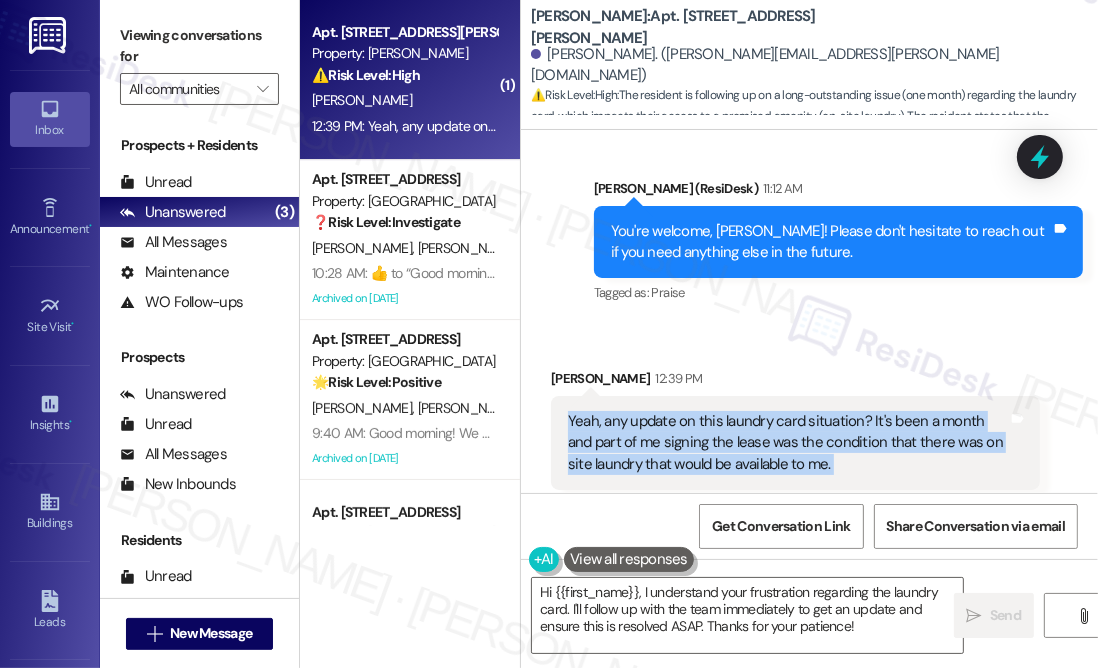 click on "Yeah, any update on this laundry card situation? It's been a month and part of me signing the lease was the condition that there was on site laundry that would be available to me." at bounding box center (788, 443) 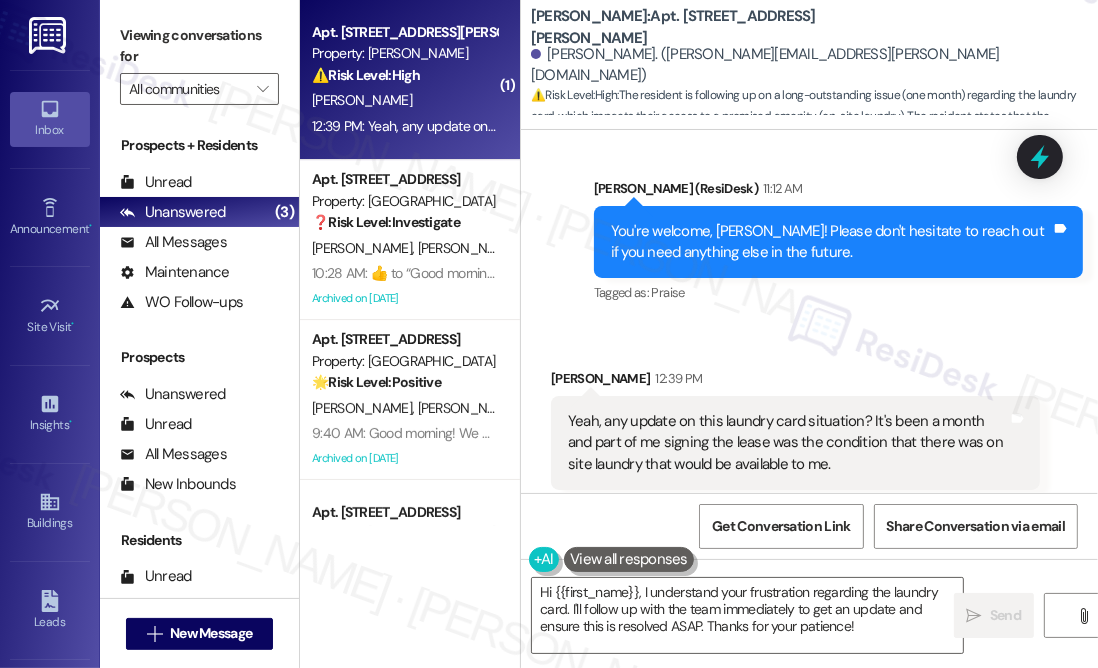 click on "Sent via SMS [PERSON_NAME]   (ResiDesk) 11:12 AM You're welcome, [PERSON_NAME]! Please don't hesitate to reach out if you need anything else in the future. Tags and notes Tagged as:   Praise Click to highlight conversations about Praise" at bounding box center (838, 243) 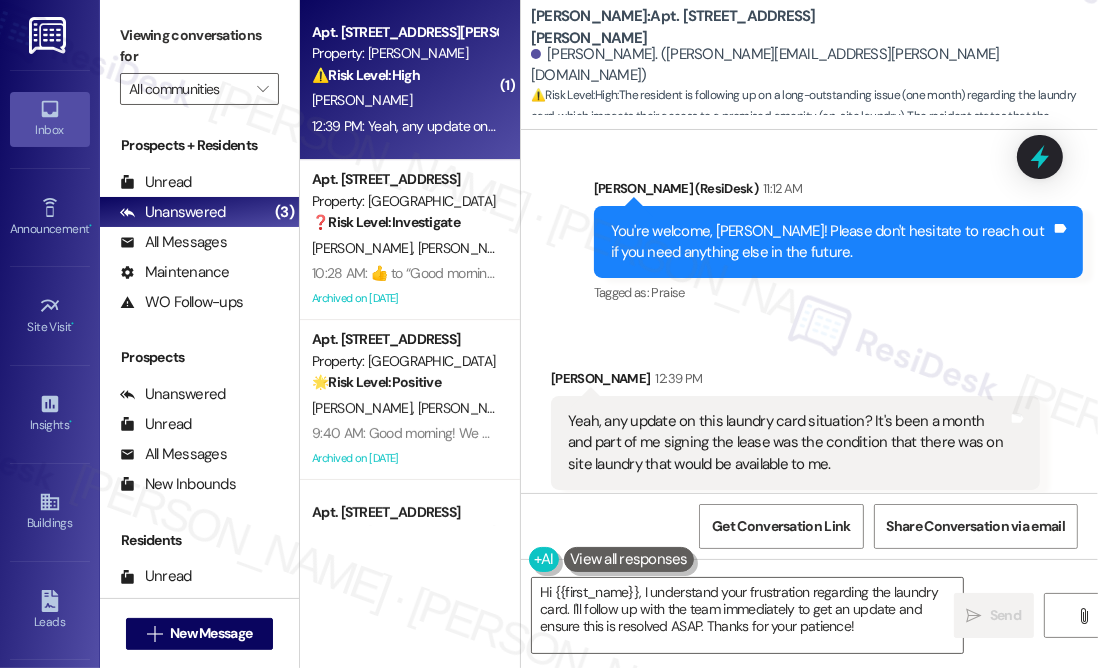 click on "Received via SMS [PERSON_NAME] 12:39 PM Yeah, any update on this laundry card situation? It's been a month and part of me signing the lease was the condition that there was on site laundry that would be available to me.  Tags and notes Tagged as:   Lease ,  Click to highlight conversations about Lease Laundry machines ,  Click to highlight conversations about Laundry machines Lease renewal Click to highlight conversations about Lease renewal" at bounding box center [809, 429] 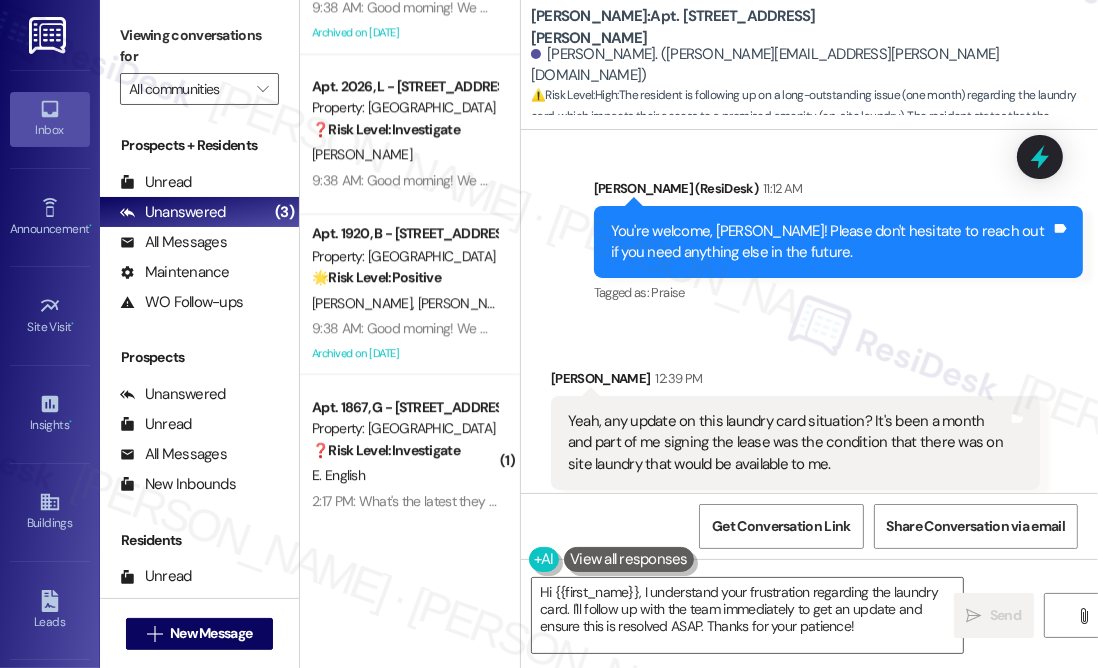 scroll, scrollTop: 1554, scrollLeft: 0, axis: vertical 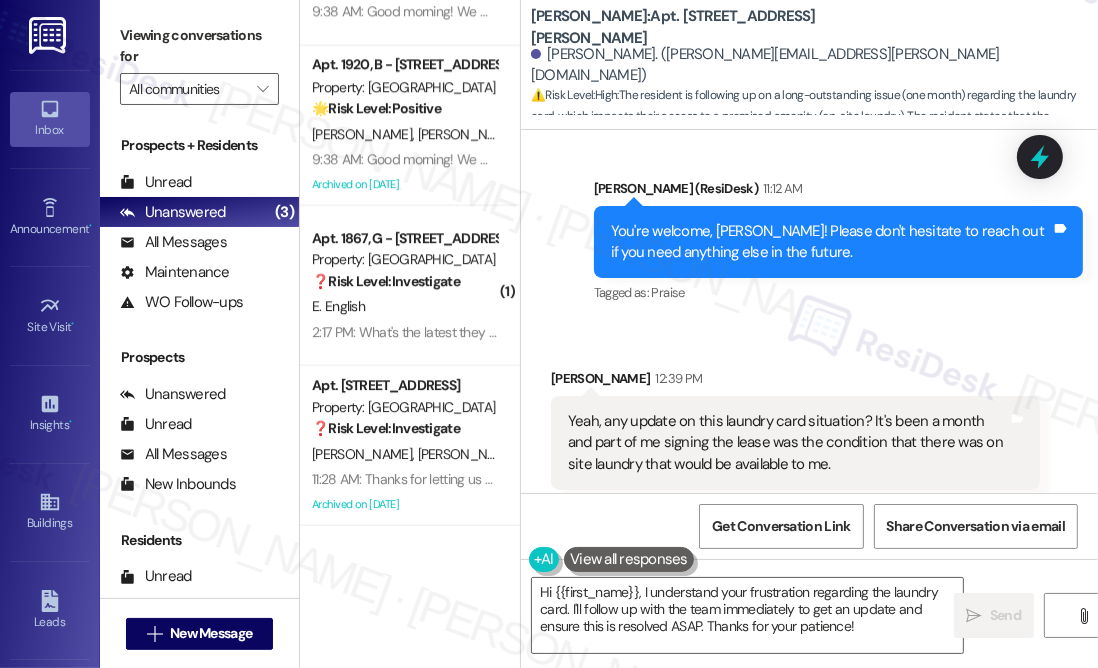 drag, startPoint x: 1050, startPoint y: 283, endPoint x: 1018, endPoint y: 323, distance: 51.224995 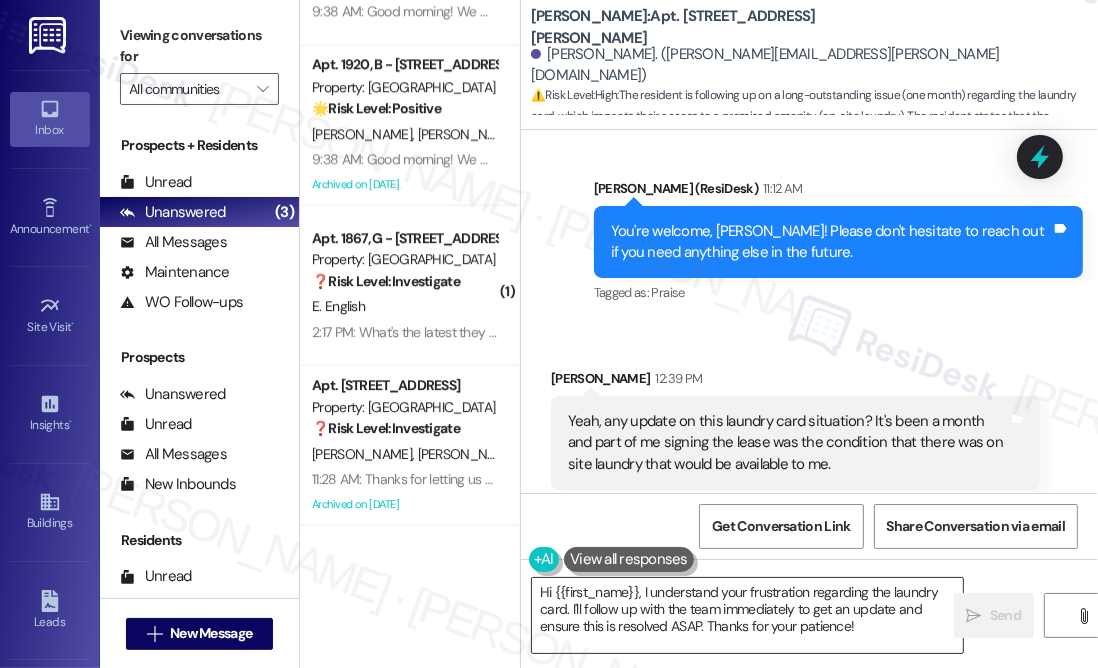 click on "Hi {{first_name}}, I understand your frustration regarding the laundry card. I'll follow up with the team immediately to get an update and ensure this is resolved ASAP. Thanks for your patience!" at bounding box center (747, 615) 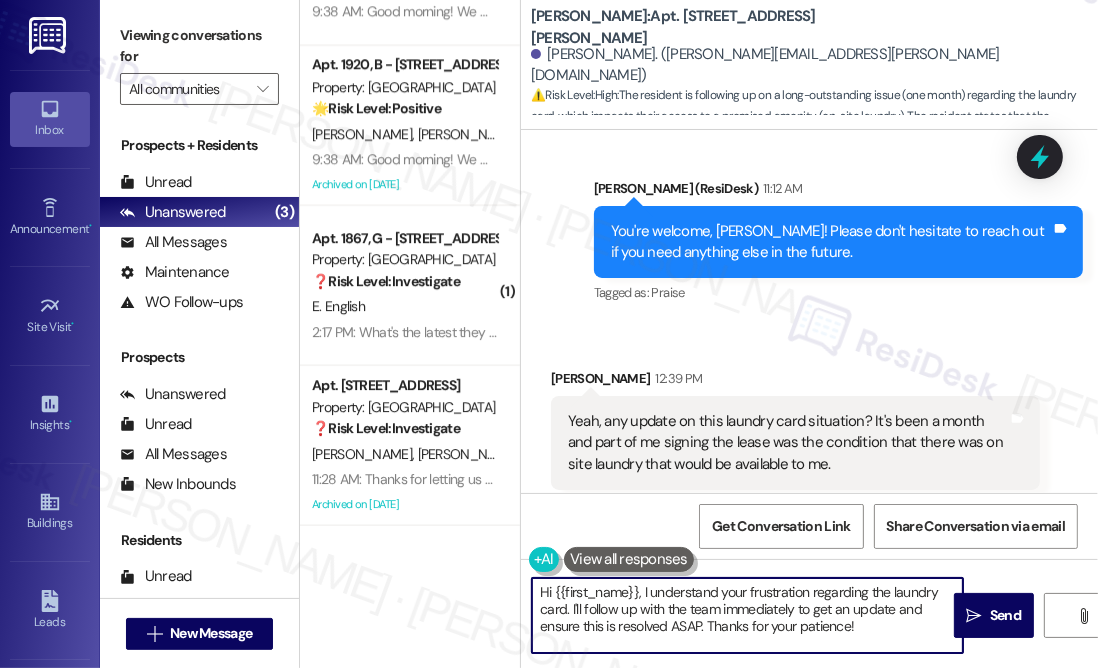 click on "Hi {{first_name}}, I understand your frustration regarding the laundry card. I'll follow up with the team immediately to get an update and ensure this is resolved ASAP. Thanks for your patience!" at bounding box center (747, 615) 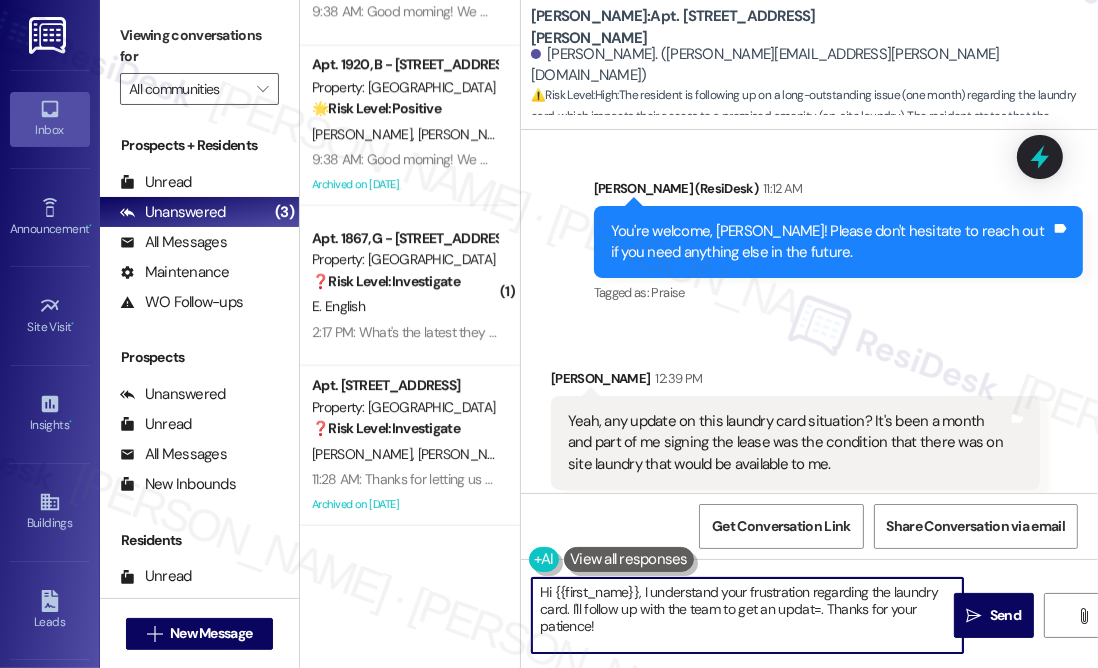 drag, startPoint x: 622, startPoint y: 624, endPoint x: 812, endPoint y: 605, distance: 190.94763 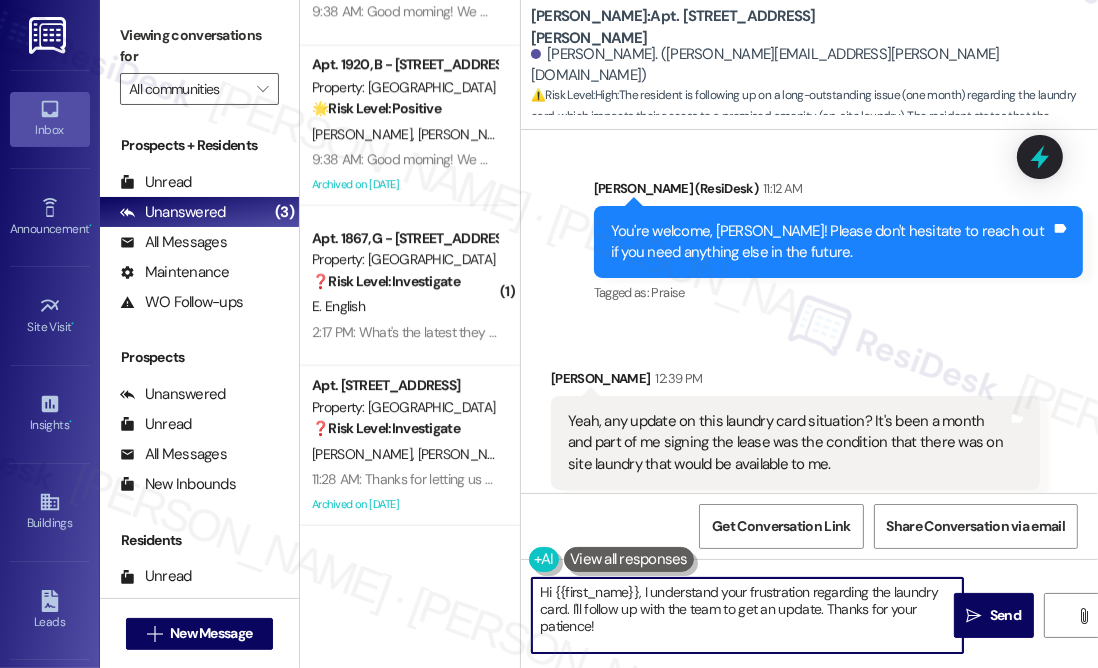 drag, startPoint x: 644, startPoint y: 592, endPoint x: 508, endPoint y: 592, distance: 136 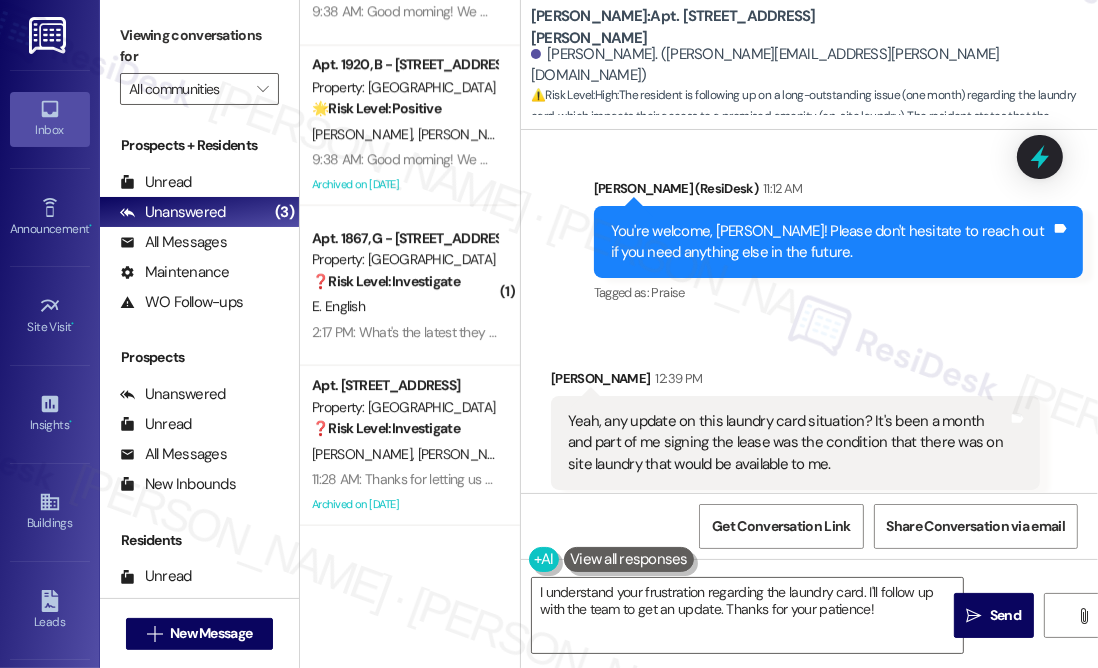 click on "Received via SMS [PERSON_NAME] 12:39 PM Yeah, any update on this laundry card situation? It's been a month and part of me signing the lease was the condition that there was on site laundry that would be available to me.  Tags and notes Tagged as:   Lease ,  Click to highlight conversations about Lease Laundry machines ,  Click to highlight conversations about Laundry machines Lease renewal Click to highlight conversations about Lease renewal" at bounding box center [809, 429] 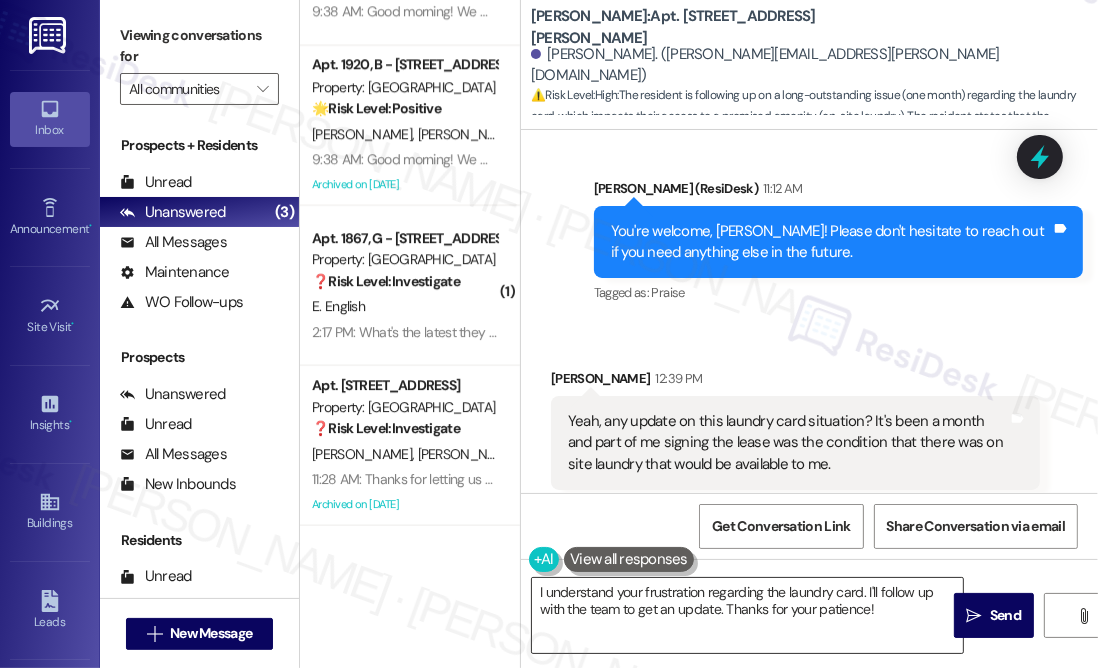 click on "I understand your frustration regarding the laundry card. I'll follow up with the team to get an update. Thanks for your patience!" at bounding box center [747, 615] 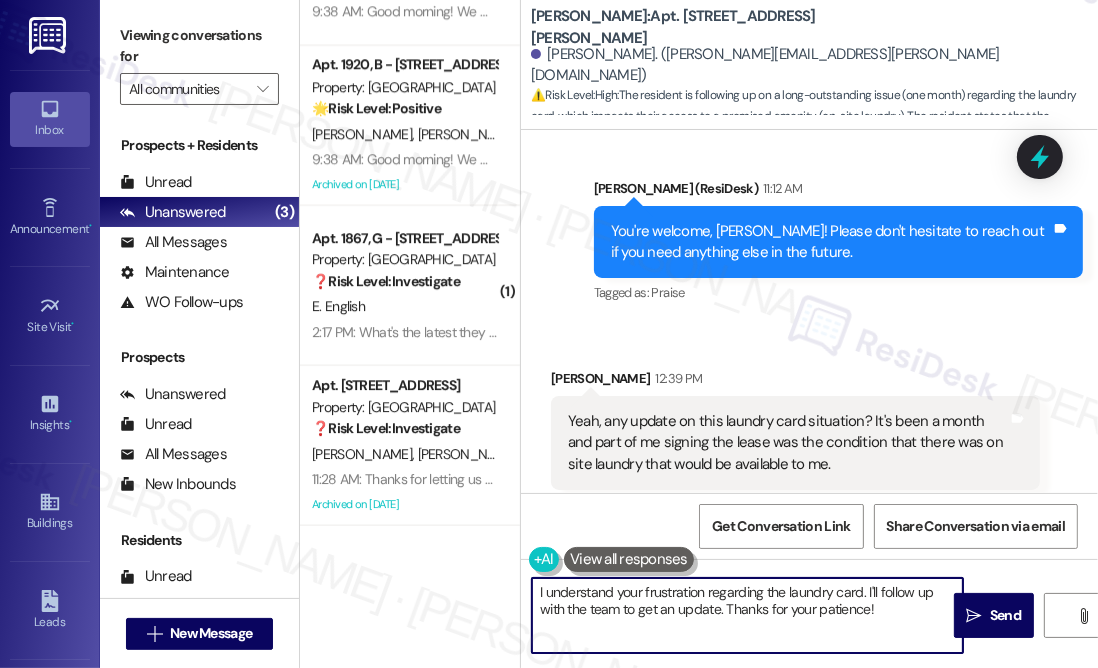 click on "I understand your frustration regarding the laundry card. I'll follow up with the team to get an update. Thanks for your patience!" at bounding box center [747, 615] 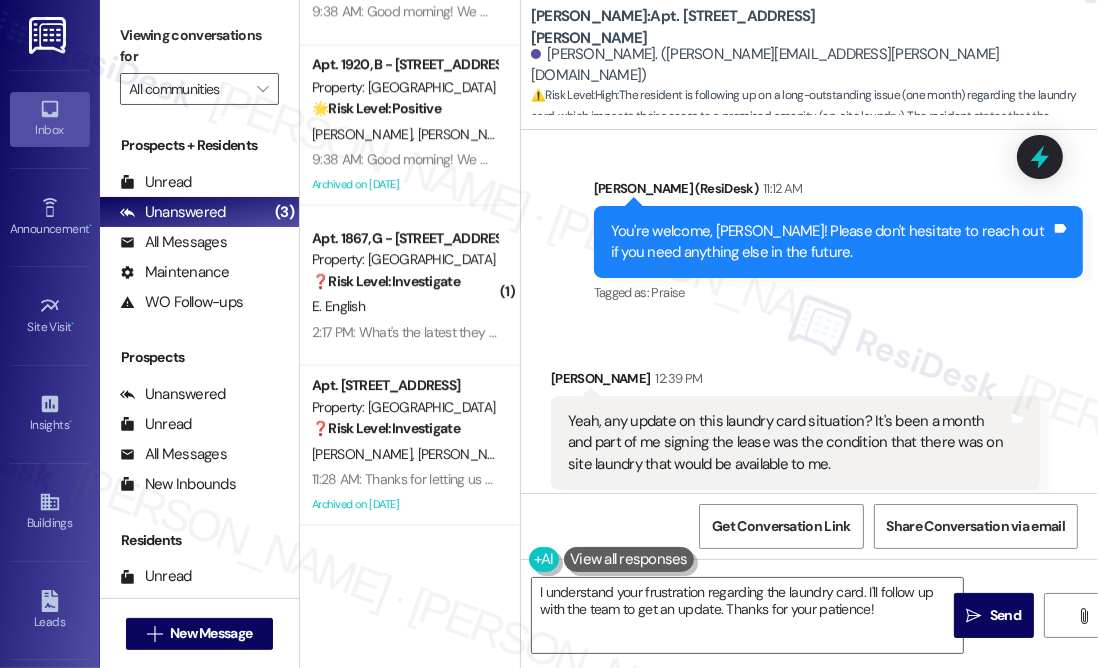 drag, startPoint x: 1069, startPoint y: 282, endPoint x: 992, endPoint y: 306, distance: 80.65358 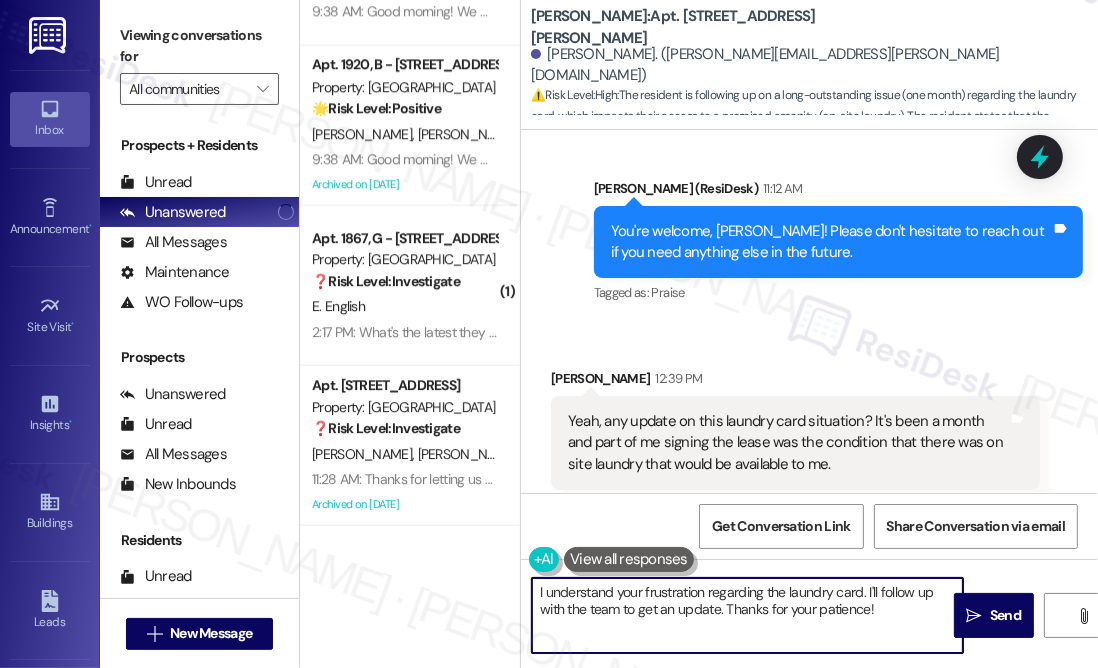 drag, startPoint x: 861, startPoint y: 590, endPoint x: 685, endPoint y: 587, distance: 176.02557 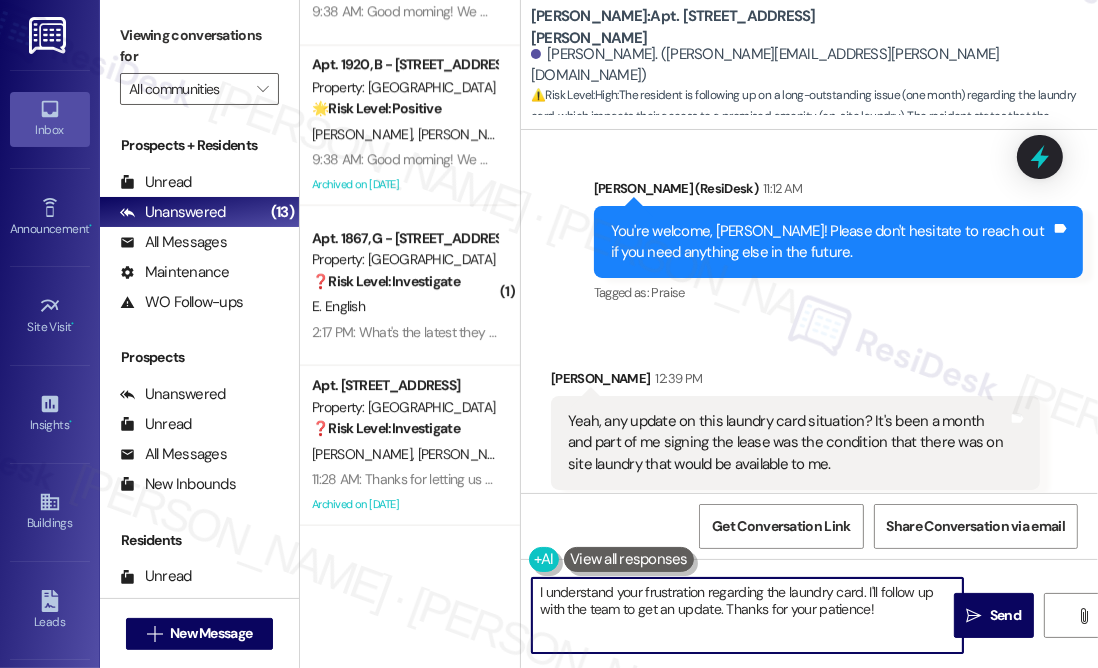 click on "I understand your frustration regarding the laundry card. I'll follow up with the team to get an update. Thanks for your patience!" at bounding box center (747, 615) 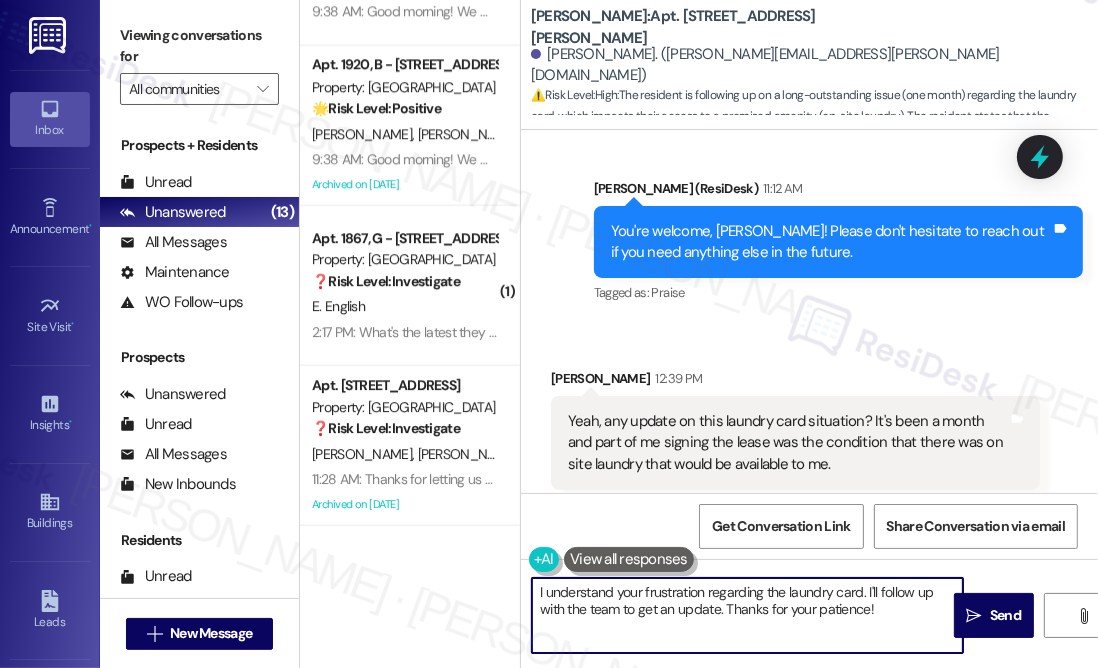 drag, startPoint x: 723, startPoint y: 611, endPoint x: 525, endPoint y: 579, distance: 200.56918 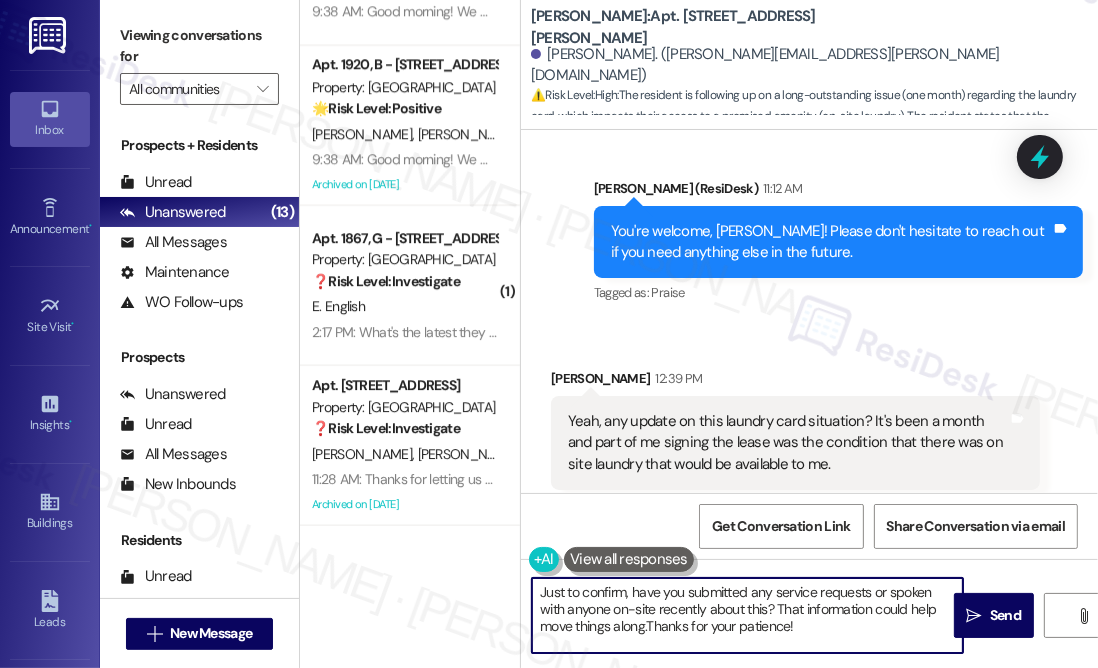 click on "Just to confirm, have you submitted any service requests or spoken with anyone on-site recently about this? That information could help move things along.Thanks for your patience!" at bounding box center [747, 615] 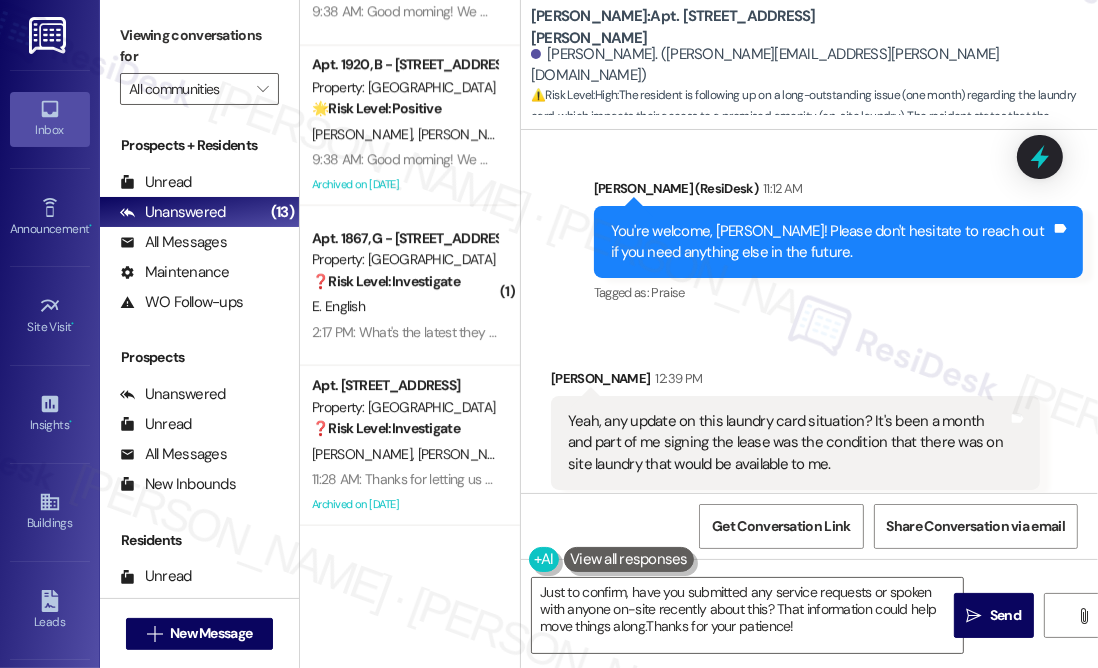 click on "Sent via SMS [PERSON_NAME]   (ResiDesk) 11:12 AM You're welcome, [PERSON_NAME]! Please don't hesitate to reach out if you need anything else in the future. Tags and notes Tagged as:   Praise Click to highlight conversations about Praise" at bounding box center [838, 243] 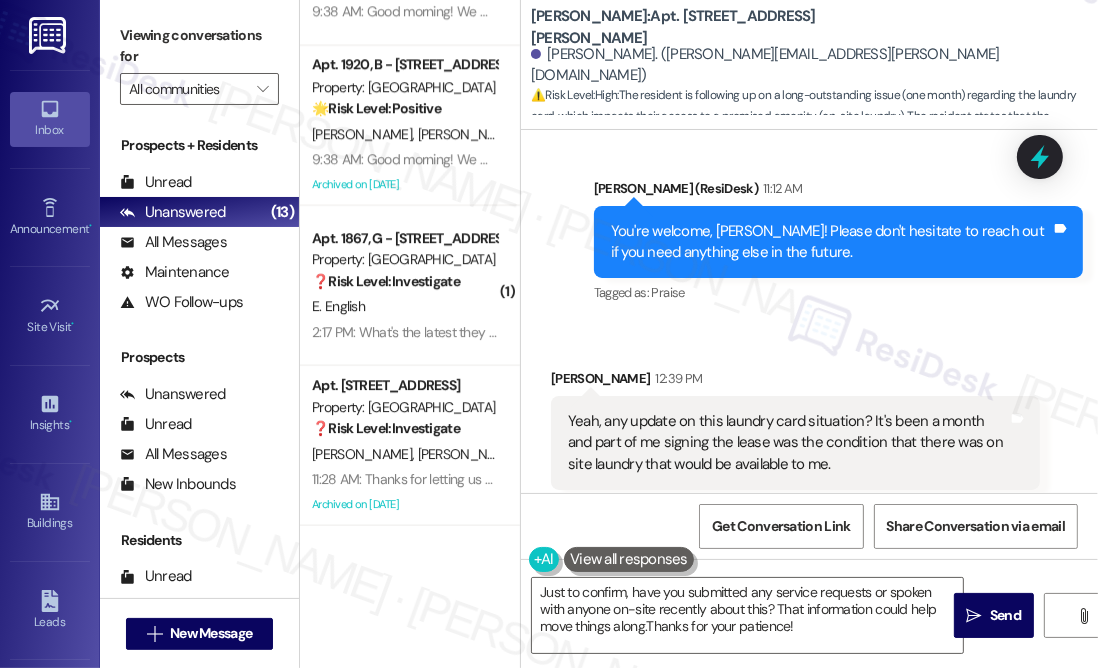 click on "Yeah, any update on this laundry card situation? It's been a month and part of me signing the lease was the condition that there was on site laundry that would be available to me." at bounding box center [788, 443] 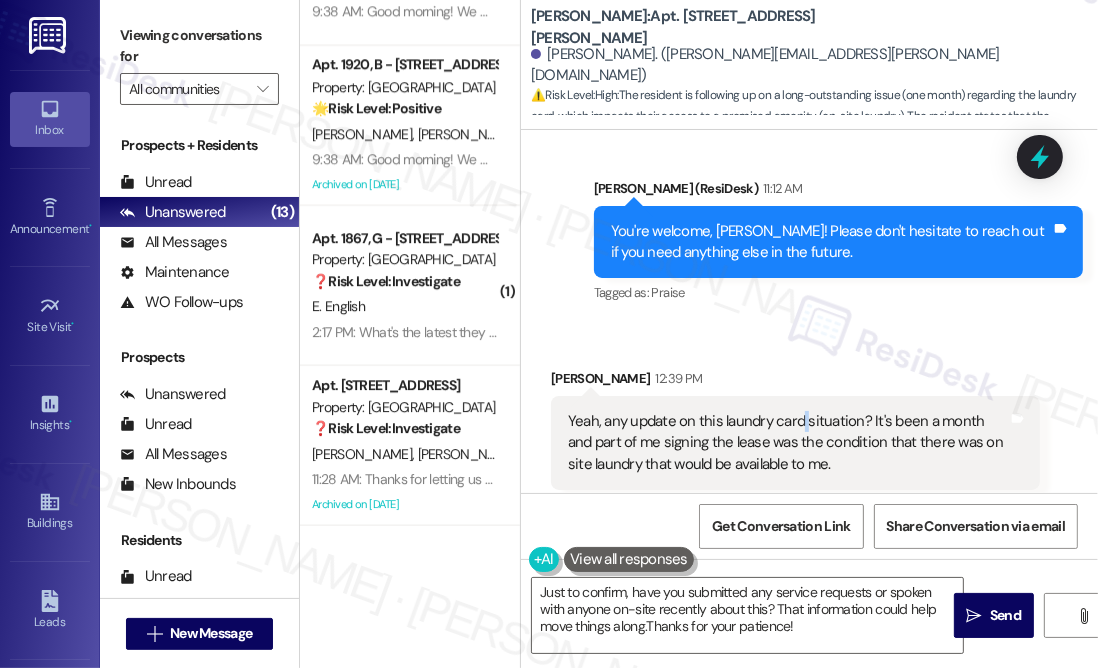 click on "Yeah, any update on this laundry card situation? It's been a month and part of me signing the lease was the condition that there was on site laundry that would be available to me." at bounding box center (788, 443) 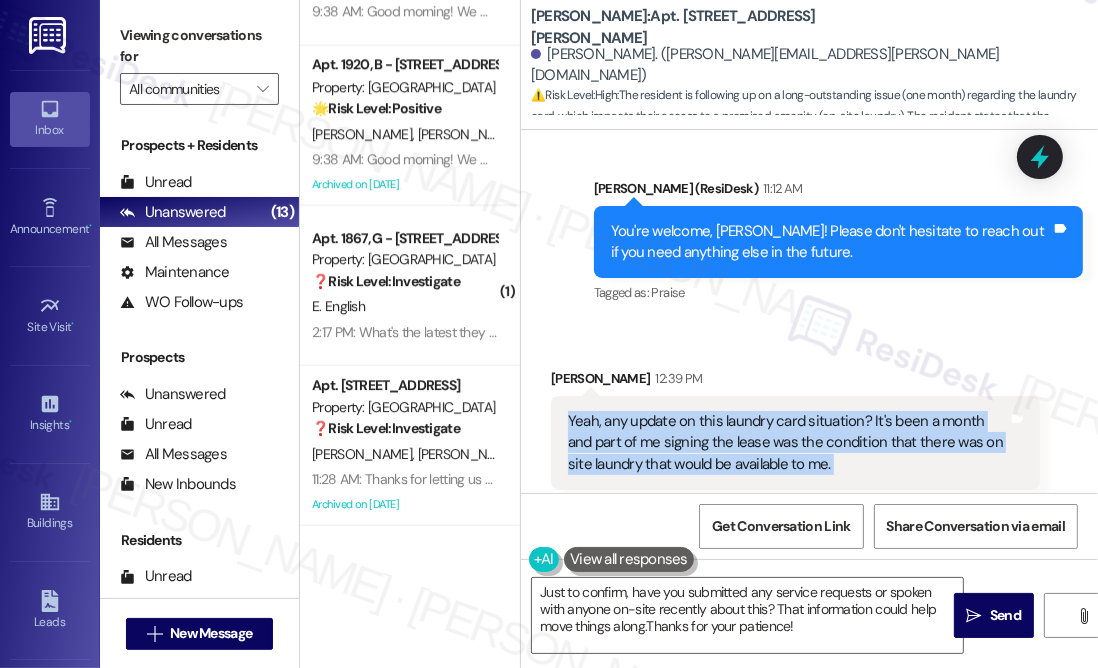 click on "Yeah, any update on this laundry card situation? It's been a month and part of me signing the lease was the condition that there was on site laundry that would be available to me." at bounding box center [788, 443] 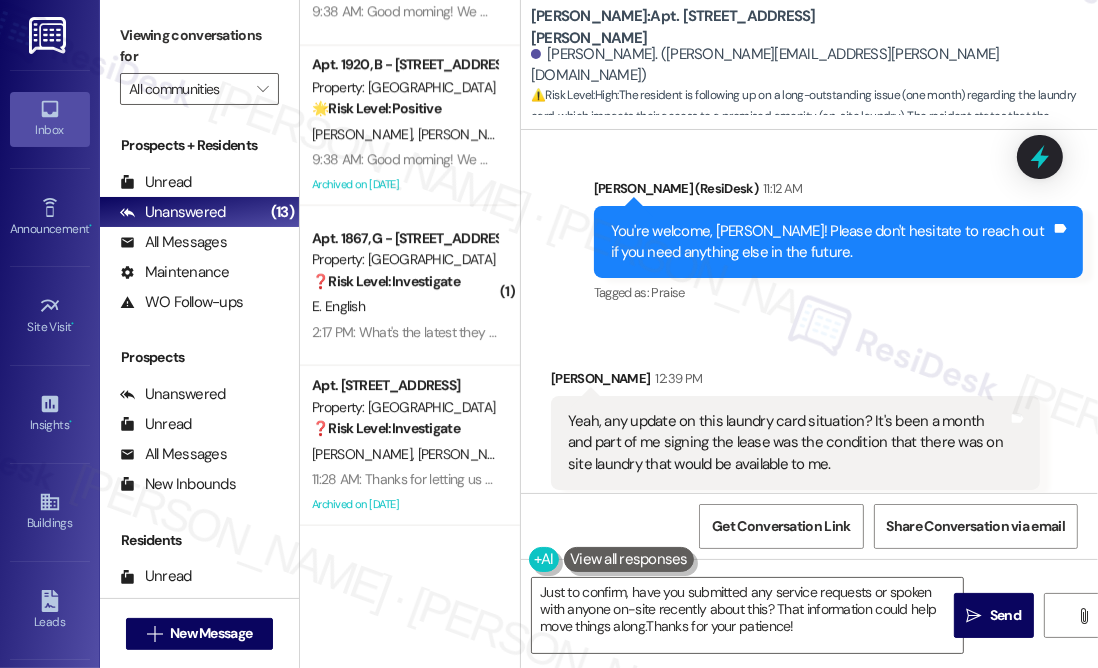 click on "Received via SMS [PERSON_NAME] 12:39 PM Yeah, any update on this laundry card situation? It's been a month and part of me signing the lease was the condition that there was on site laundry that would be available to me.  Tags and notes Tagged as:   Lease ,  Click to highlight conversations about Lease Laundry machines ,  Click to highlight conversations about Laundry machines Lease renewal Click to highlight conversations about Lease renewal" at bounding box center (809, 429) 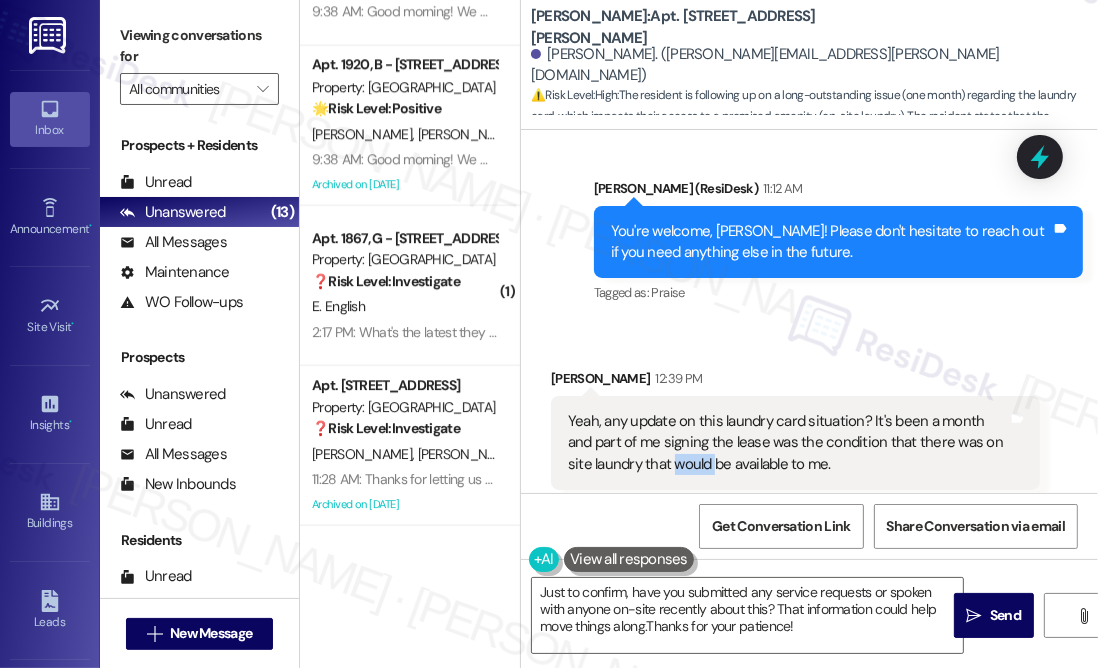 click on "Yeah, any update on this laundry card situation? It's been a month and part of me signing the lease was the condition that there was on site laundry that would be available to me." at bounding box center [788, 443] 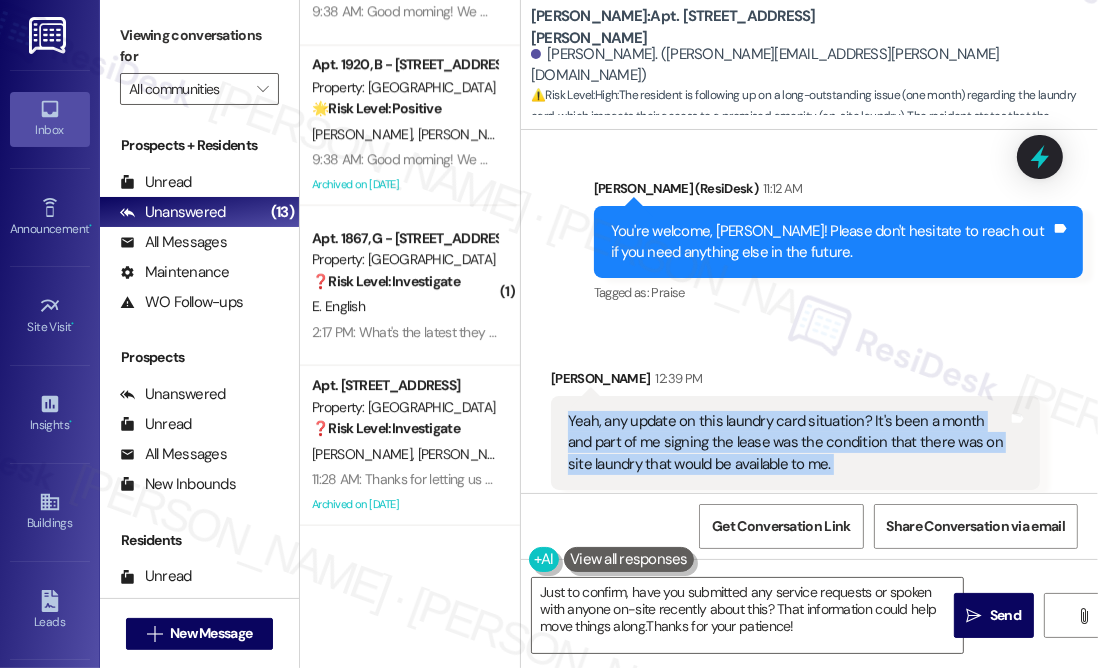 click on "Yeah, any update on this laundry card situation? It's been a month and part of me signing the lease was the condition that there was on site laundry that would be available to me." at bounding box center [788, 443] 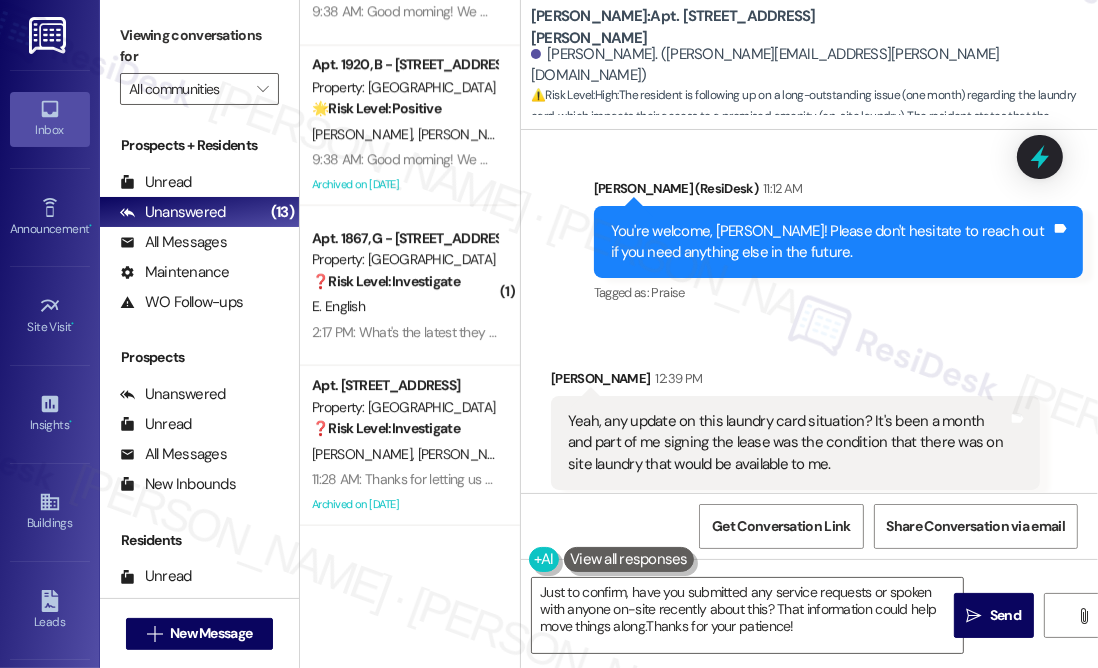 click on "Received via SMS [PERSON_NAME] 12:39 PM Yeah, any update on this laundry card situation? It's been a month and part of me signing the lease was the condition that there was on site laundry that would be available to me.  Tags and notes Tagged as:   Lease ,  Click to highlight conversations about Lease Laundry machines ,  Click to highlight conversations about Laundry machines Lease renewal Click to highlight conversations about Lease renewal" at bounding box center [809, 429] 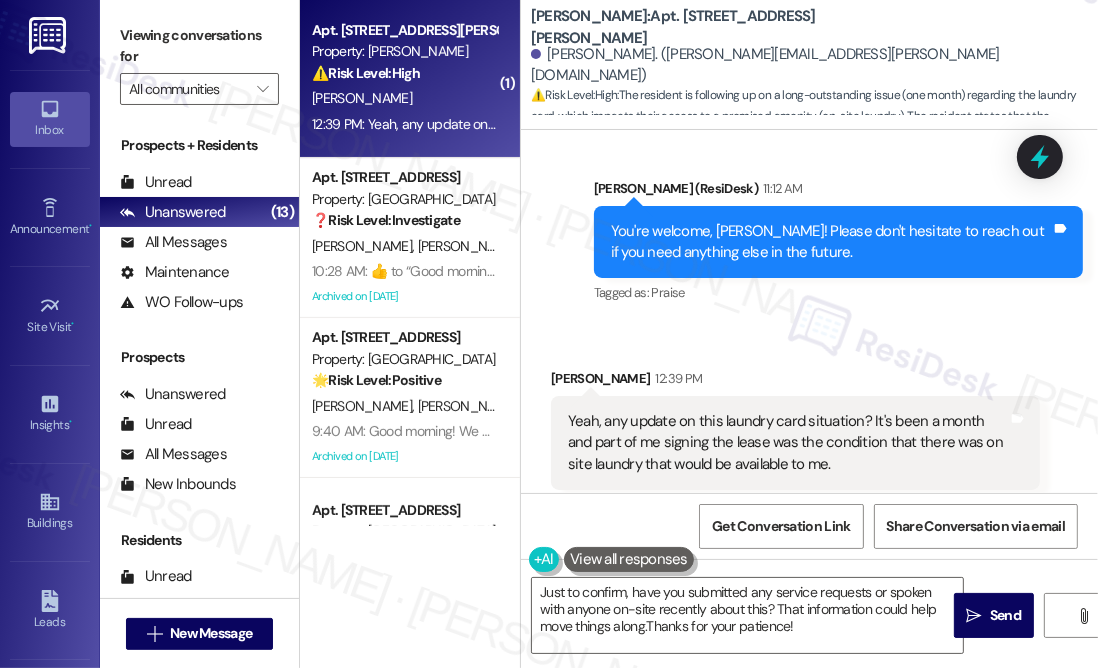 scroll, scrollTop: 0, scrollLeft: 0, axis: both 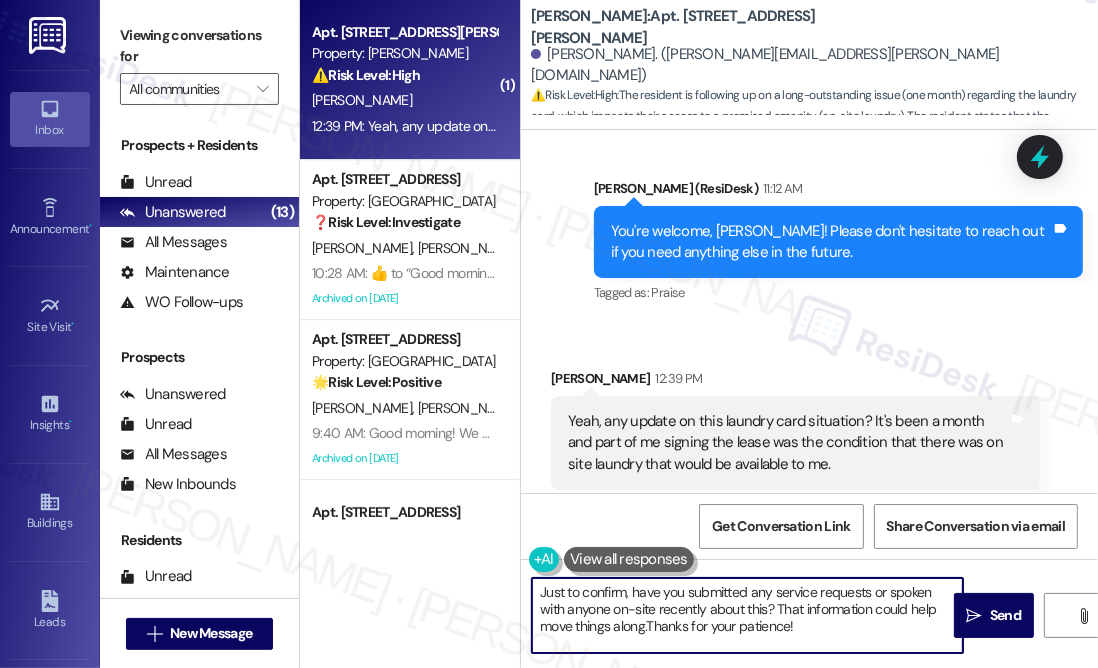 click on "Just to confirm, have you submitted any service requests or spoken with anyone on-site recently about this? That information could help move things along.Thanks for your patience!" at bounding box center [747, 615] 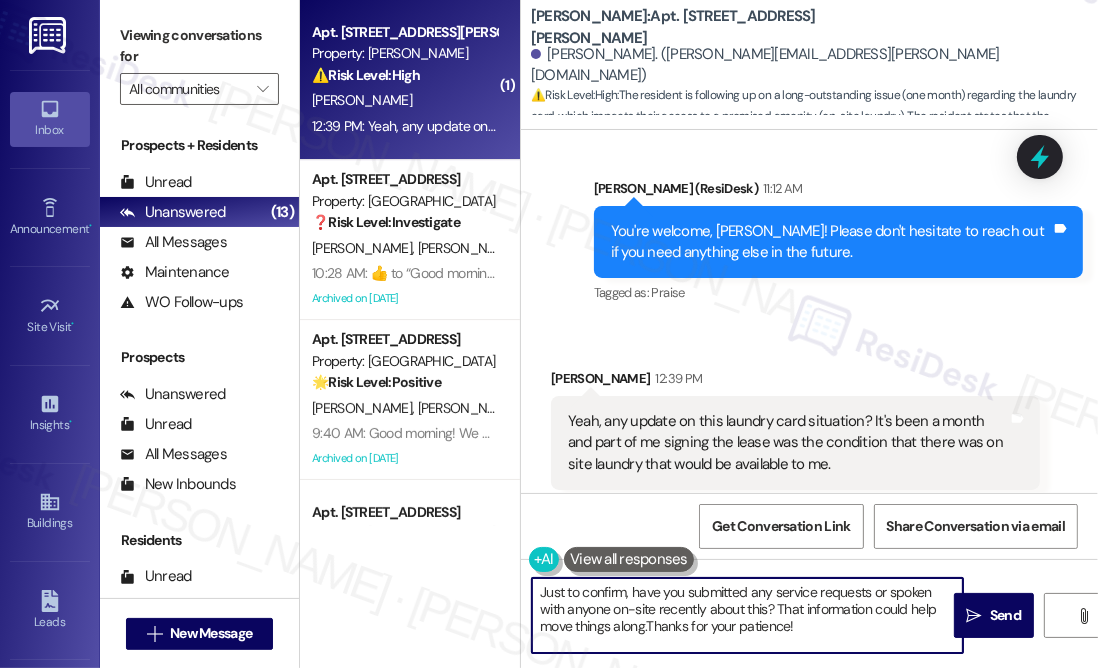 drag, startPoint x: 658, startPoint y: 591, endPoint x: 520, endPoint y: 591, distance: 138 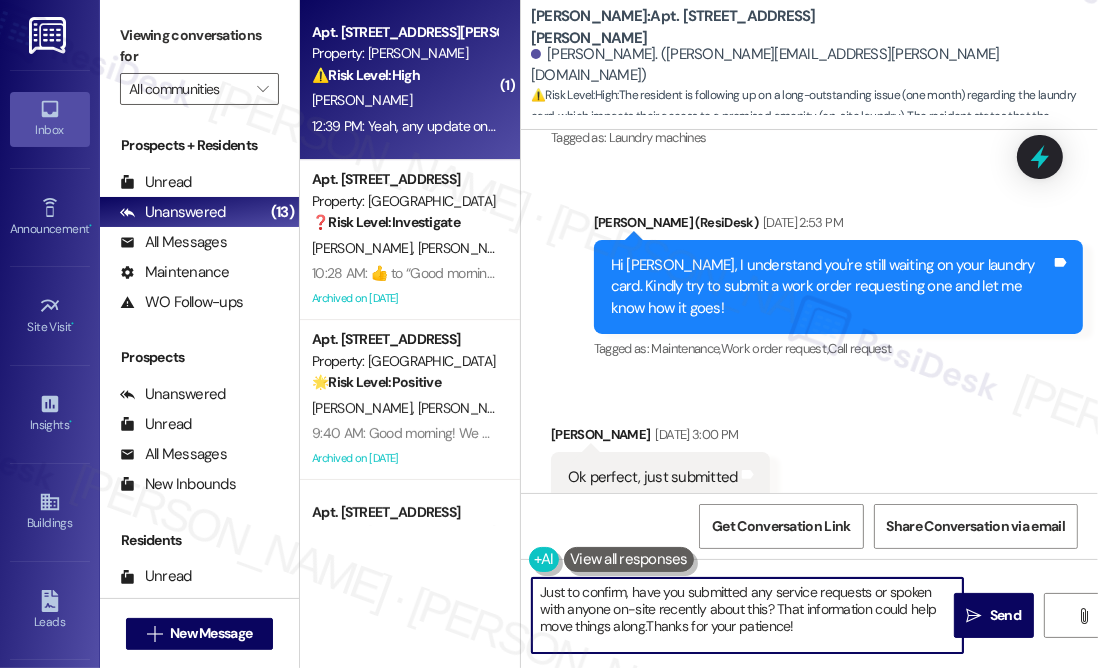 scroll, scrollTop: 4013, scrollLeft: 0, axis: vertical 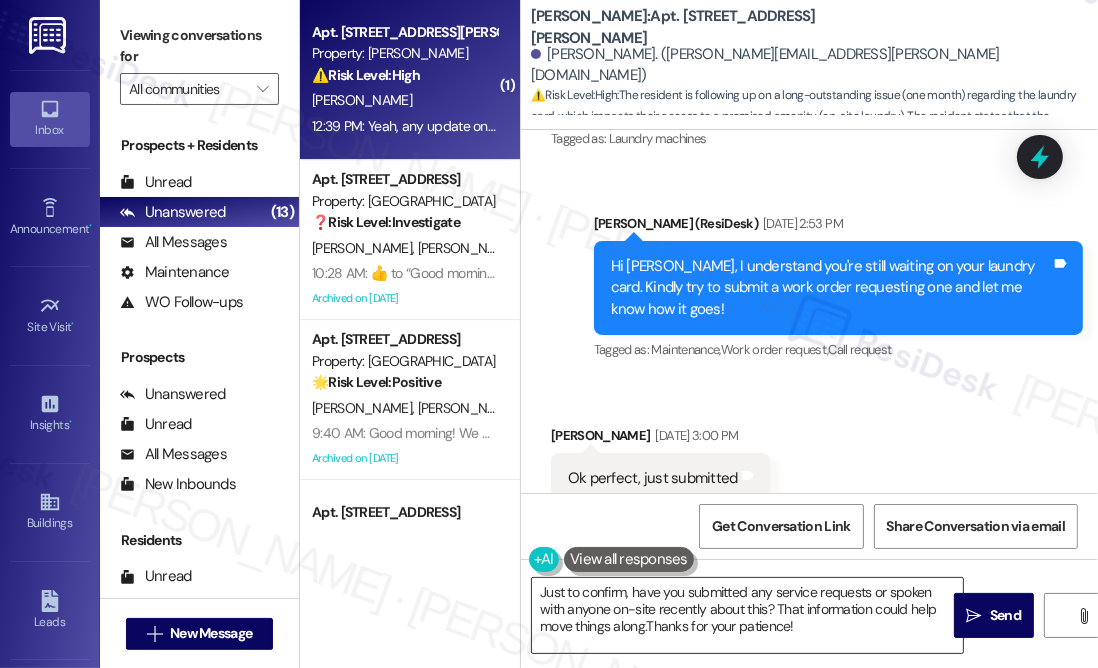 click on "Just to confirm, have you submitted any service requests or spoken with anyone on-site recently about this? That information could help move things along.Thanks for your patience!" at bounding box center [747, 615] 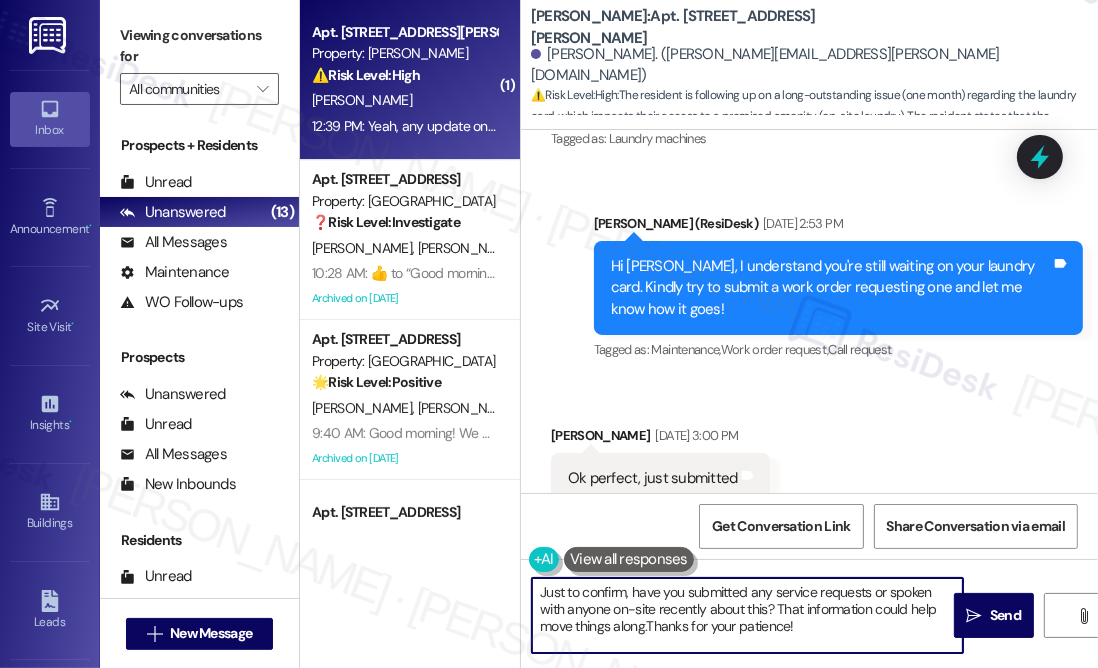 drag, startPoint x: 626, startPoint y: 590, endPoint x: 477, endPoint y: 594, distance: 149.05368 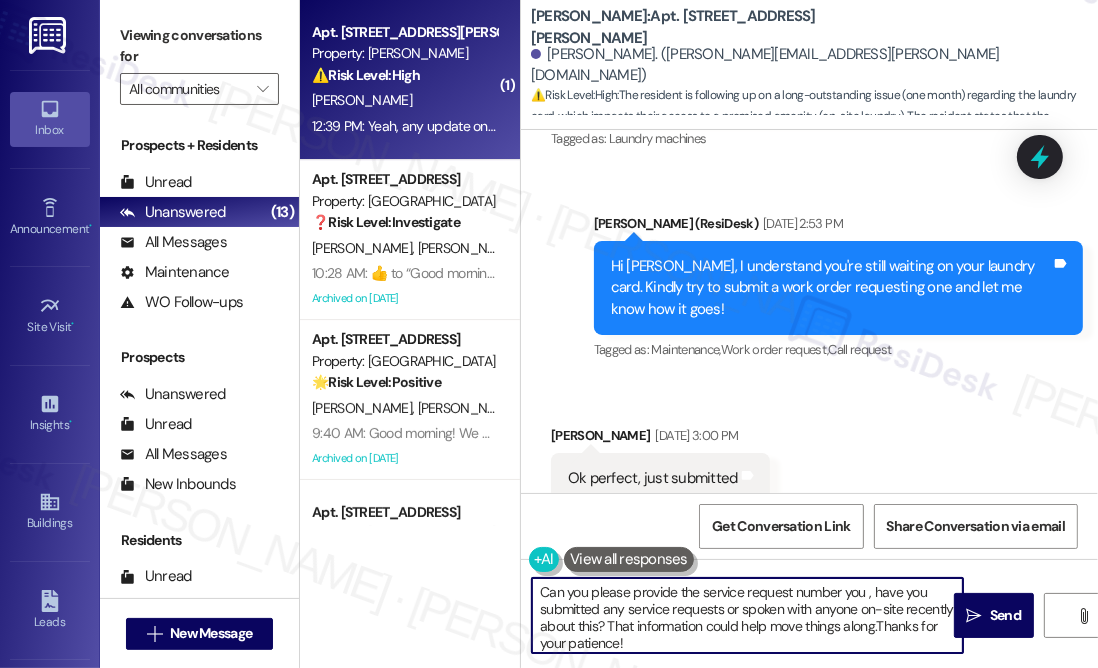 drag, startPoint x: 536, startPoint y: 604, endPoint x: 869, endPoint y: 578, distance: 334.01346 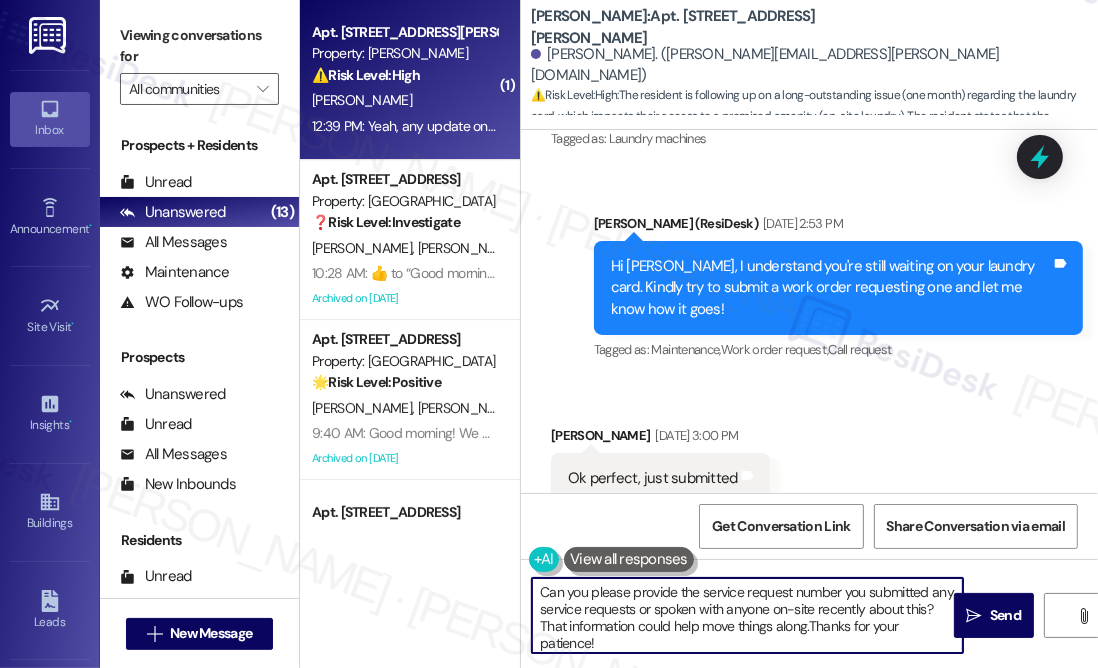 drag, startPoint x: 560, startPoint y: 624, endPoint x: 539, endPoint y: 611, distance: 24.698177 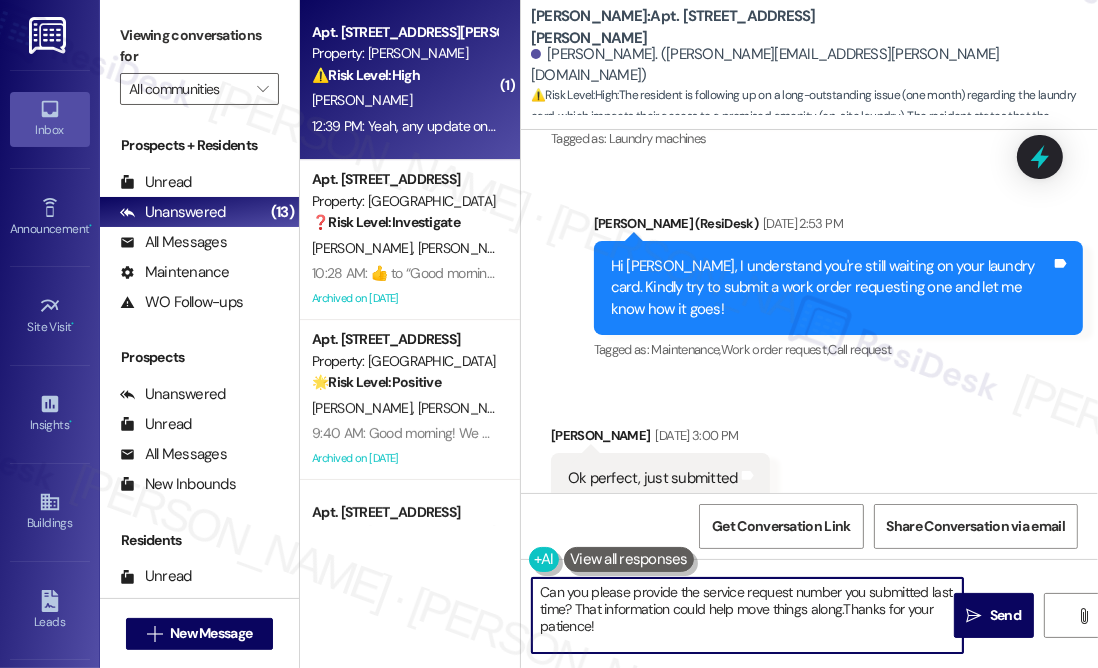 click on "Can you please provide the service request number you submitted last time? That information could help move things along.Thanks for your patience!" at bounding box center (747, 615) 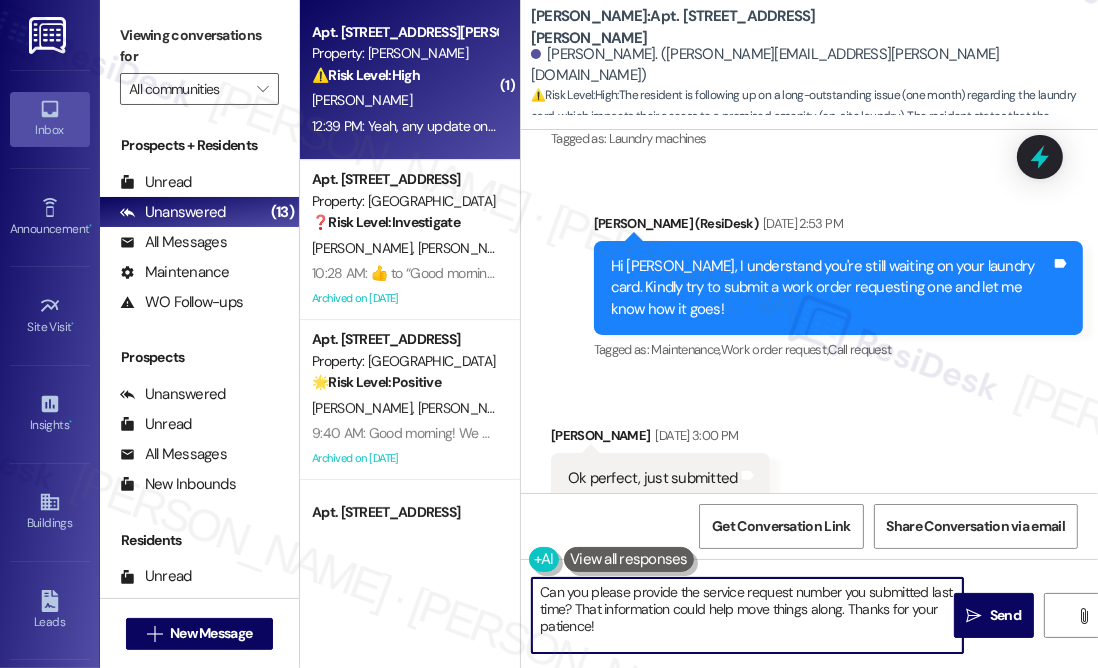 drag, startPoint x: 849, startPoint y: 609, endPoint x: 577, endPoint y: 612, distance: 272.01654 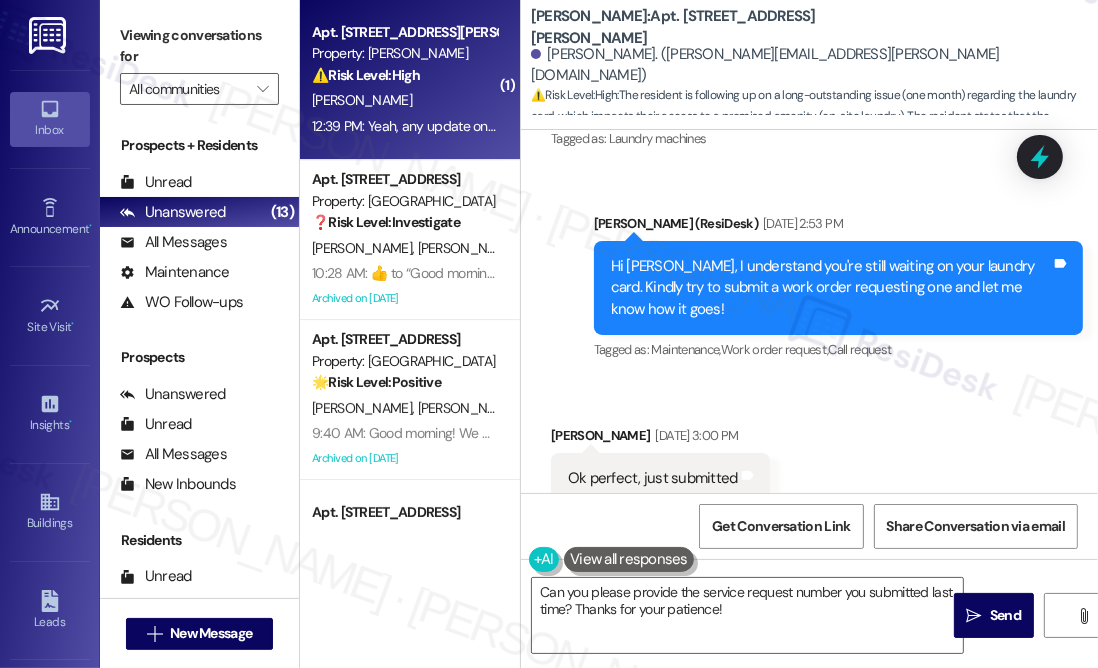 click on "Received via SMS [PERSON_NAME] [DATE] 3:00 PM Ok perfect, just submitted  Tags and notes Tagged as:   Positive response Click to highlight conversations about Positive response" at bounding box center [809, 464] 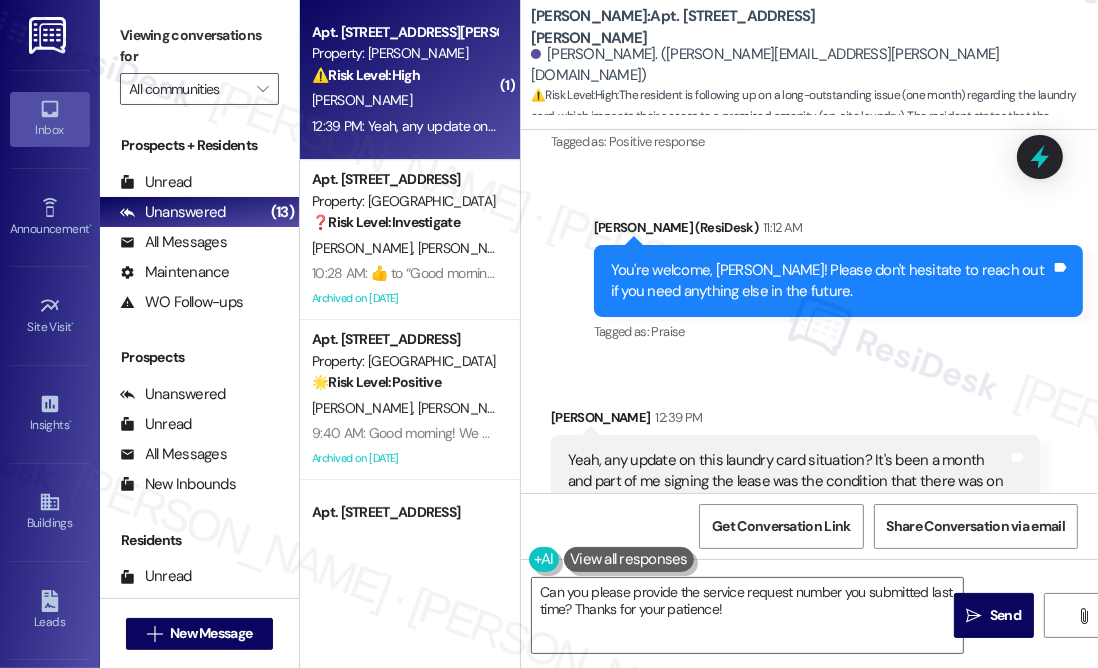scroll, scrollTop: 5468, scrollLeft: 0, axis: vertical 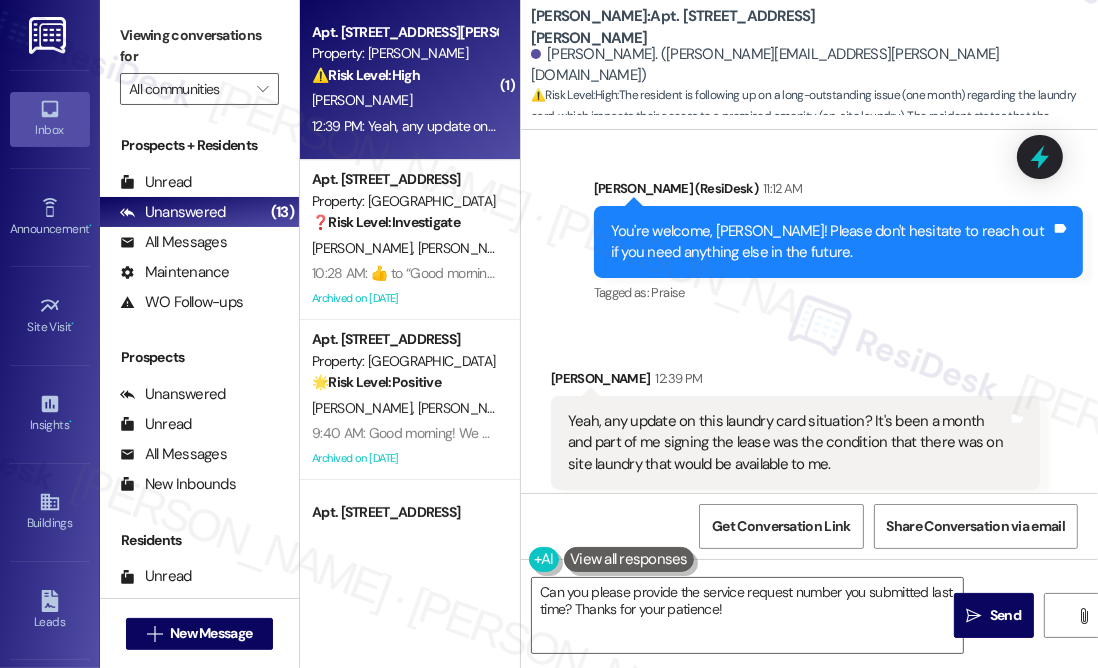 click on "Yeah, any update on this laundry card situation? It's been a month and part of me signing the lease was the condition that there was on site laundry that would be available to me." at bounding box center [788, 443] 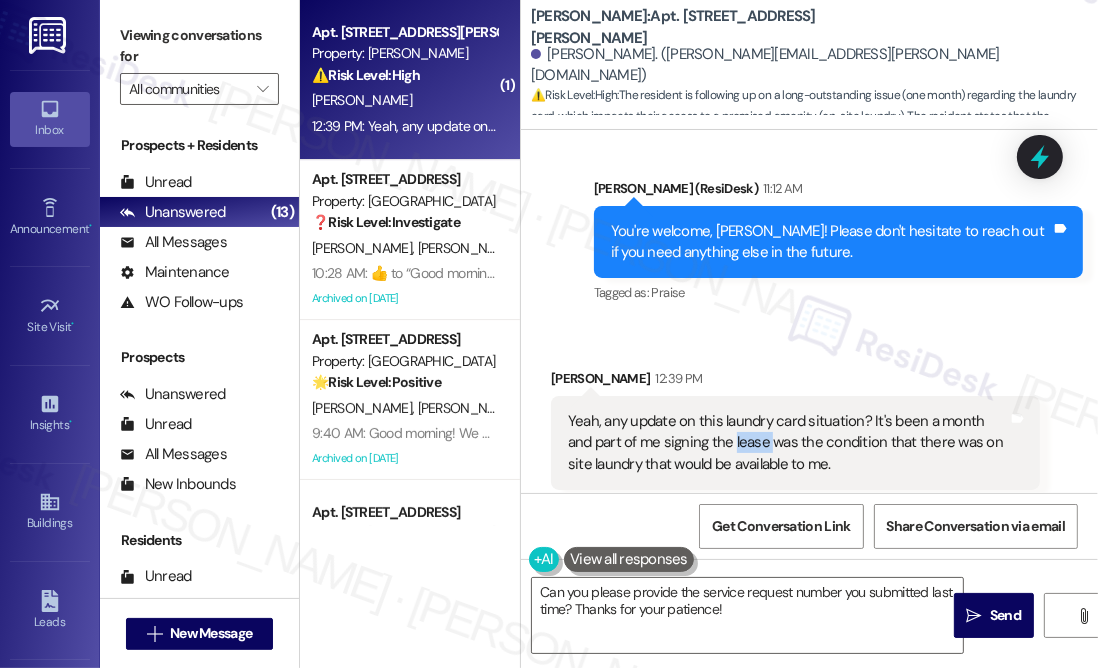 click on "Yeah, any update on this laundry card situation? It's been a month and part of me signing the lease was the condition that there was on site laundry that would be available to me." at bounding box center (788, 443) 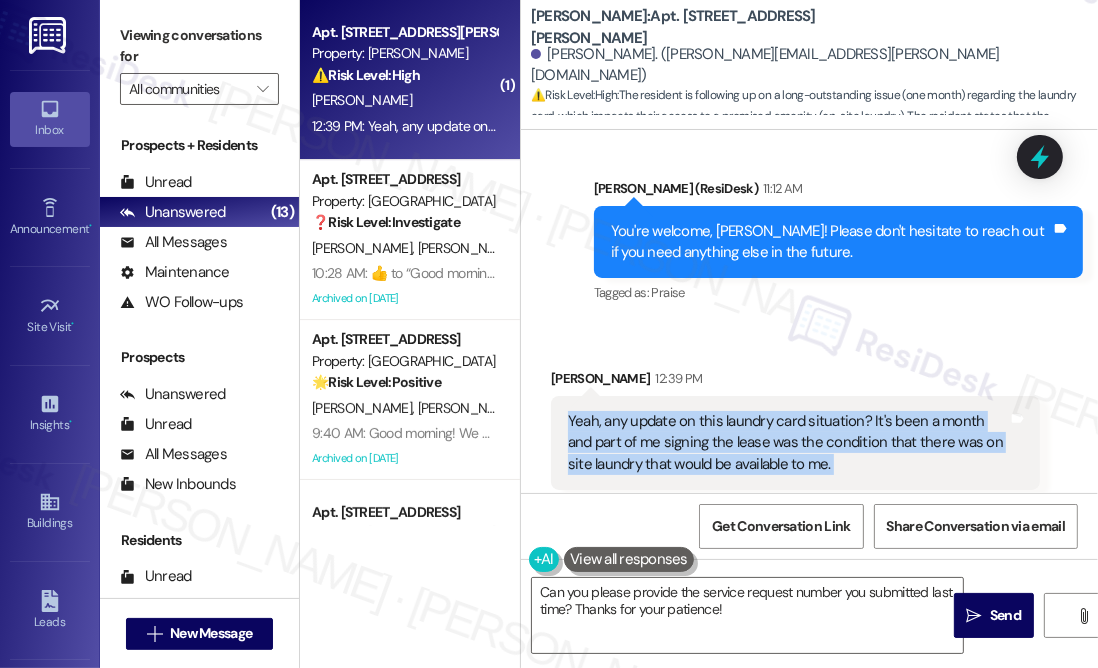click on "Yeah, any update on this laundry card situation? It's been a month and part of me signing the lease was the condition that there was on site laundry that would be available to me." at bounding box center (788, 443) 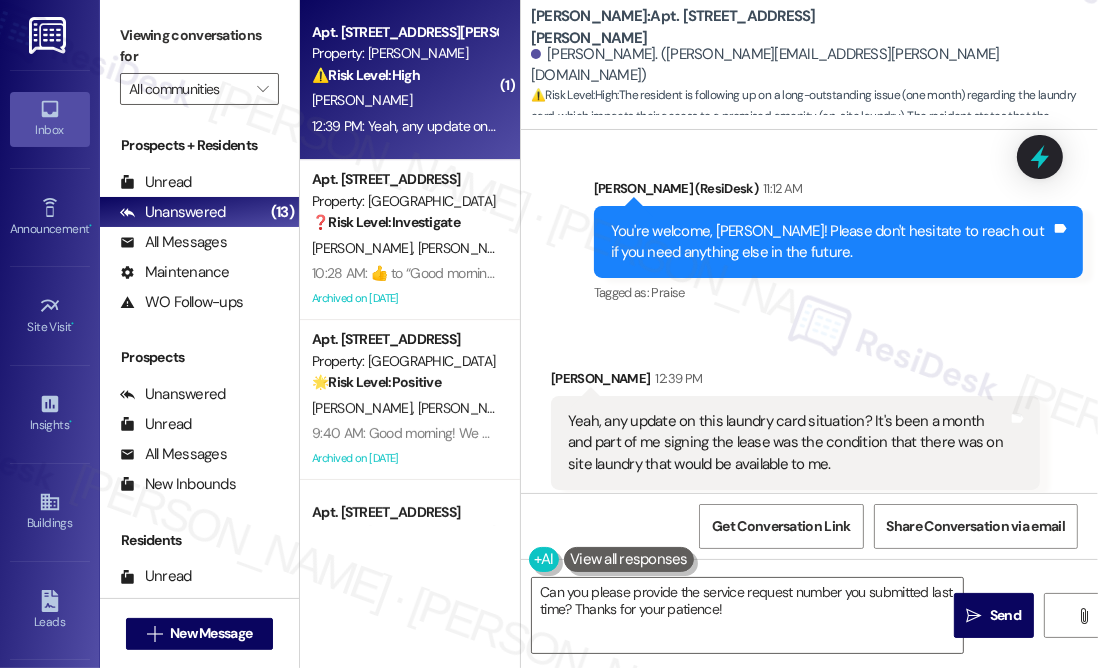 click on "Tagged as:   Praise Click to highlight conversations about Praise" at bounding box center (838, 292) 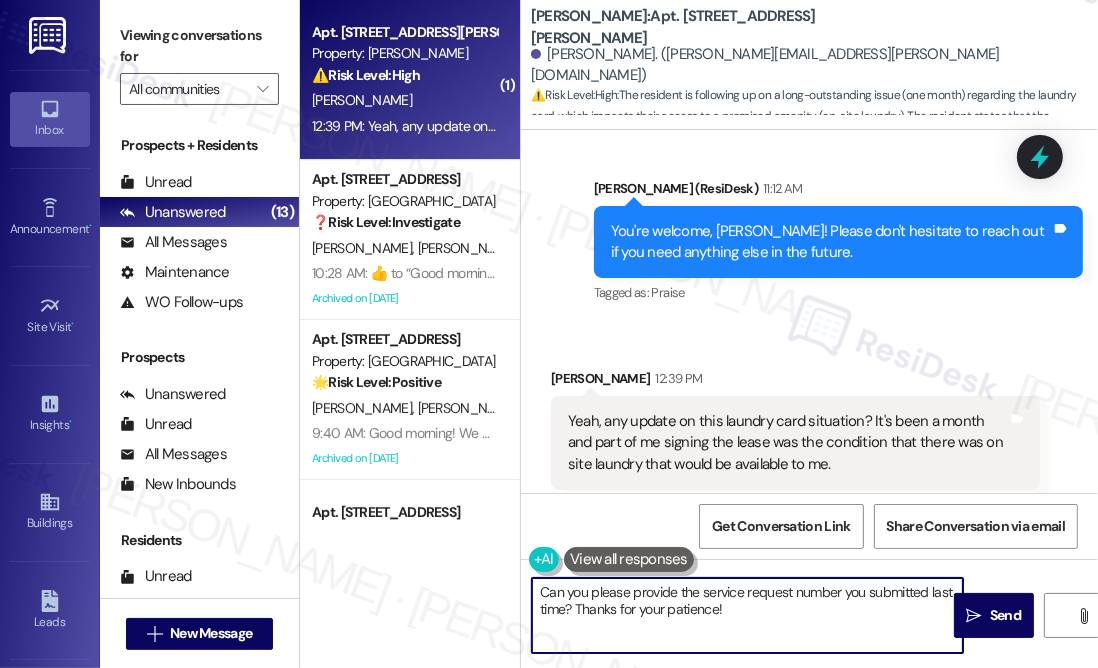 click on "Can you please provide the service request number you submitted last time? Thanks for your patience!" at bounding box center [747, 615] 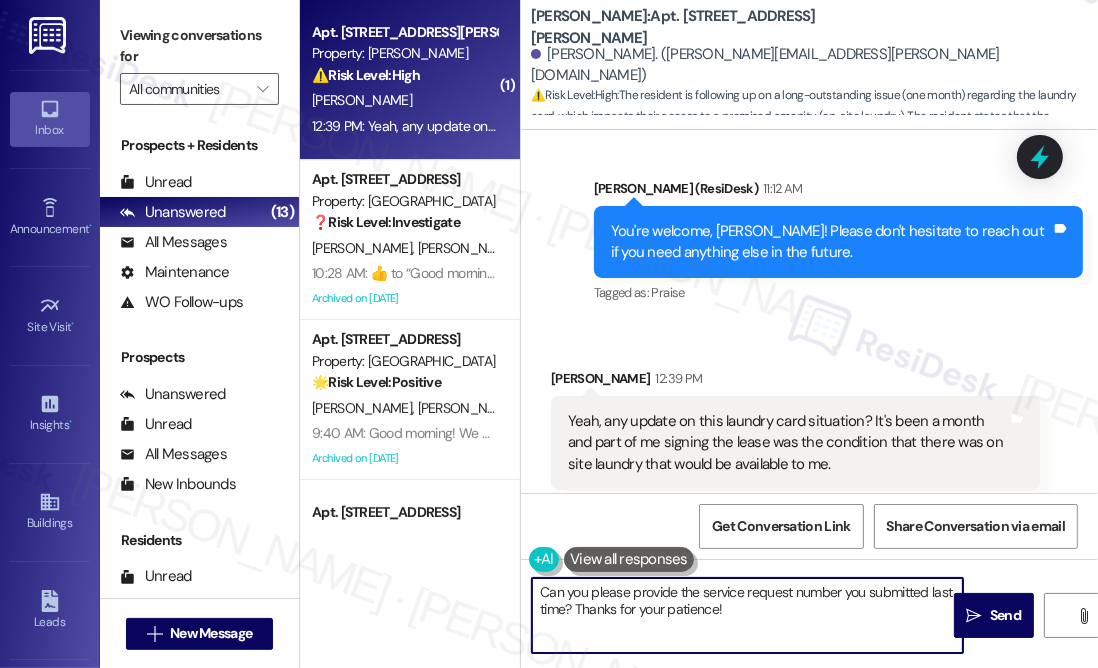 click on "Yeah, any update on this laundry card situation? It's been a month and part of me signing the lease was the condition that there was on site laundry that would be available to me." at bounding box center (788, 443) 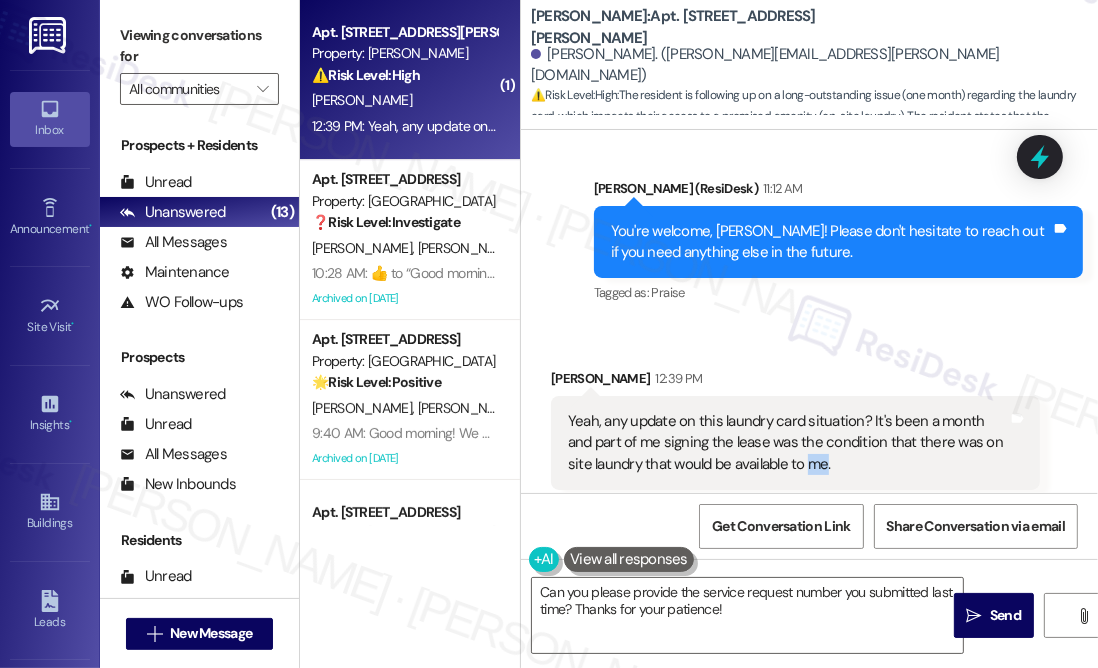 click on "Yeah, any update on this laundry card situation? It's been a month and part of me signing the lease was the condition that there was on site laundry that would be available to me." at bounding box center [788, 443] 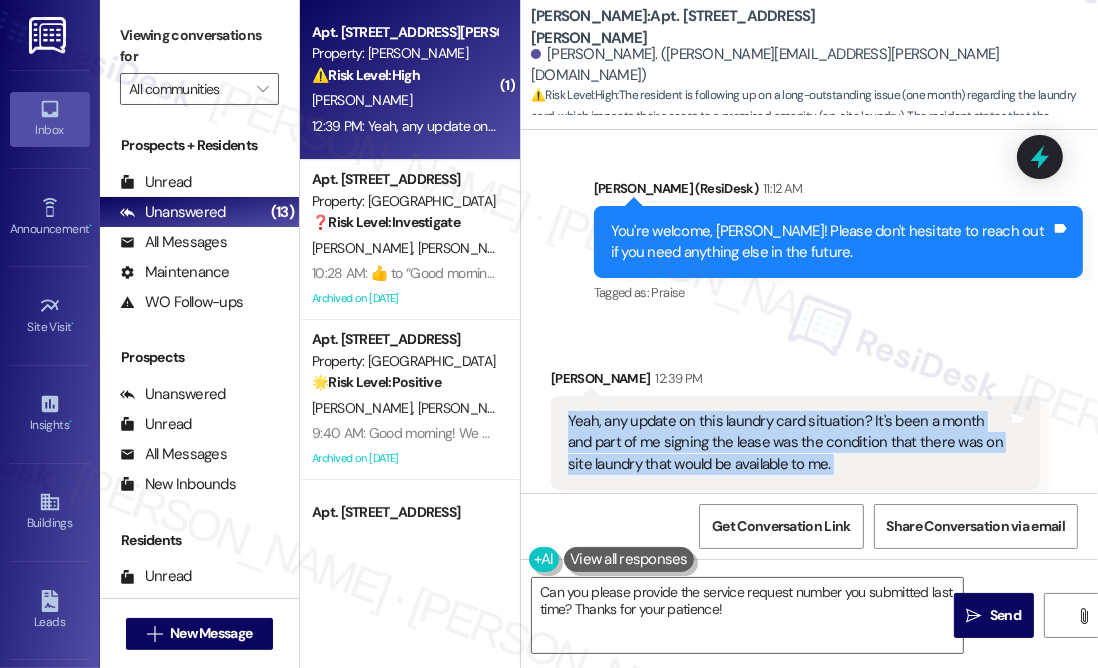 click on "Yeah, any update on this laundry card situation? It's been a month and part of me signing the lease was the condition that there was on site laundry that would be available to me." at bounding box center (788, 443) 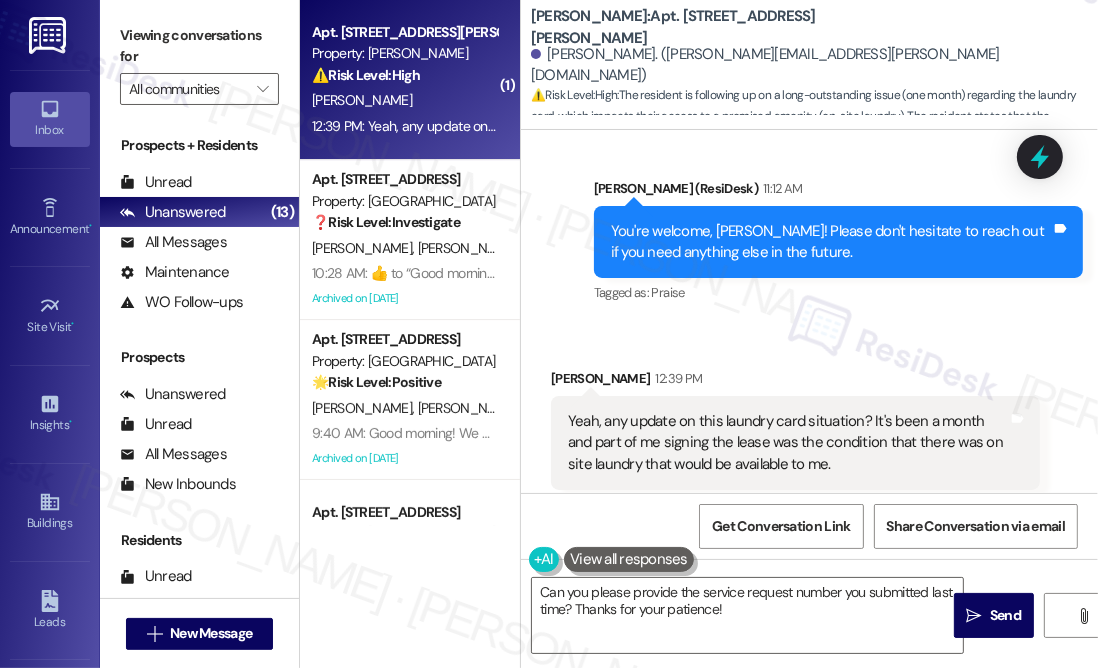 click on "Received via SMS [PERSON_NAME] 12:39 PM Yeah, any update on this laundry card situation? It's been a month and part of me signing the lease was the condition that there was on site laundry that would be available to me.  Tags and notes Tagged as:   Lease ,  Click to highlight conversations about Lease Laundry machines ,  Click to highlight conversations about Laundry machines Lease renewal Click to highlight conversations about Lease renewal" at bounding box center [809, 429] 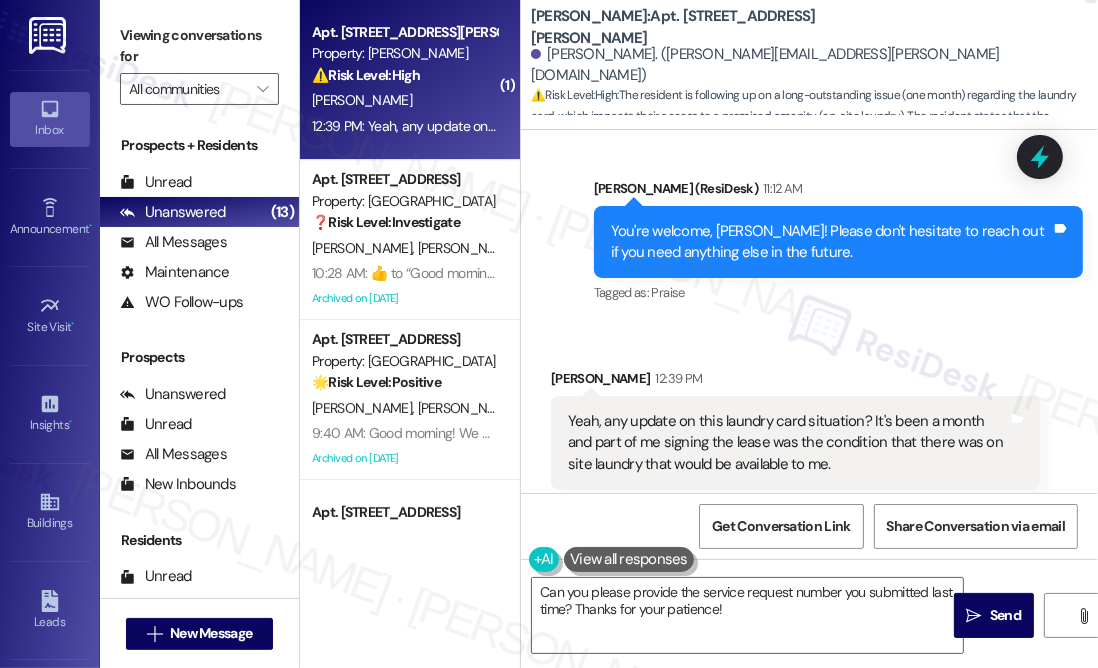 click on "Yeah, any update on this laundry card situation? It's been a month and part of me signing the lease was the condition that there was on site laundry that would be available to me." at bounding box center [788, 443] 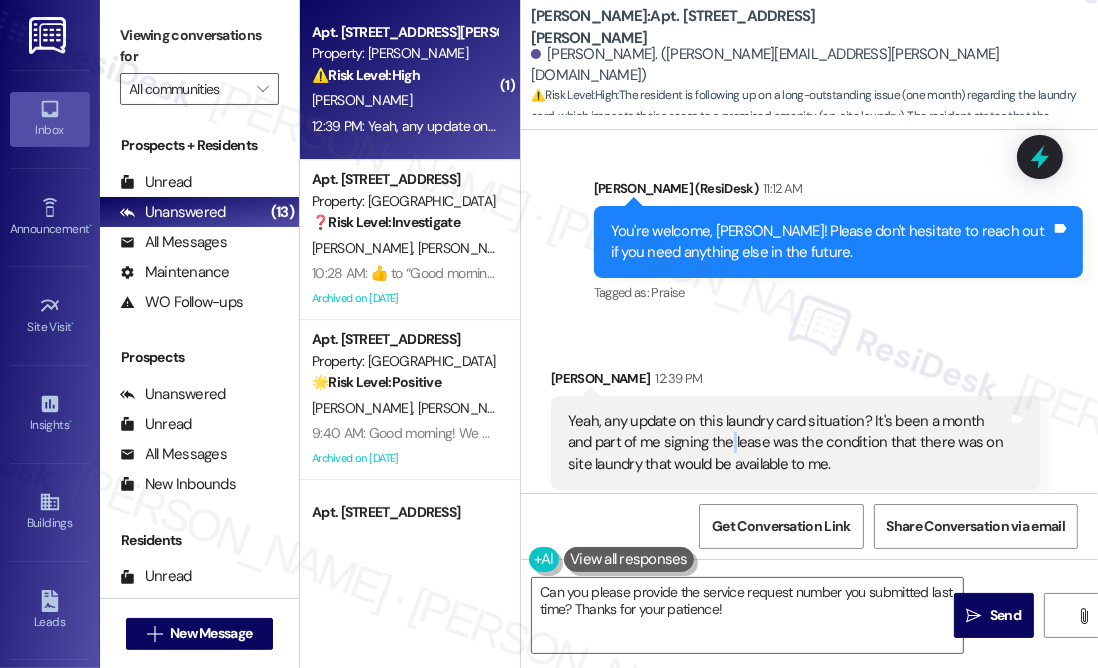 click on "Yeah, any update on this laundry card situation? It's been a month and part of me signing the lease was the condition that there was on site laundry that would be available to me." at bounding box center (788, 443) 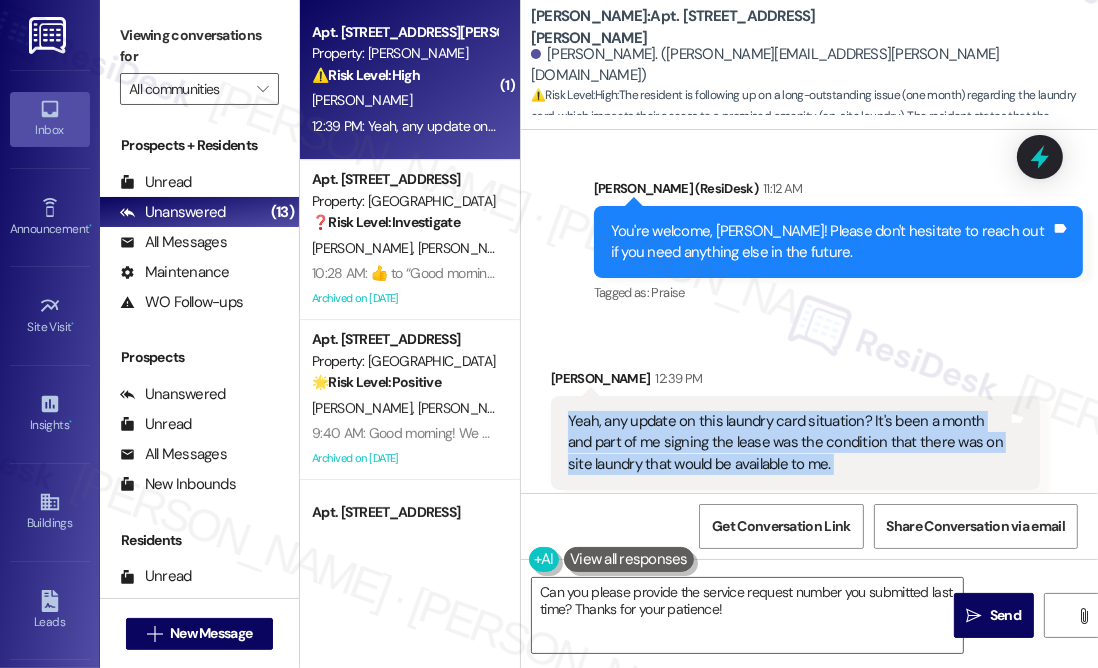 click on "Yeah, any update on this laundry card situation? It's been a month and part of me signing the lease was the condition that there was on site laundry that would be available to me." at bounding box center (788, 443) 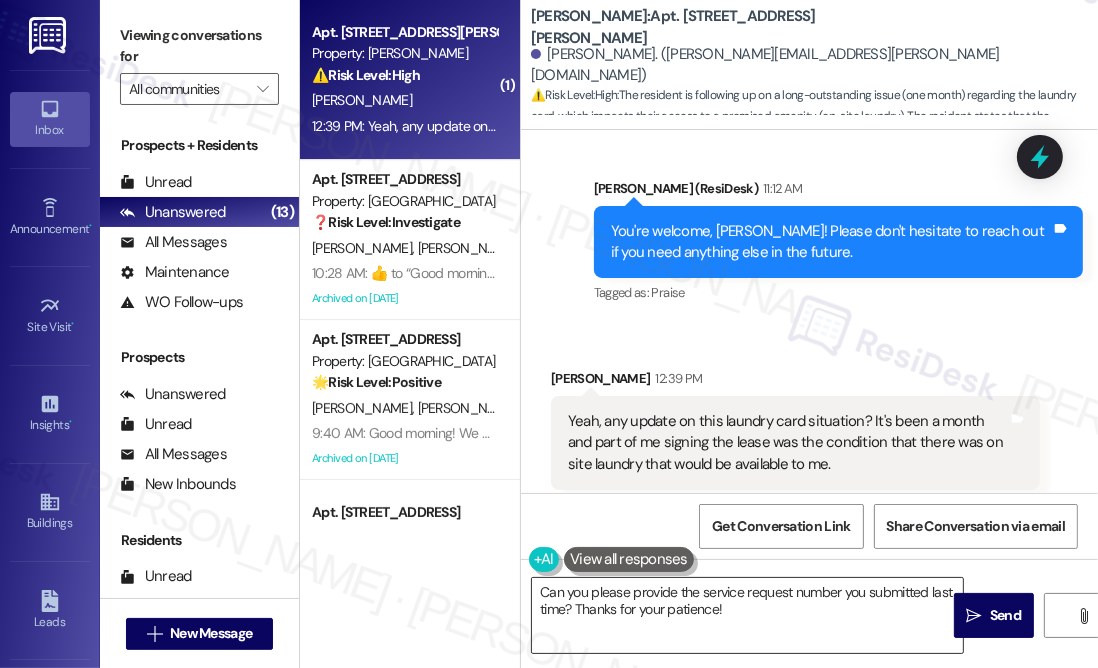 click on "Can you please provide the service request number you submitted last time? Thanks for your patience!" at bounding box center [747, 615] 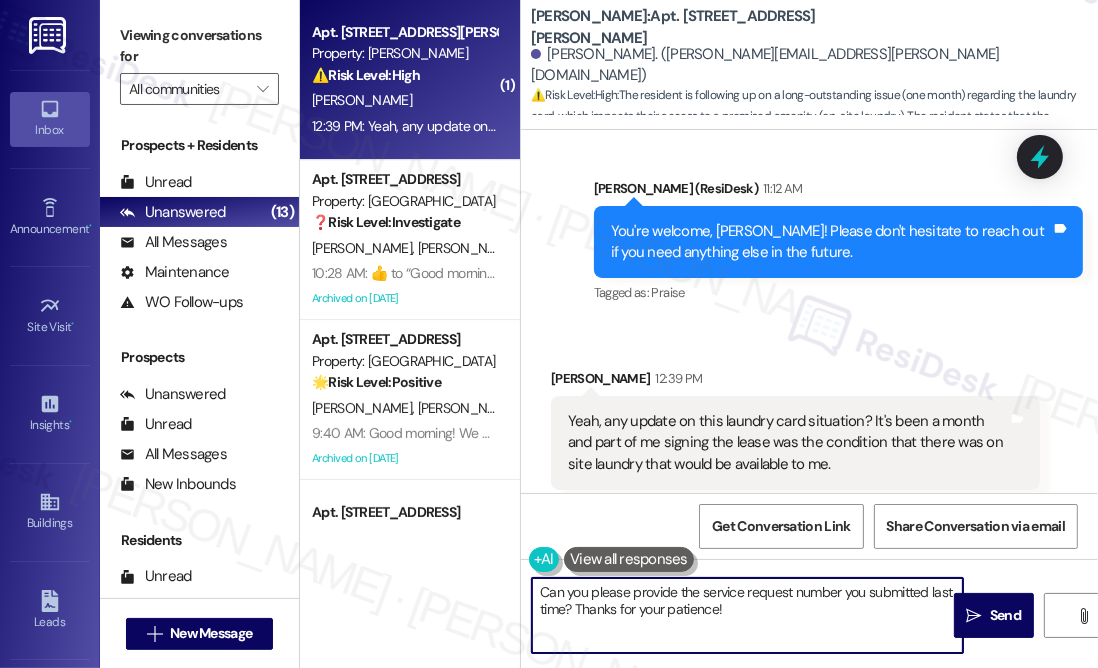 click on "Can you please provide the service request number you submitted last time? Thanks for your patience!" at bounding box center (747, 615) 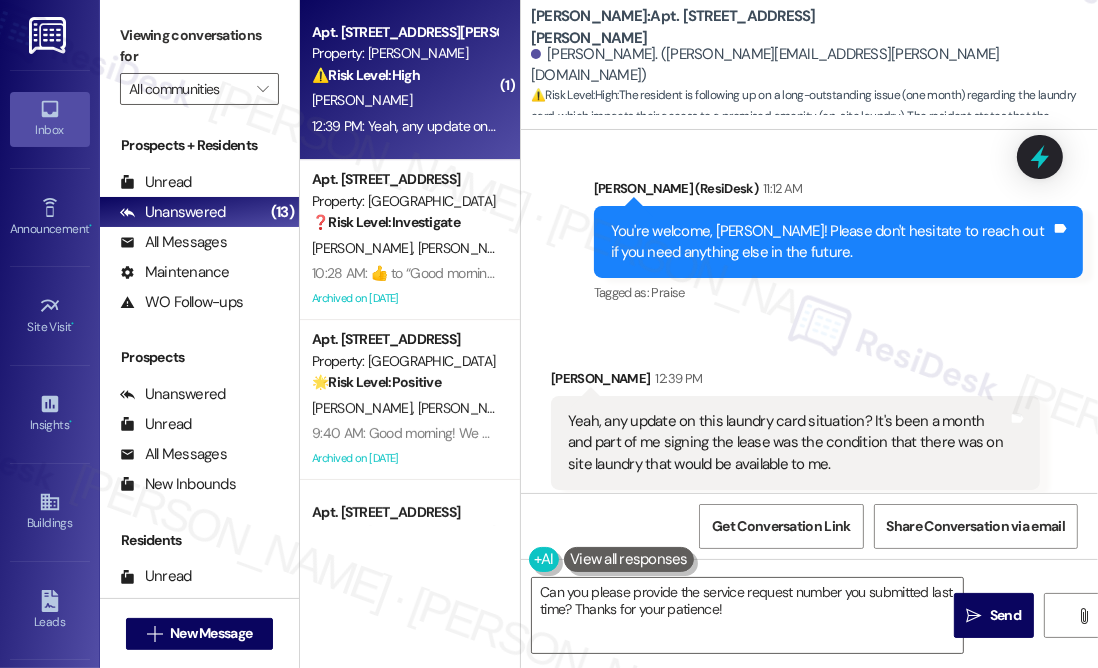 click on "Received via SMS [PERSON_NAME] 12:39 PM Yeah, any update on this laundry card situation? It's been a month and part of me signing the lease was the condition that there was on site laundry that would be available to me.  Tags and notes Tagged as:   Lease ,  Click to highlight conversations about Lease Laundry machines ,  Click to highlight conversations about Laundry machines Lease renewal Click to highlight conversations about Lease renewal" at bounding box center [795, 444] 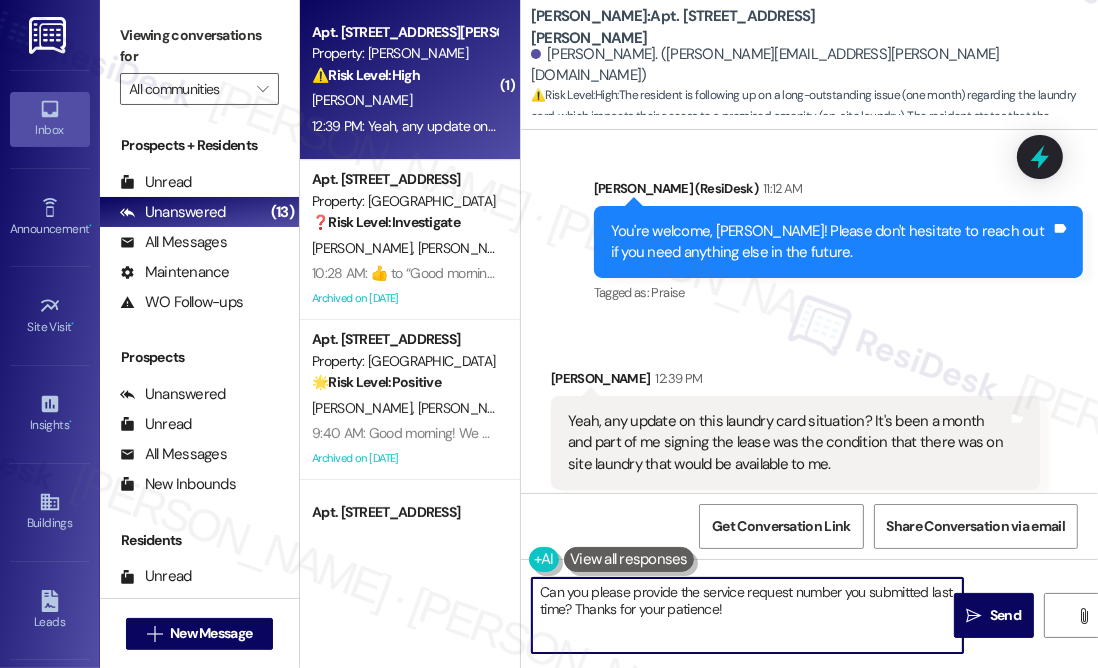 click on "Can you please provide the service request number you submitted last time? Thanks for your patience!" at bounding box center [747, 615] 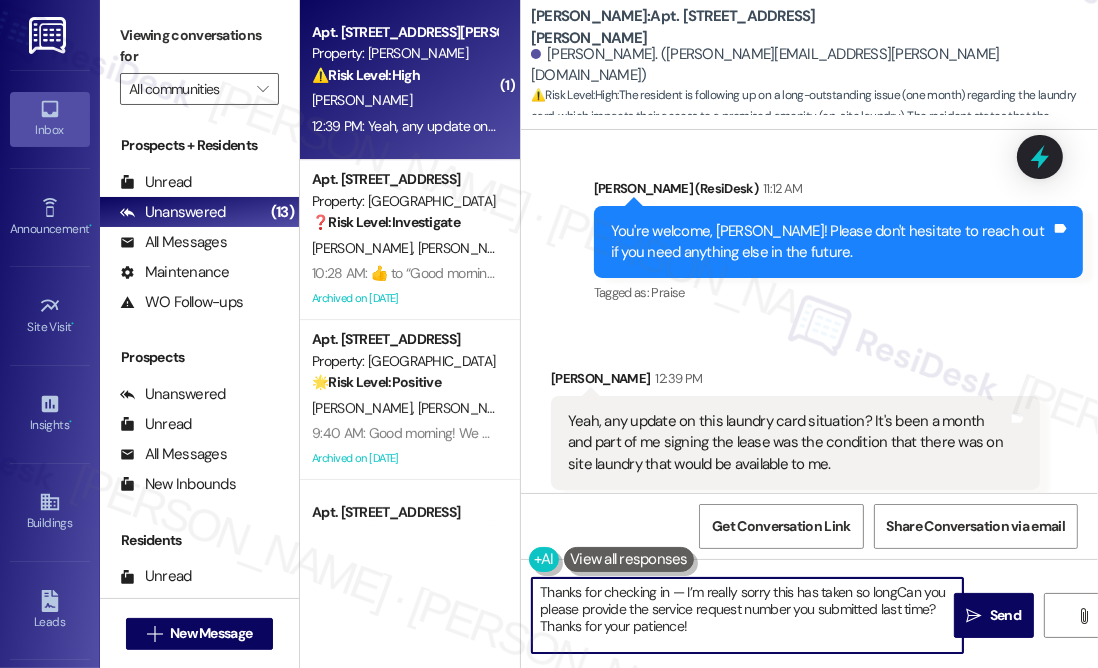 click on "Thanks for checking in — I’m really sorry this has taken so longCan you please provide the service request number you submitted last time? Thanks for your patience!" at bounding box center [747, 615] 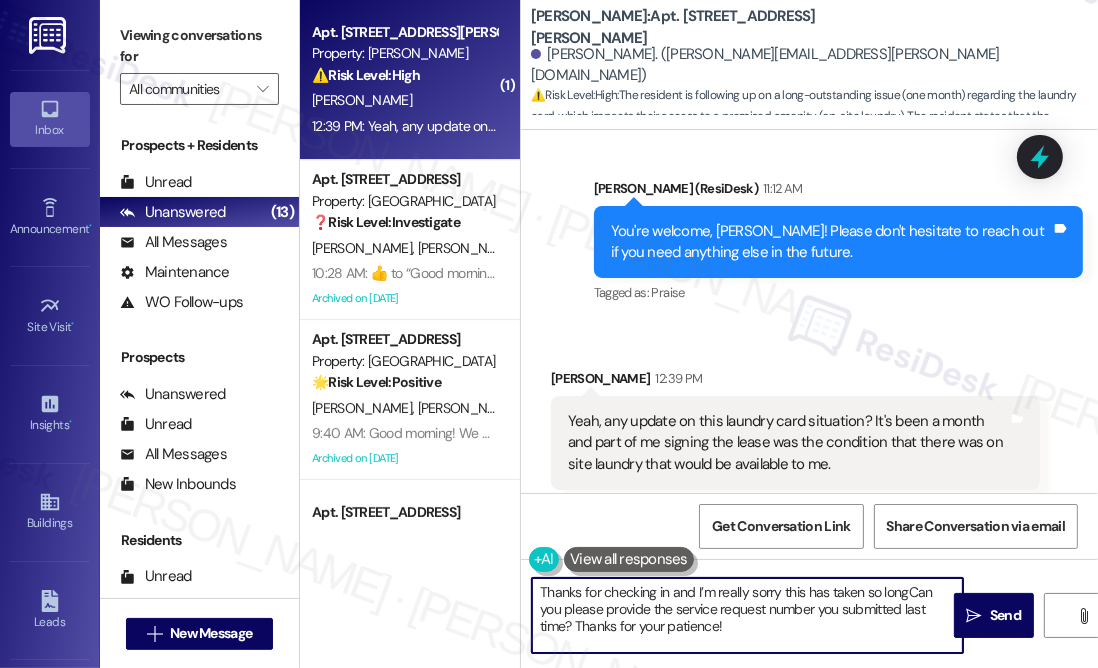 click on "Thanks for checking in and I’m really sorry this has taken so longCan you please provide the service request number you submitted last time? Thanks for your patience!" at bounding box center (747, 615) 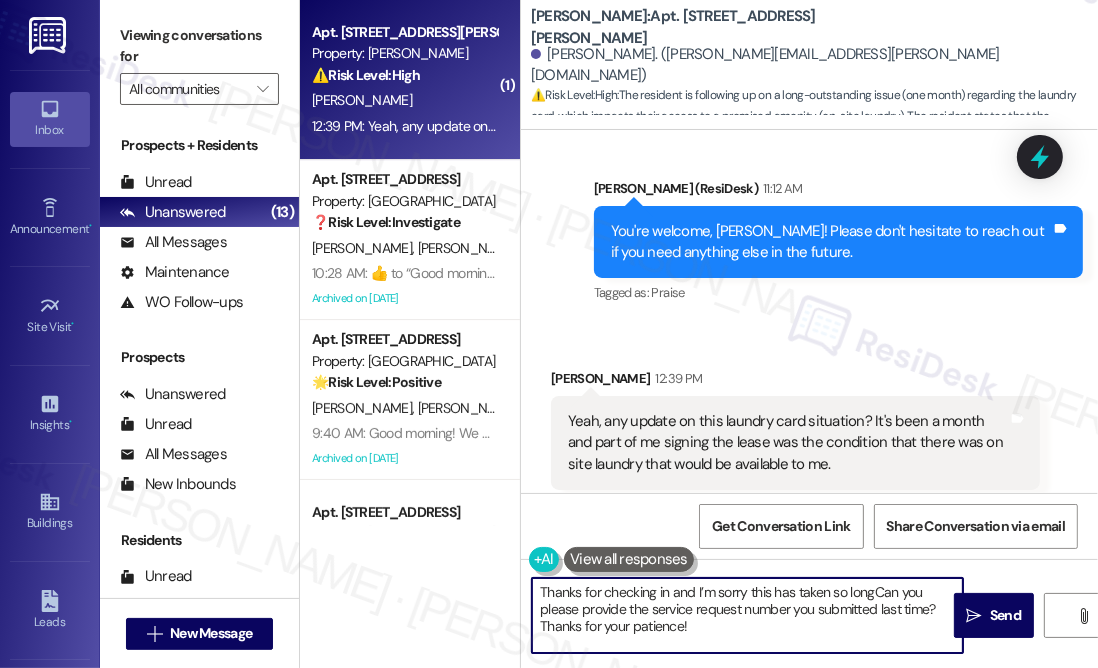 click on "Thanks for checking in and I’m sorry this has taken so longCan you please provide the service request number you submitted last time? Thanks for your patience!" at bounding box center [747, 615] 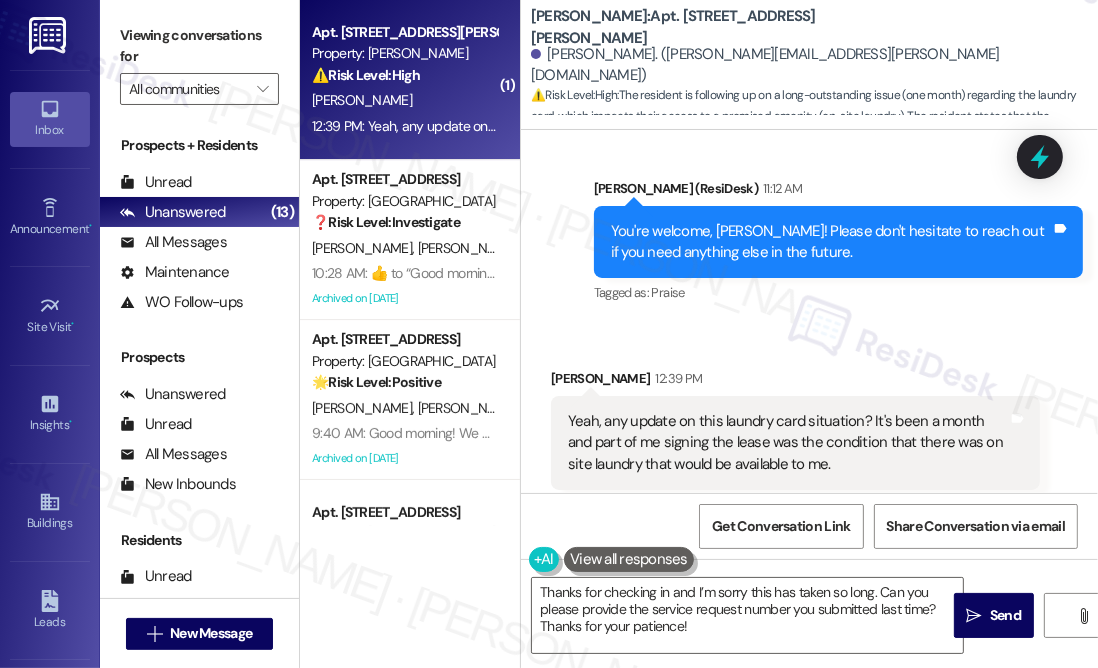 click on "Received via SMS [PERSON_NAME] 12:39 PM Yeah, any update on this laundry card situation? It's been a month and part of me signing the lease was the condition that there was on site laundry that would be available to me.  Tags and notes Tagged as:   Lease ,  Click to highlight conversations about Lease Laundry machines ,  Click to highlight conversations about Laundry machines Lease renewal Click to highlight conversations about Lease renewal" at bounding box center [809, 429] 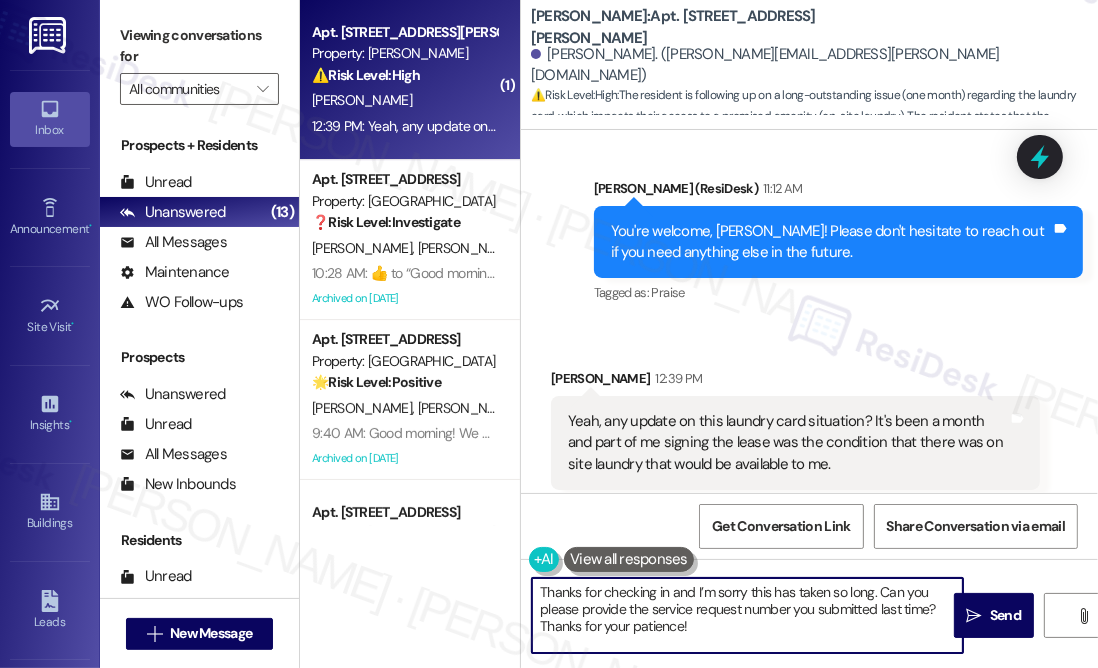 click on "Thanks for checking in and I’m sorry this has taken so long. Can you please provide the service request number you submitted last time? Thanks for your patience!" at bounding box center (747, 615) 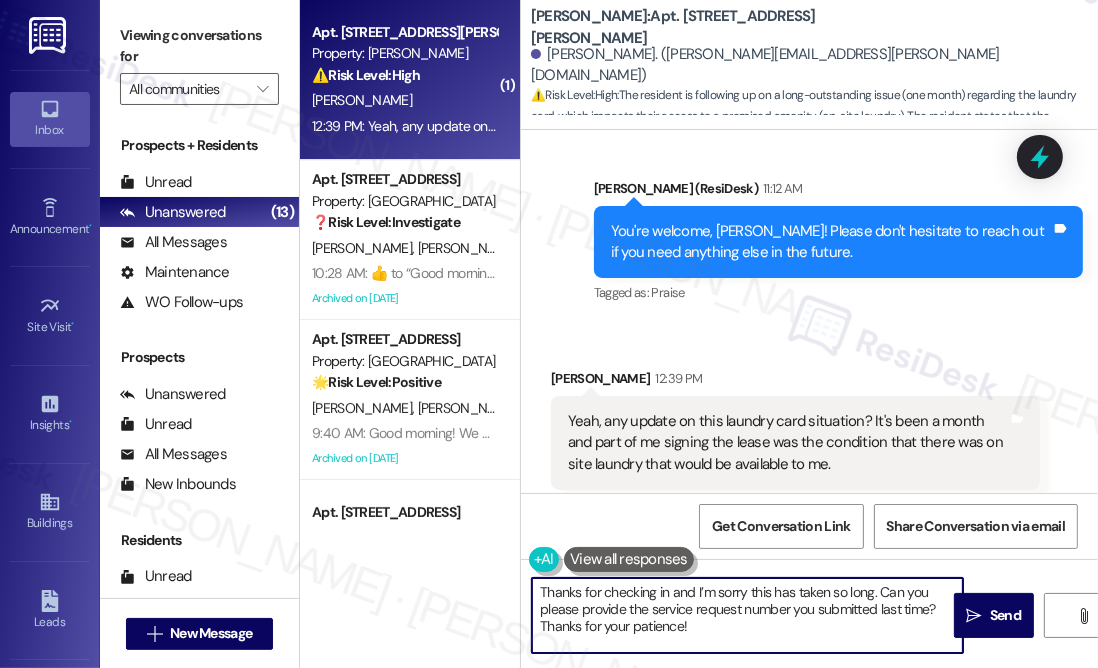 drag, startPoint x: 722, startPoint y: 627, endPoint x: 528, endPoint y: 632, distance: 194.06442 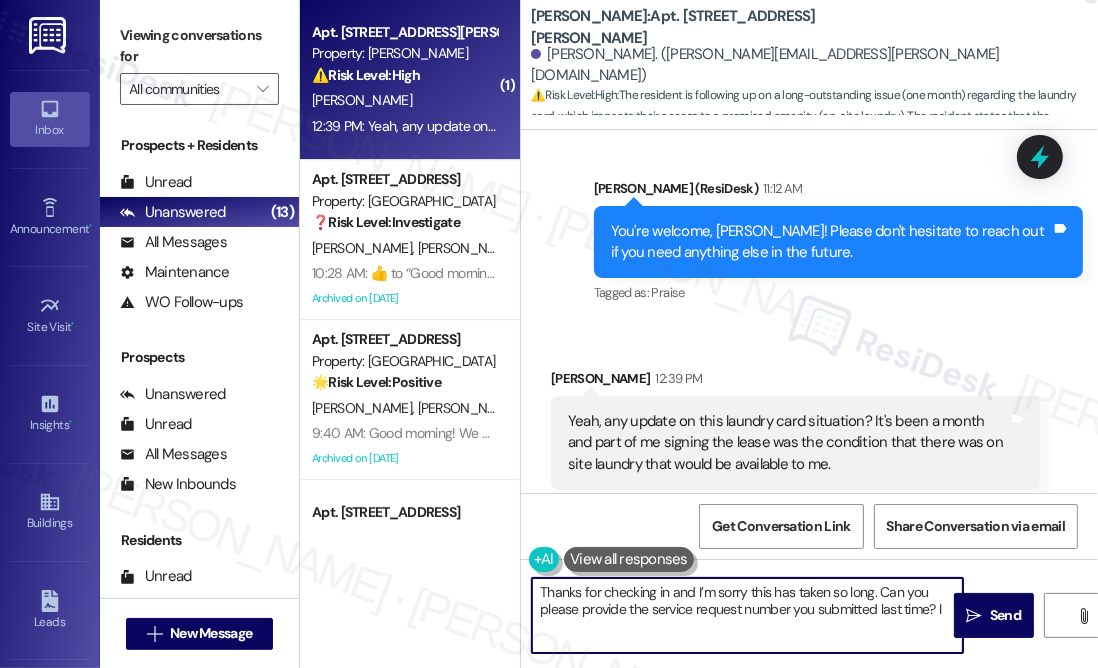 click on "Thanks for checking in and I’m sorry this has taken so long. Can you please provide the service request number you submitted last time? I" at bounding box center (747, 615) 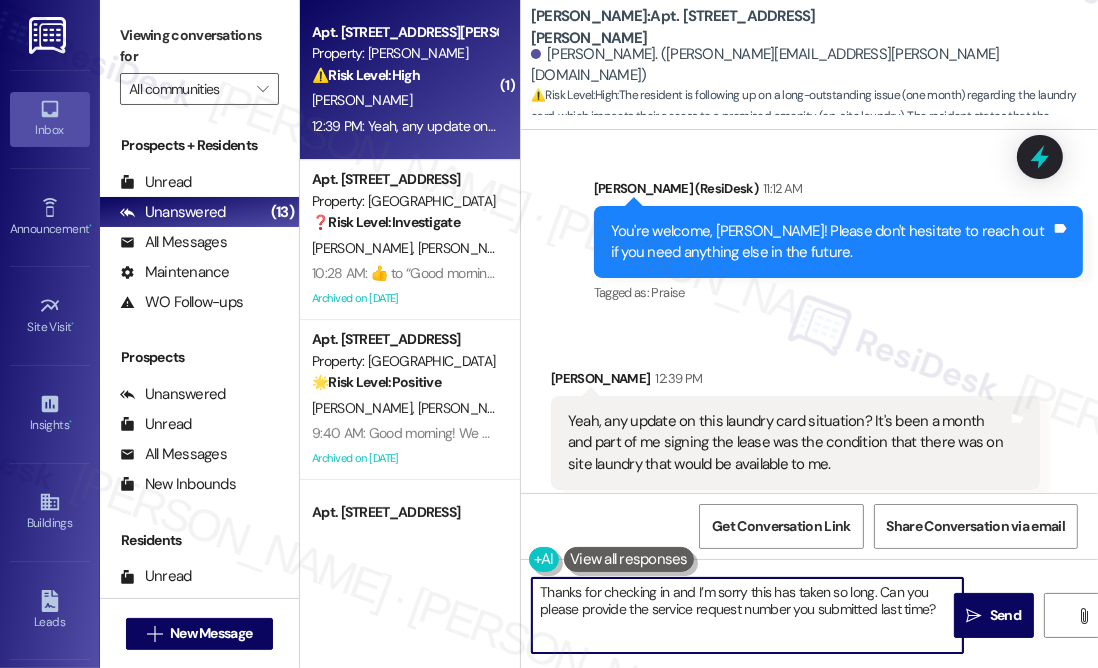 click on "Thanks for checking in and I’m sorry this has taken so long. Can you please provide the service request number you submitted last time?" at bounding box center [747, 615] 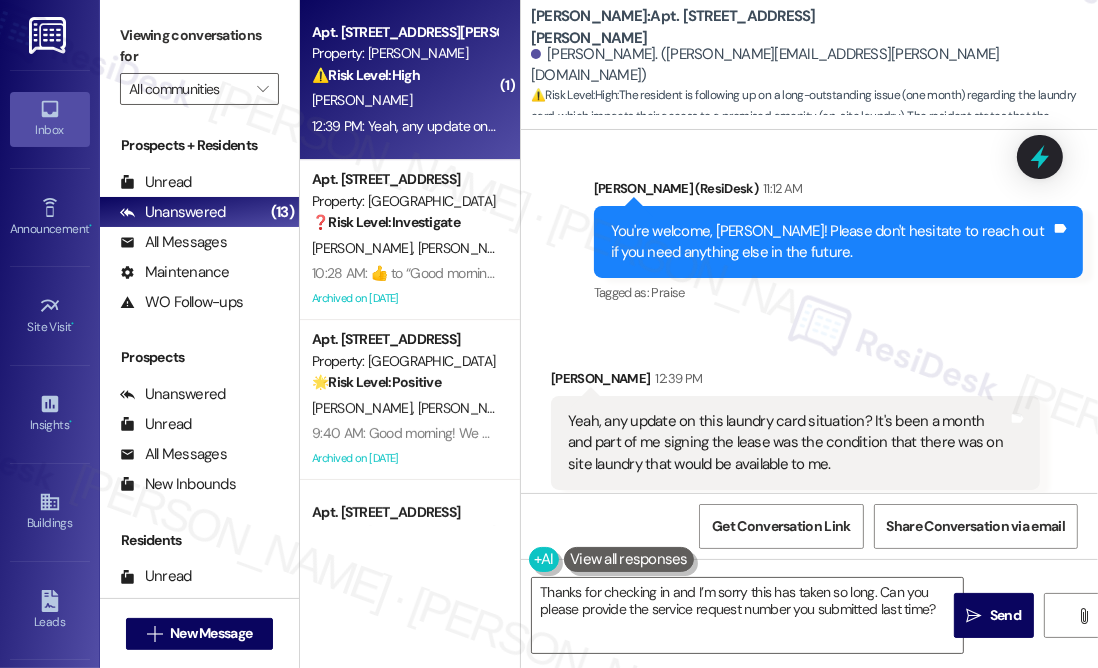 click on "Yeah, any update on this laundry card situation? It's been a month and part of me signing the lease was the condition that there was on site laundry that would be available to me." at bounding box center (788, 443) 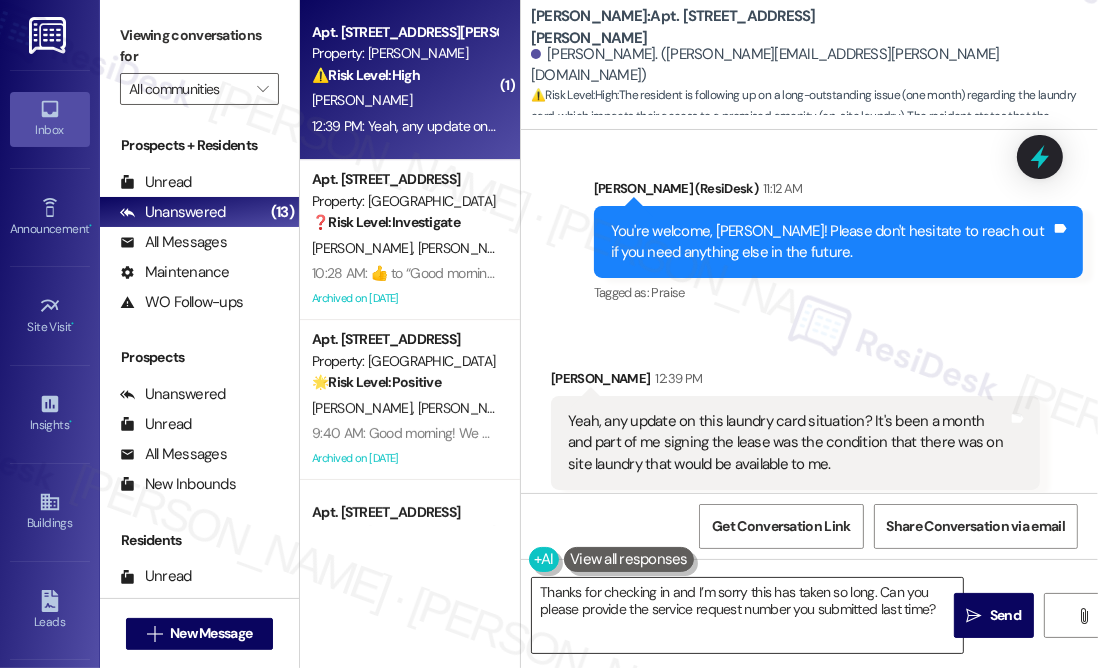 click on "Thanks for checking in and I’m sorry this has taken so long. Can you please provide the service request number you submitted last time?" at bounding box center [747, 615] 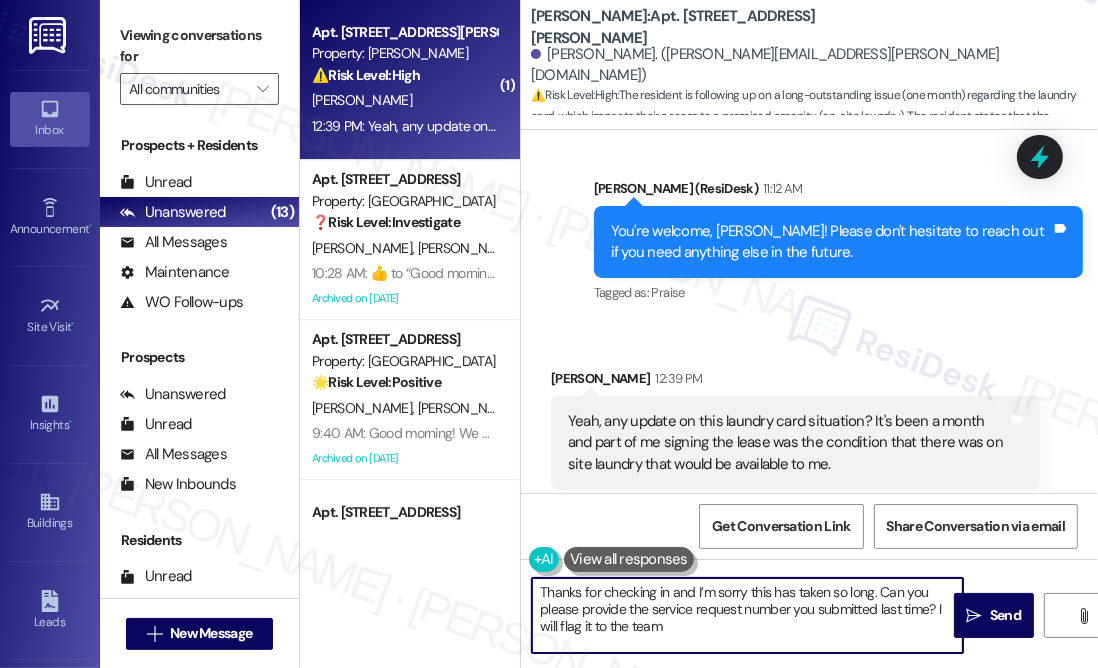 click on "Thanks for checking in and I’m sorry this has taken so long. Can you please provide the service request number you submitted last time? I will flag it to the team" at bounding box center [747, 615] 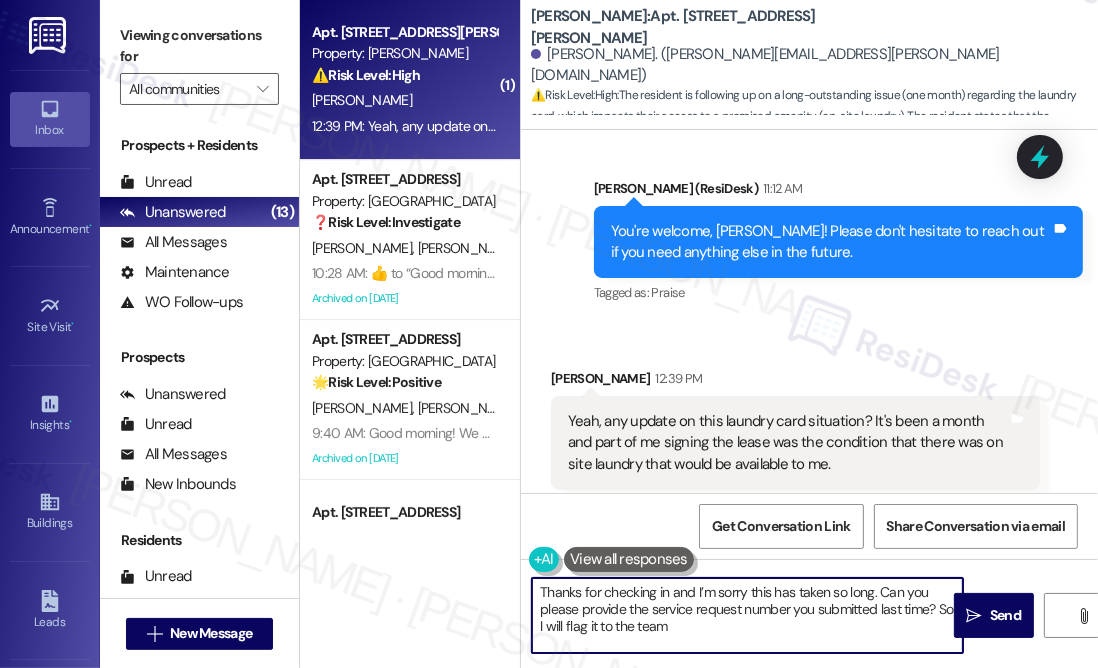 click on "Thanks for checking in and I’m sorry this has taken so long. Can you please provide the service request number you submitted last time? So I will flag it to the team" at bounding box center (747, 615) 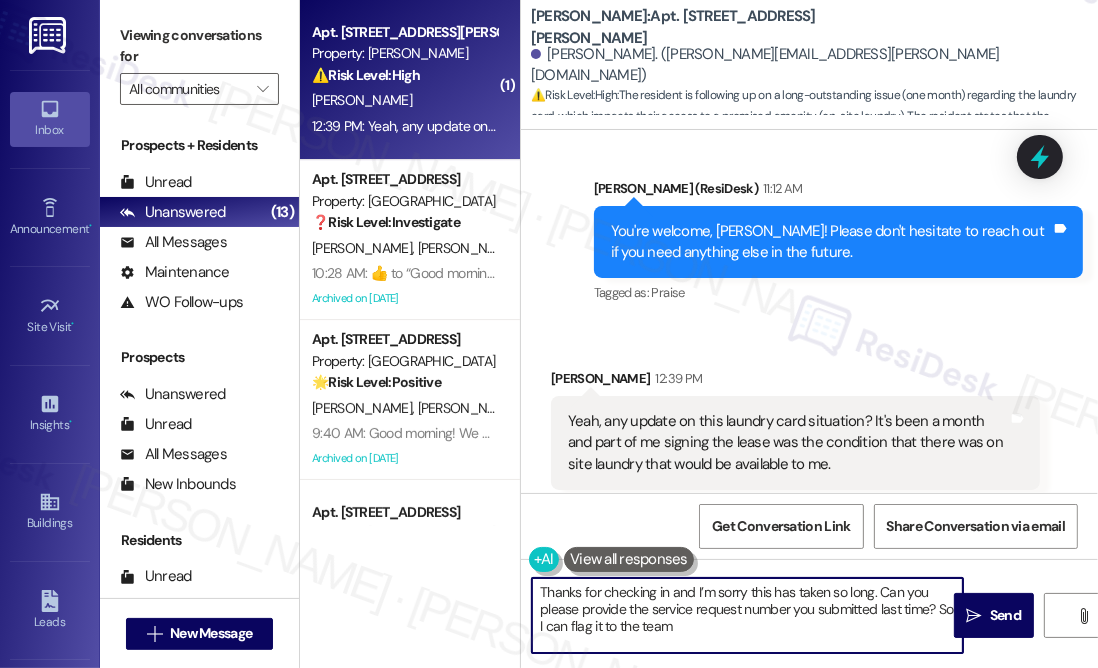 click on "Thanks for checking in and I’m sorry this has taken so long. Can you please provide the service request number you submitted last time? So I can flag it to the team" at bounding box center [747, 615] 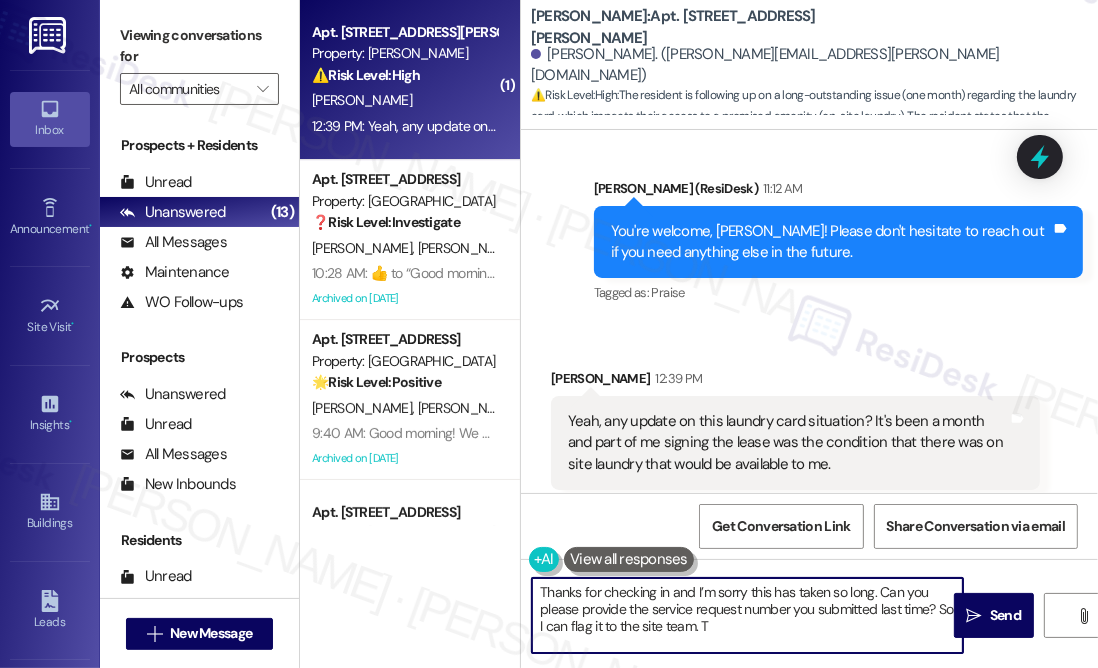 type on "Thanks for checking in and I’m sorry this has taken so long. Can you please provide the service request number you submitted last time? So I can flag it to the site team." 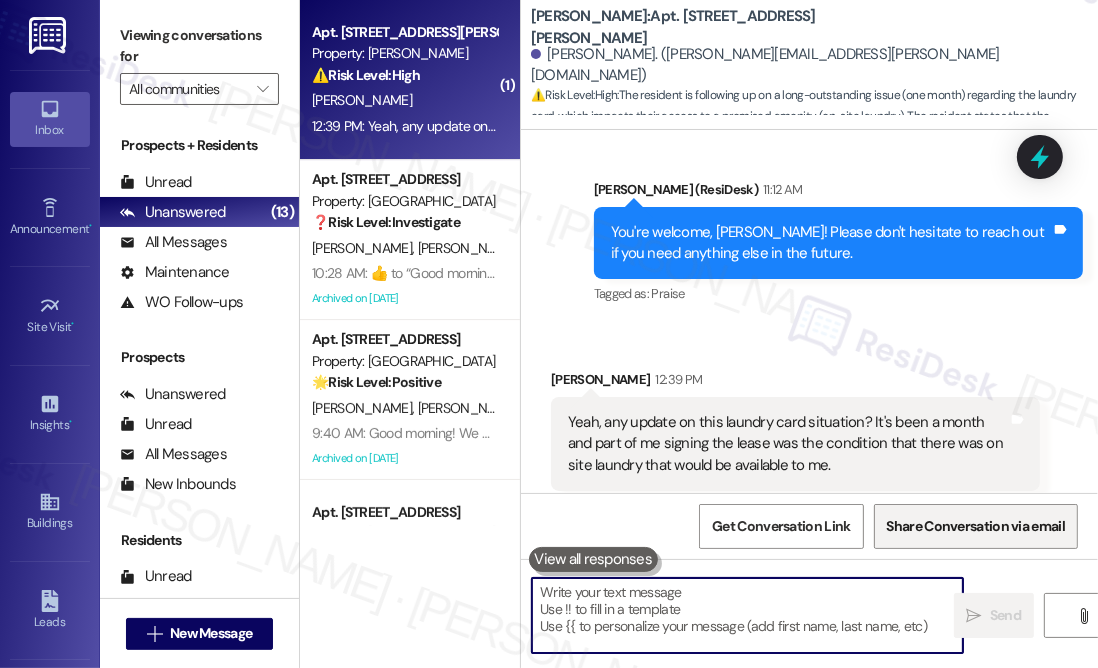 type 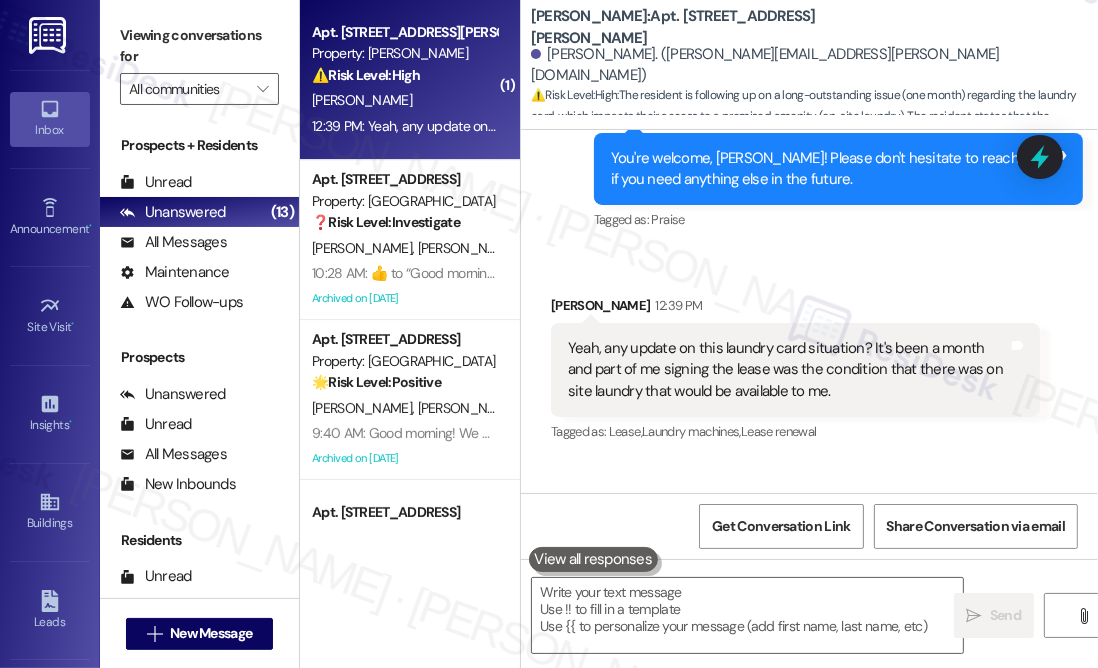 scroll, scrollTop: 5650, scrollLeft: 0, axis: vertical 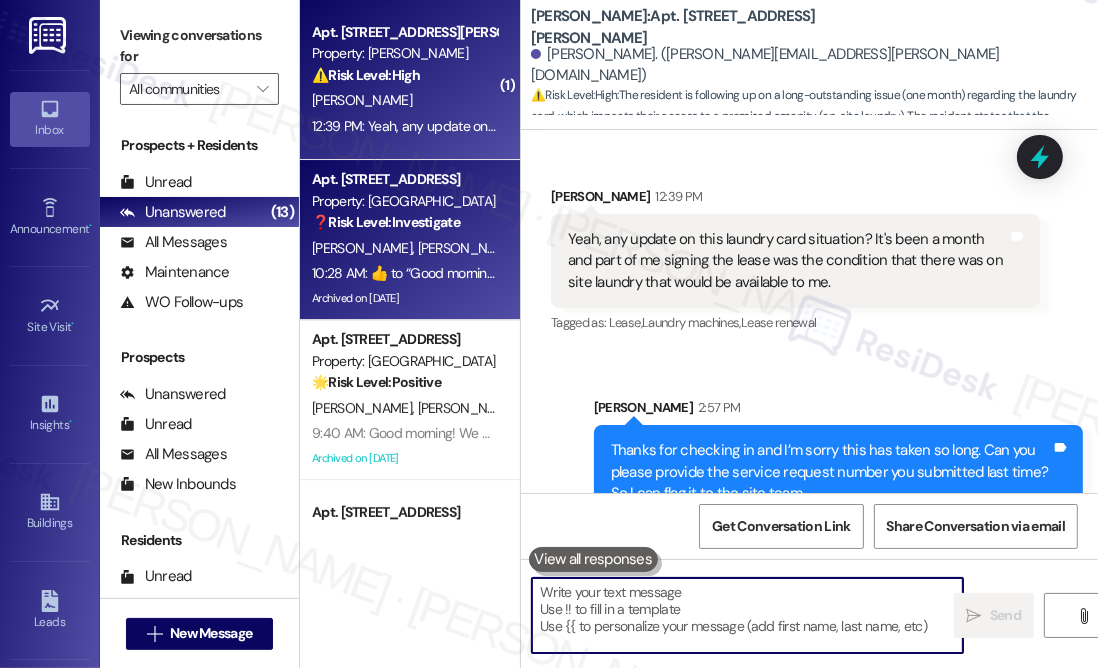 click on "Apt. [STREET_ADDRESS]" at bounding box center (404, 179) 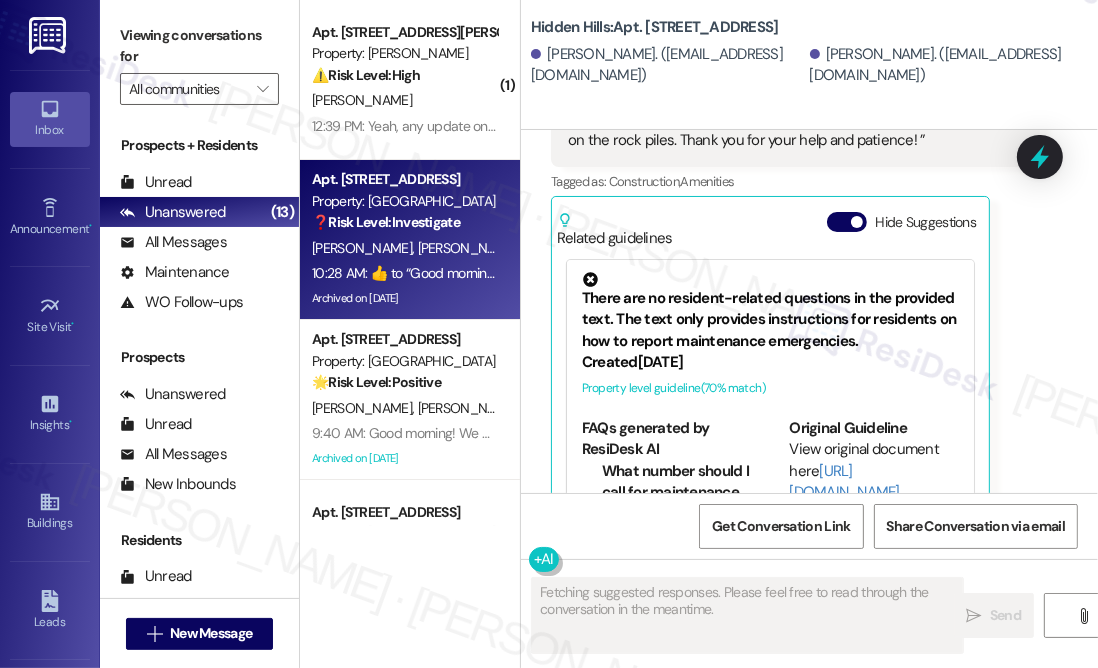 scroll, scrollTop: 36071, scrollLeft: 0, axis: vertical 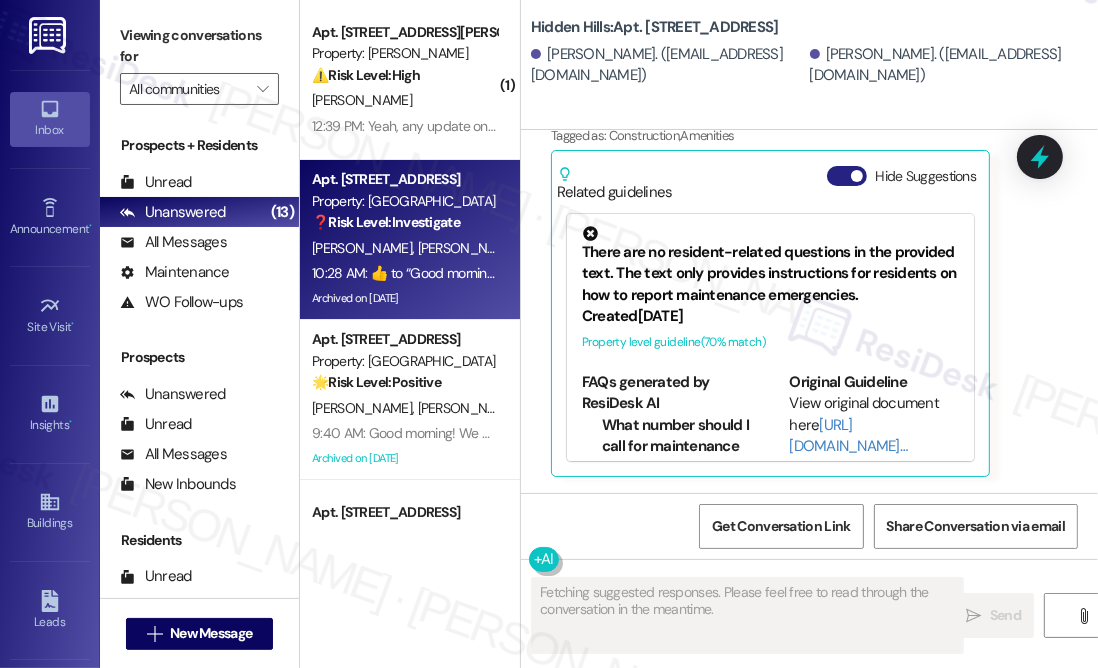 click at bounding box center [857, 176] 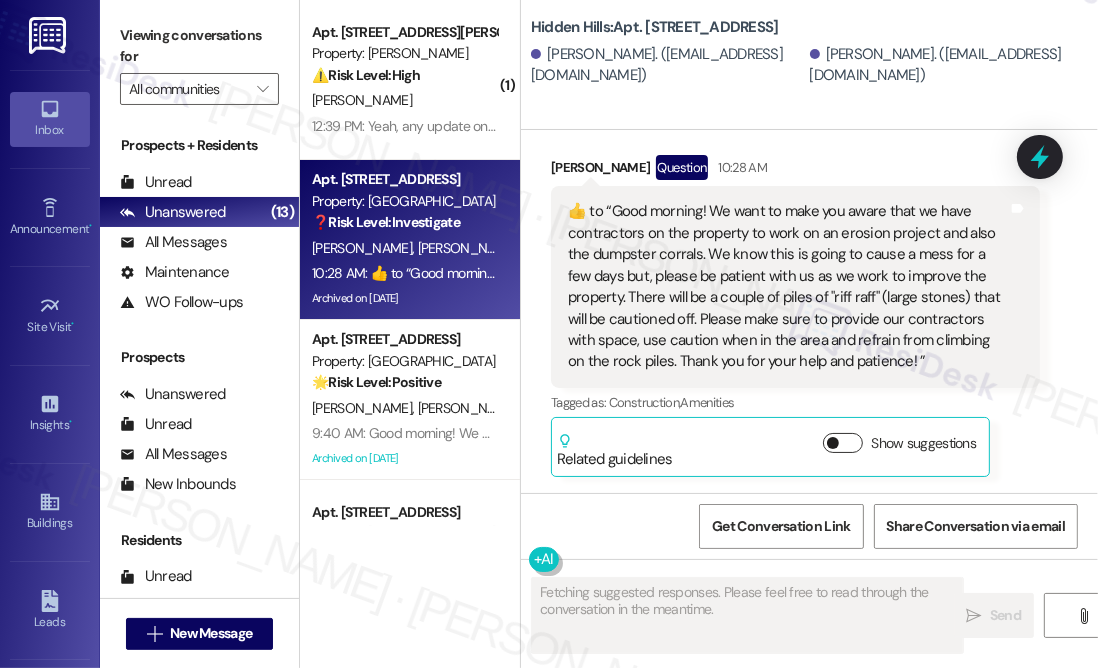 scroll, scrollTop: 35804, scrollLeft: 0, axis: vertical 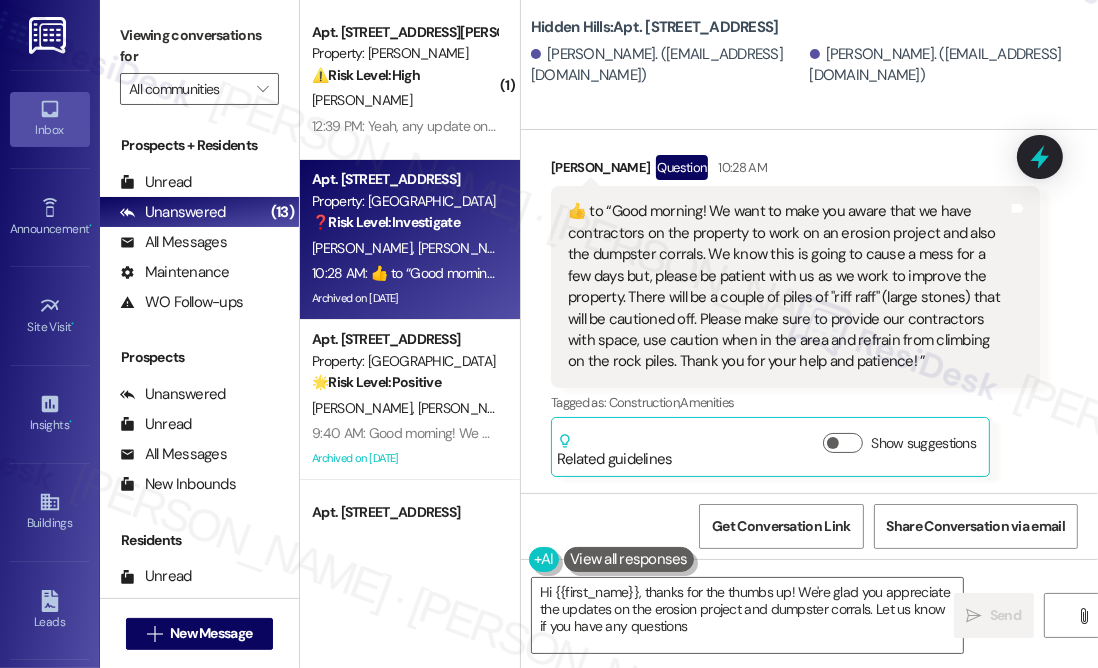 type on "Hi {{first_name}}, thanks for the thumbs up! We're glad you appreciate the updates on the erosion project and dumpster corrals. Let us know if you have any questions!" 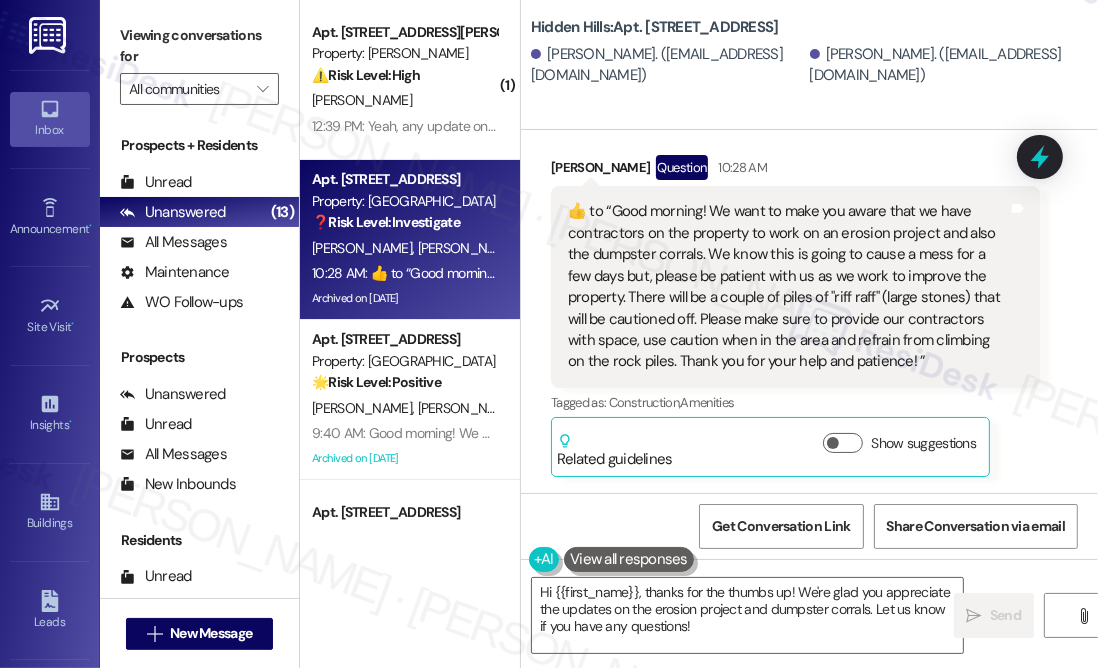 click on "Received via SMS [PERSON_NAME] Question 10:28 AM  ​👍​ to “ Good morning!  We want to make you aware that we have contractors on the property to work on an erosion project and also the dumpster corrals.  We know this is going to cause a mess for a few days but, please be patient with us as we work to improve the property.  There will be a couple of piles of "riff raff" (large stones) that will be cautioned off.  Please make sure to provide our contractors with space, use caution when in the area and refrain from climbing on the rock piles.  Thank you for your help and patience!  ”  Tags and notes Tagged as:   Construction ,  Click to highlight conversations about Construction Amenities Click to highlight conversations about Amenities  Related guidelines Show suggestions" at bounding box center (809, 301) 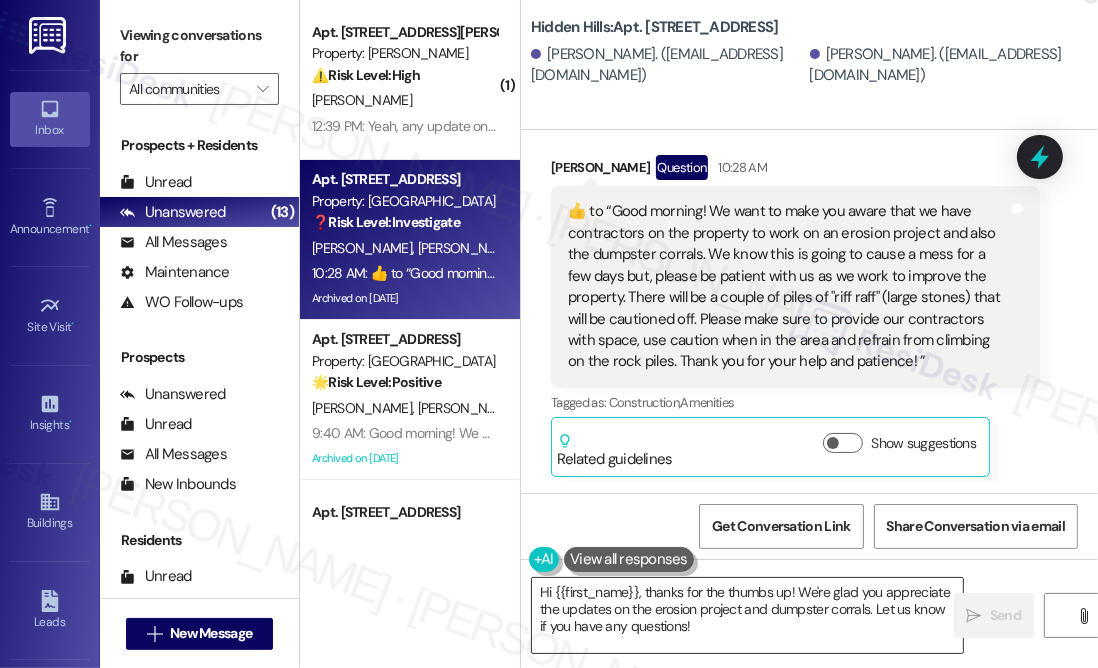 click on "Hi {{first_name}}, thanks for the thumbs up! We're glad you appreciate the updates on the erosion project and dumpster corrals. Let us know if you have any questions!" at bounding box center [747, 615] 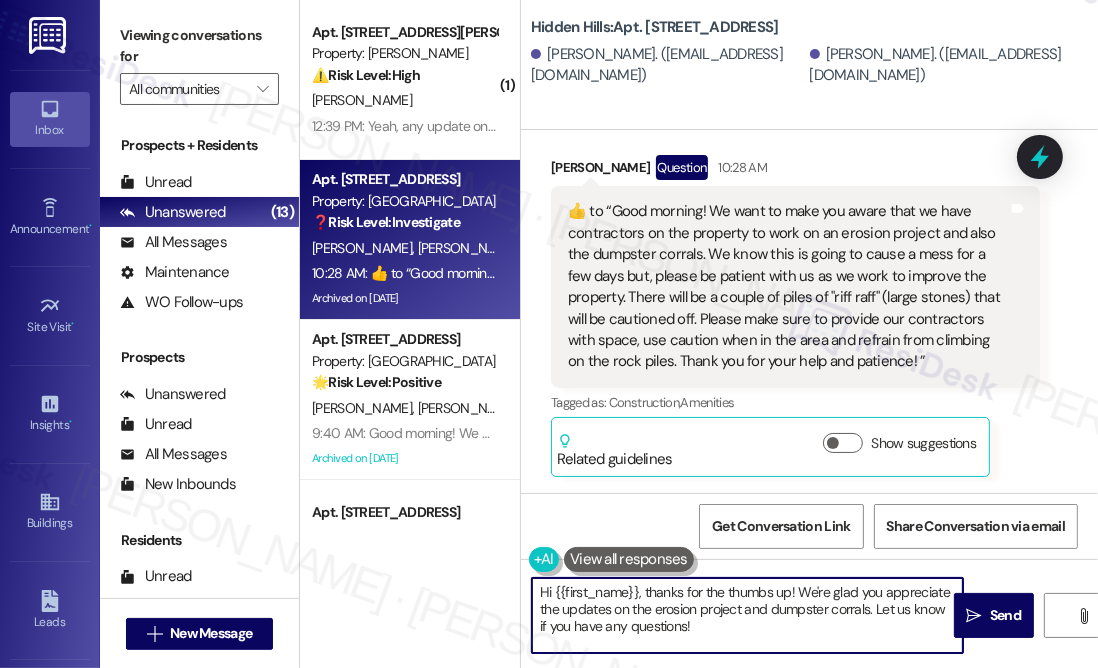 click on "Hi {{first_name}}, thanks for the thumbs up! We're glad you appreciate the updates on the erosion project and dumpster corrals. Let us know if you have any questions!" at bounding box center [747, 615] 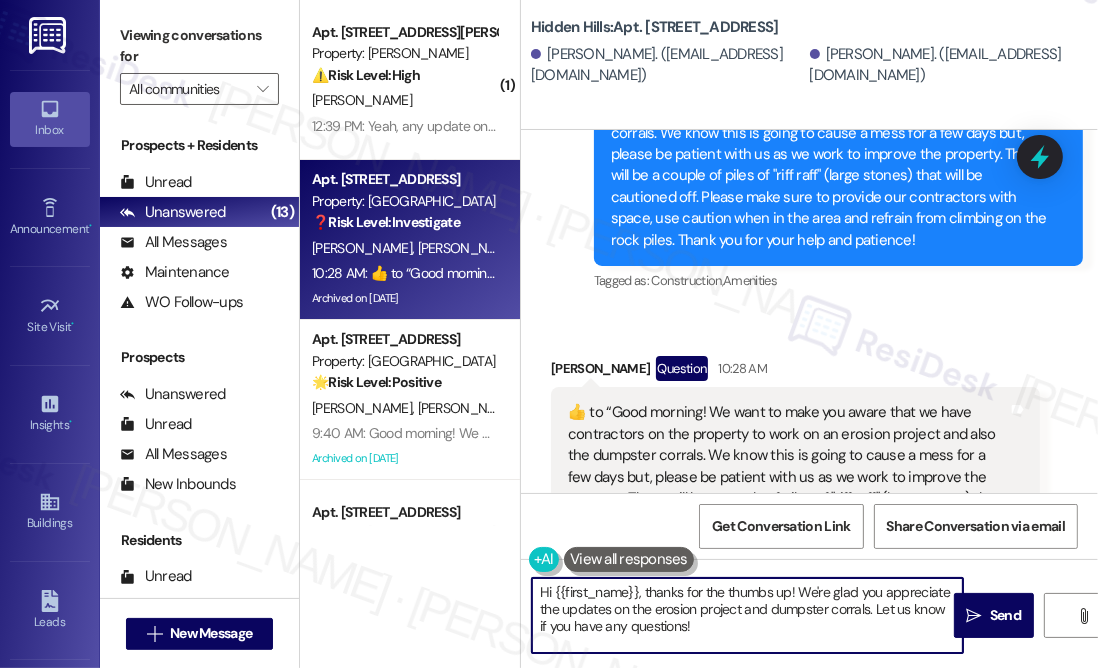 scroll, scrollTop: 35440, scrollLeft: 0, axis: vertical 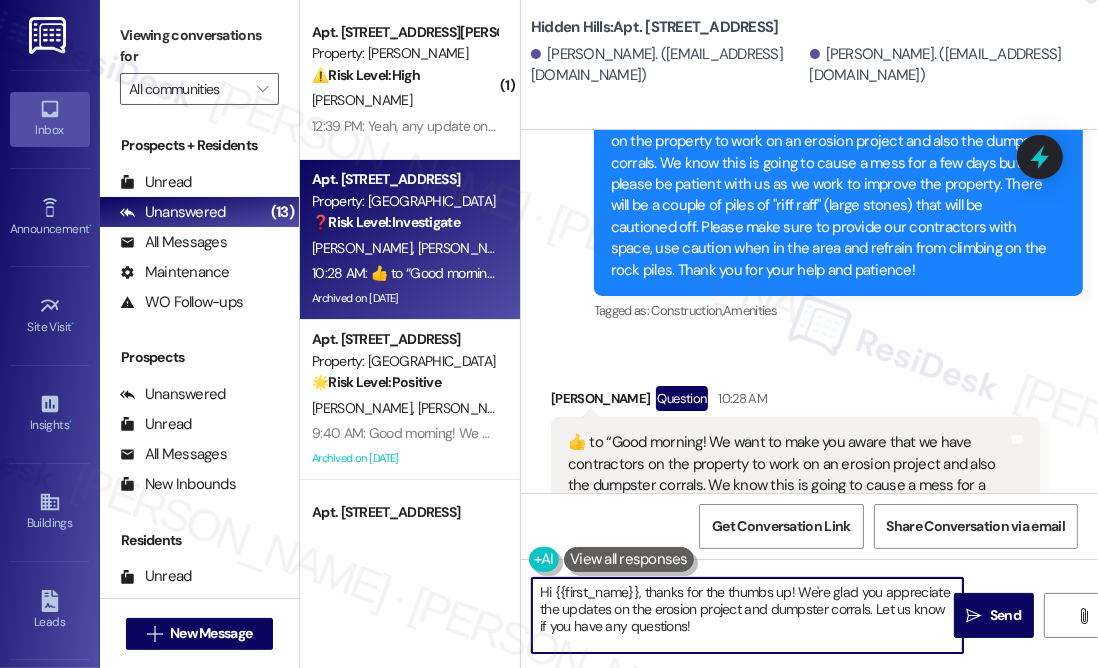 click on "Good morning!  We want to make you aware that we have contractors on the property to work on an erosion project and also the dumpster corrals.  We know this is going to cause a mess for a few days but, please be patient with us as we work to improve the property.  There will be a couple of piles of "riff raff" (large stones) that will be cautioned off.  Please make sure to provide our contractors with space, use caution when in the area and refrain from climbing on the rock piles.  Thank you for your help and patience!" at bounding box center [831, 195] 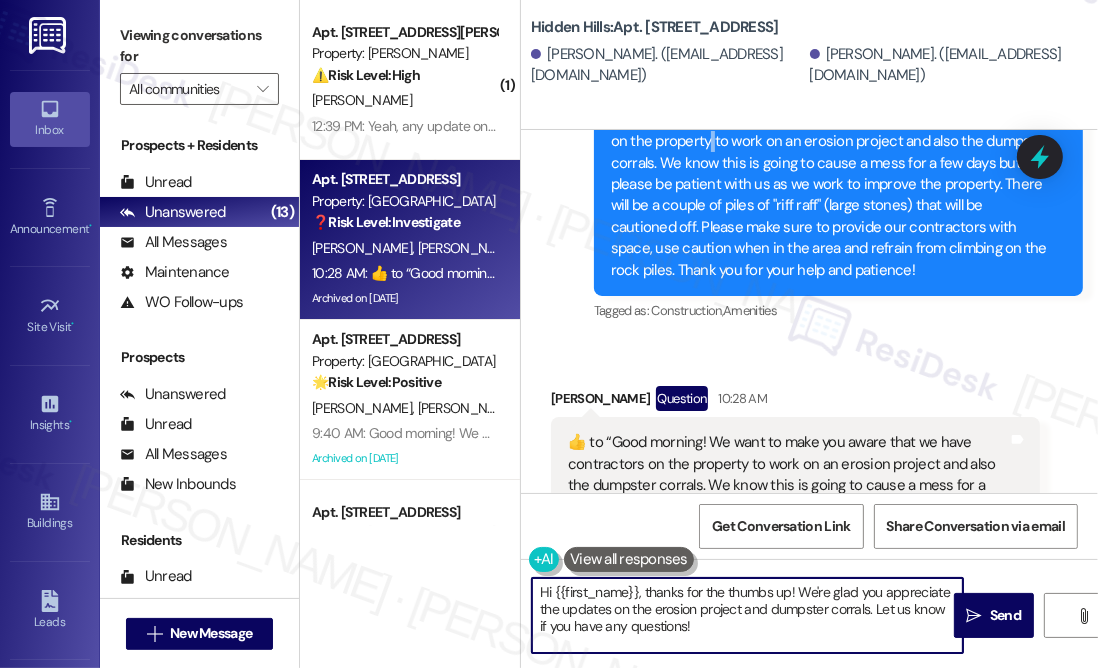 click on "Good morning!  We want to make you aware that we have contractors on the property to work on an erosion project and also the dumpster corrals.  We know this is going to cause a mess for a few days but, please be patient with us as we work to improve the property.  There will be a couple of piles of "riff raff" (large stones) that will be cautioned off.  Please make sure to provide our contractors with space, use caution when in the area and refrain from climbing on the rock piles.  Thank you for your help and patience!" at bounding box center (831, 195) 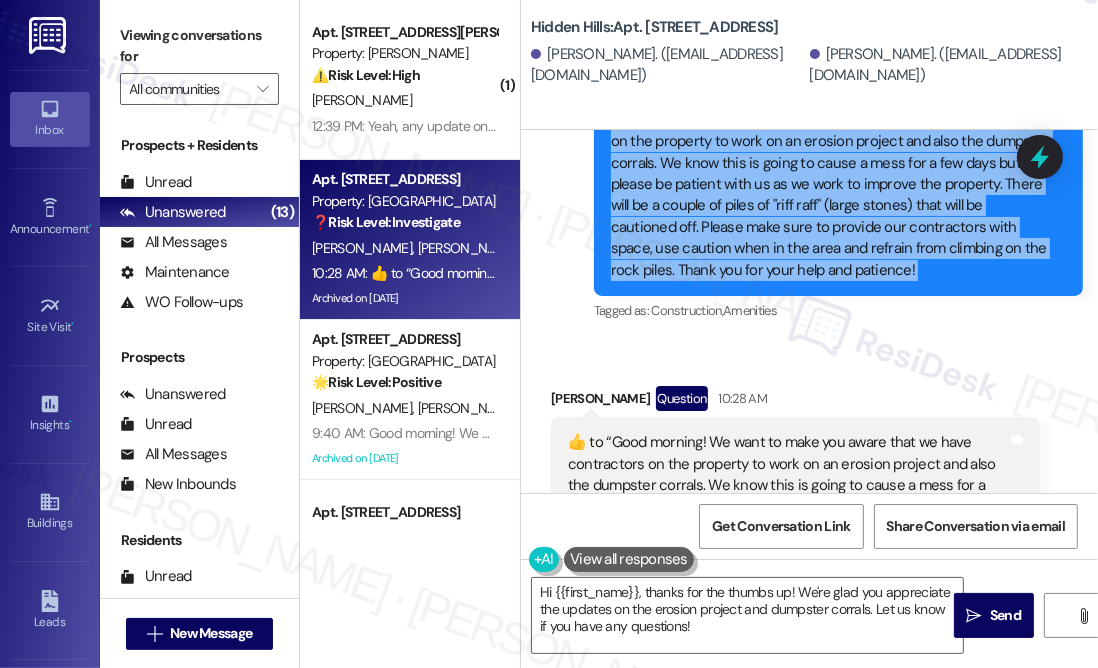 click on "Good morning!  We want to make you aware that we have contractors on the property to work on an erosion project and also the dumpster corrals.  We know this is going to cause a mess for a few days but, please be patient with us as we work to improve the property.  There will be a couple of piles of "riff raff" (large stones) that will be cautioned off.  Please make sure to provide our contractors with space, use caution when in the area and refrain from climbing on the rock piles.  Thank you for your help and patience!" at bounding box center [831, 195] 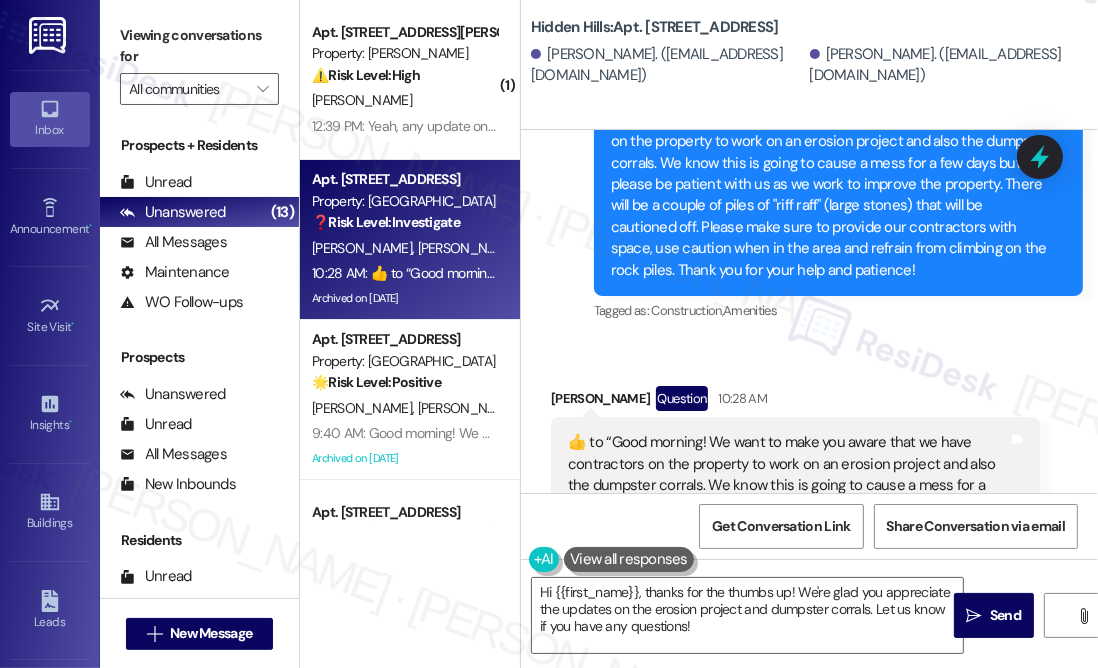 click on "Good morning!  We want to make you aware that we have contractors on the property to work on an erosion project and also the dumpster corrals.  We know this is going to cause a mess for a few days but, please be patient with us as we work to improve the property.  There will be a couple of piles of "riff raff" (large stones) that will be cautioned off.  Please make sure to provide our contractors with space, use caution when in the area and refrain from climbing on the rock piles.  Thank you for your help and patience!" at bounding box center [831, 195] 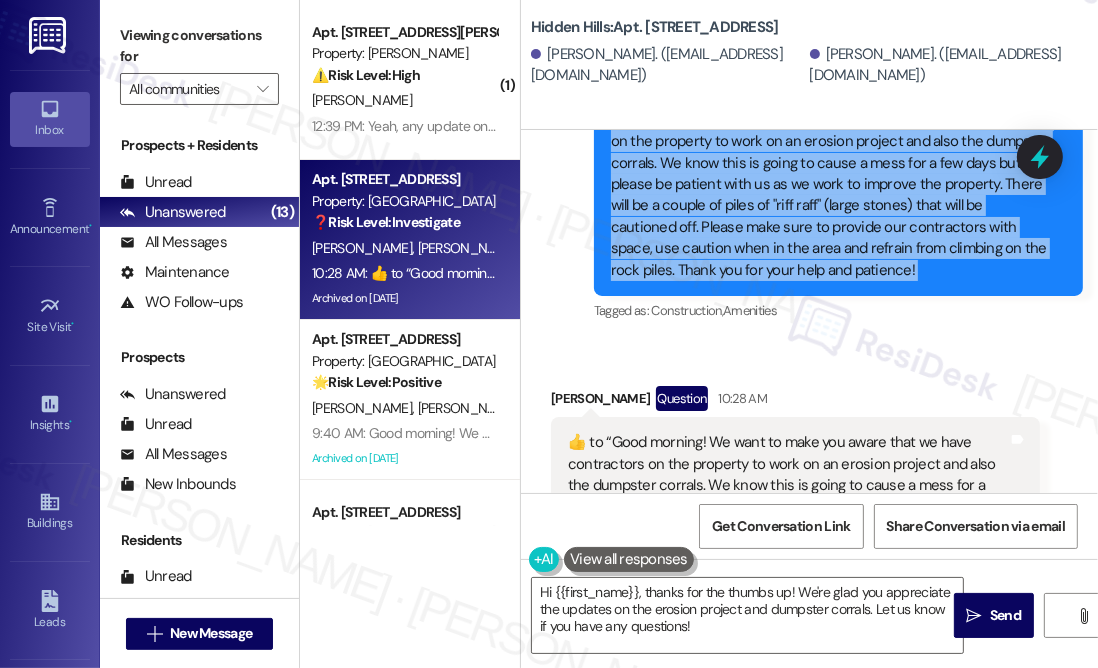 click on "Good morning!  We want to make you aware that we have contractors on the property to work on an erosion project and also the dumpster corrals.  We know this is going to cause a mess for a few days but, please be patient with us as we work to improve the property.  There will be a couple of piles of "riff raff" (large stones) that will be cautioned off.  Please make sure to provide our contractors with space, use caution when in the area and refrain from climbing on the rock piles.  Thank you for your help and patience!" at bounding box center [831, 195] 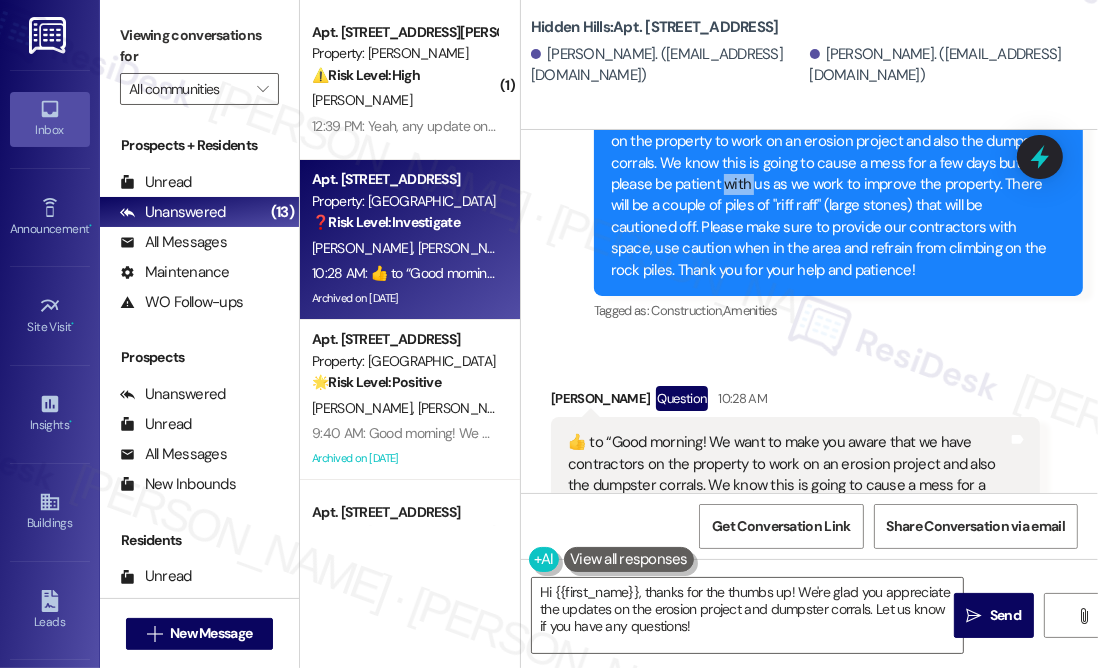click on "Good morning!  We want to make you aware that we have contractors on the property to work on an erosion project and also the dumpster corrals.  We know this is going to cause a mess for a few days but, please be patient with us as we work to improve the property.  There will be a couple of piles of "riff raff" (large stones) that will be cautioned off.  Please make sure to provide our contractors with space, use caution when in the area and refrain from climbing on the rock piles.  Thank you for your help and patience!" at bounding box center [831, 195] 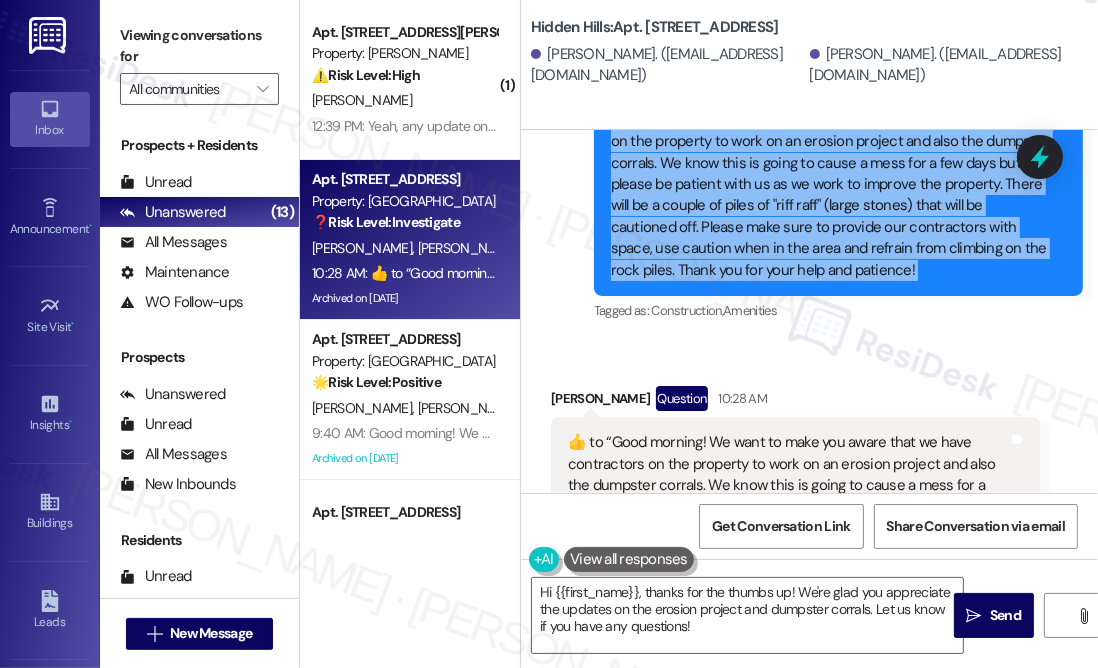 click on "Good morning!  We want to make you aware that we have contractors on the property to work on an erosion project and also the dumpster corrals.  We know this is going to cause a mess for a few days but, please be patient with us as we work to improve the property.  There will be a couple of piles of "riff raff" (large stones) that will be cautioned off.  Please make sure to provide our contractors with space, use caution when in the area and refrain from climbing on the rock piles.  Thank you for your help and patience!" at bounding box center [831, 195] 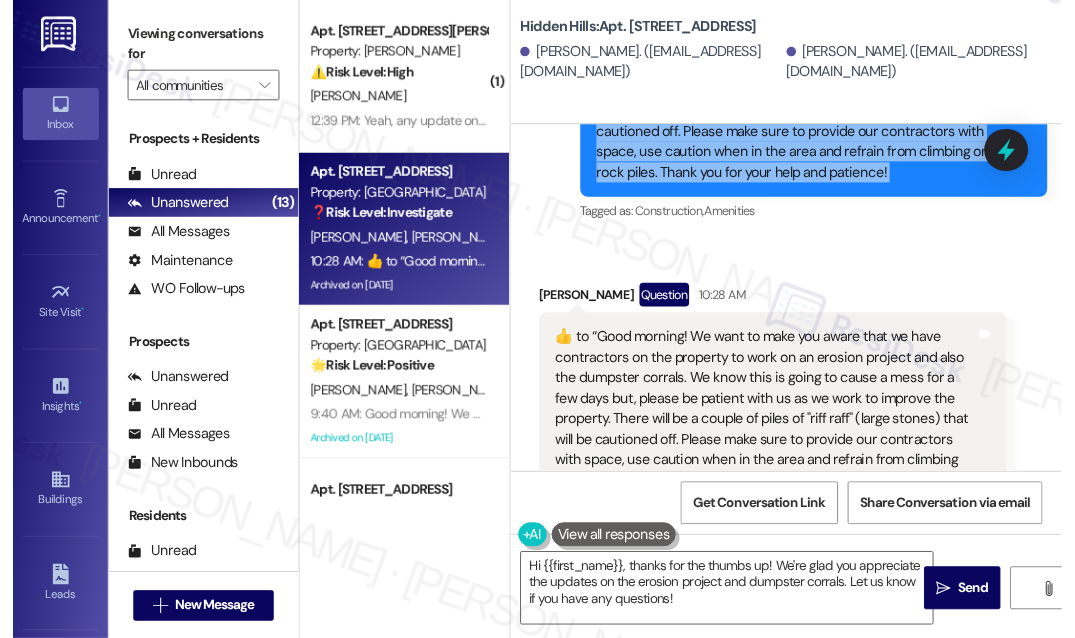 scroll, scrollTop: 35531, scrollLeft: 0, axis: vertical 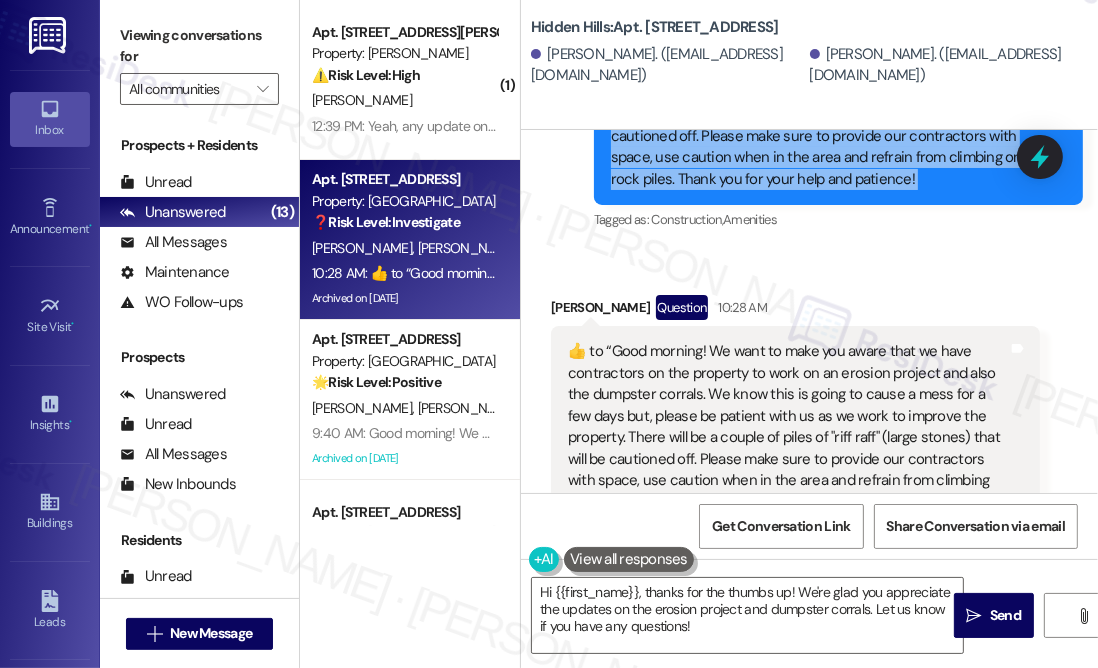 click on "Good morning!  We want to make you aware that we have contractors on the property to work on an erosion project and also the dumpster corrals.  We know this is going to cause a mess for a few days but, please be patient with us as we work to improve the property.  There will be a couple of piles of "riff raff" (large stones) that will be cautioned off.  Please make sure to provide our contractors with space, use caution when in the area and refrain from climbing on the rock piles.  Thank you for your help and patience!" at bounding box center (831, 104) 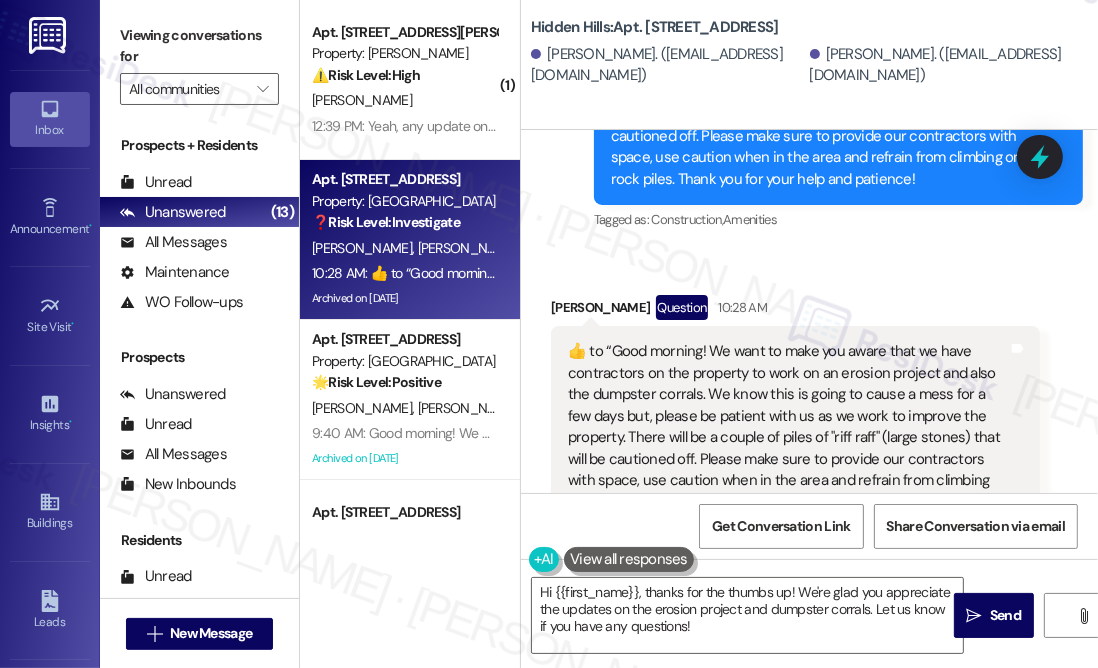 click on "Good morning!  We want to make you aware that we have contractors on the property to work on an erosion project and also the dumpster corrals.  We know this is going to cause a mess for a few days but, please be patient with us as we work to improve the property.  There will be a couple of piles of "riff raff" (large stones) that will be cautioned off.  Please make sure to provide our contractors with space, use caution when in the area and refrain from climbing on the rock piles.  Thank you for your help and patience!" at bounding box center (831, 104) 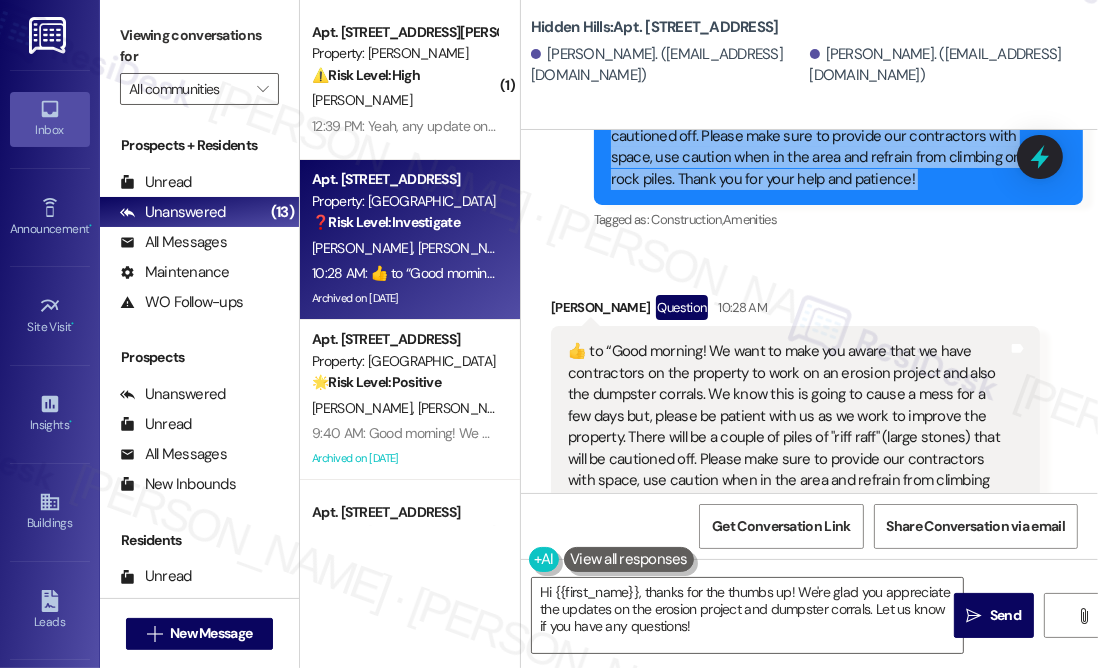 click on "Good morning!  We want to make you aware that we have contractors on the property to work on an erosion project and also the dumpster corrals.  We know this is going to cause a mess for a few days but, please be patient with us as we work to improve the property.  There will be a couple of piles of "riff raff" (large stones) that will be cautioned off.  Please make sure to provide our contractors with space, use caution when in the area and refrain from climbing on the rock piles.  Thank you for your help and patience!" at bounding box center [831, 104] 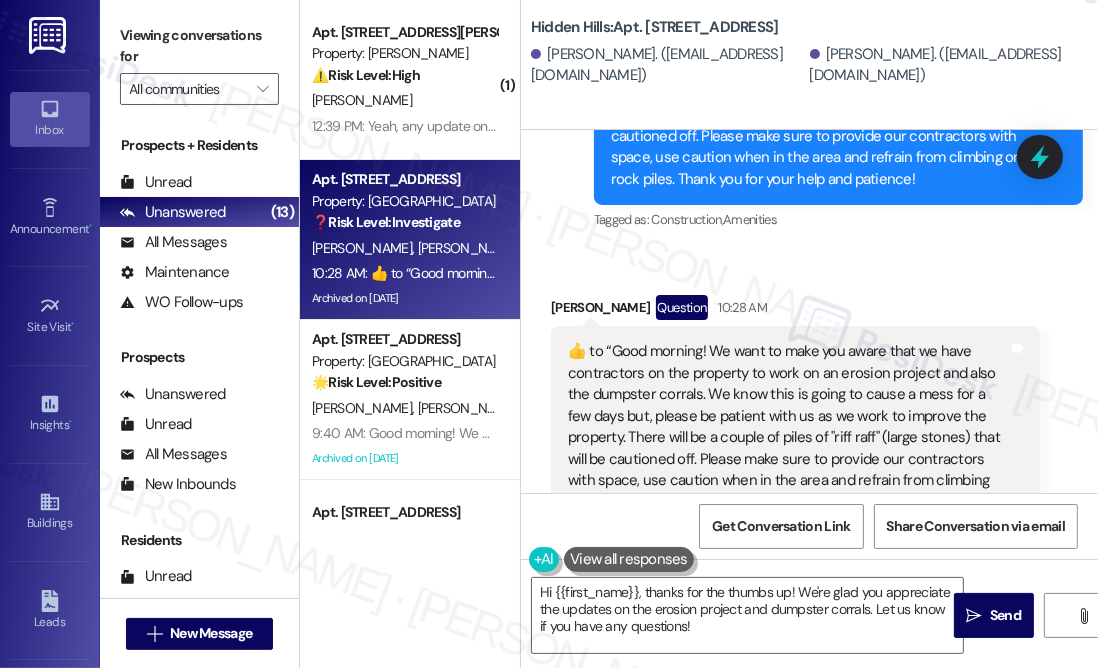 click on "Good morning!  We want to make you aware that we have contractors on the property to work on an erosion project and also the dumpster corrals.  We know this is going to cause a mess for a few days but, please be patient with us as we work to improve the property.  There will be a couple of piles of "riff raff" (large stones) that will be cautioned off.  Please make sure to provide our contractors with space, use caution when in the area and refrain from climbing on the rock piles.  Thank you for your help and patience!" at bounding box center (831, 104) 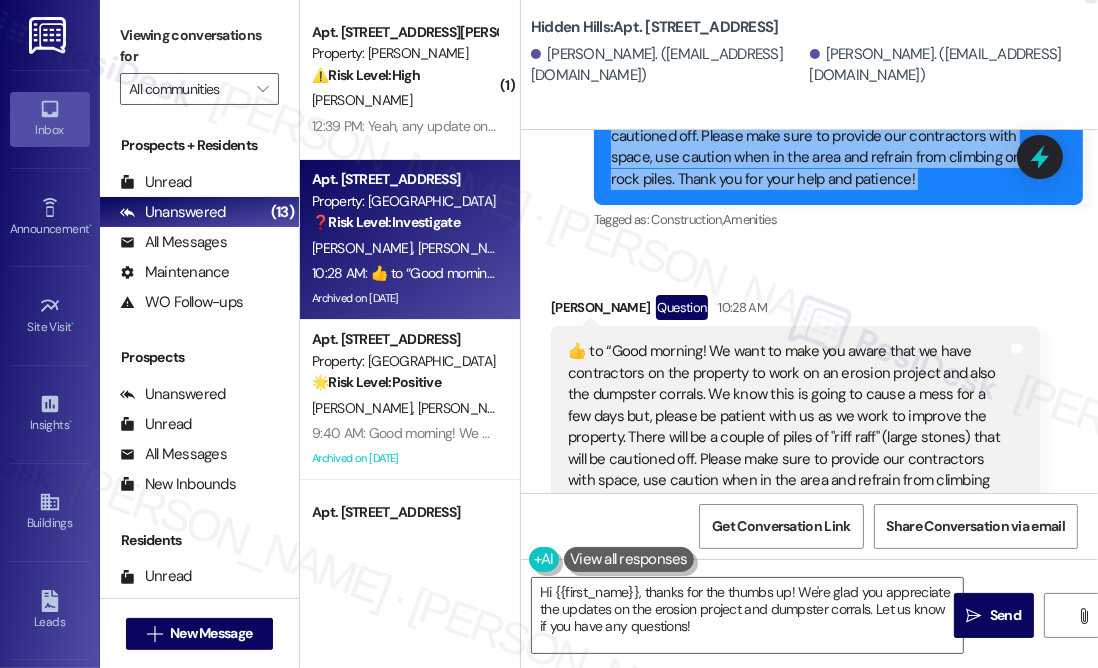 click on "Good morning!  We want to make you aware that we have contractors on the property to work on an erosion project and also the dumpster corrals.  We know this is going to cause a mess for a few days but, please be patient with us as we work to improve the property.  There will be a couple of piles of "riff raff" (large stones) that will be cautioned off.  Please make sure to provide our contractors with space, use caution when in the area and refrain from climbing on the rock piles.  Thank you for your help and patience!" at bounding box center (831, 104) 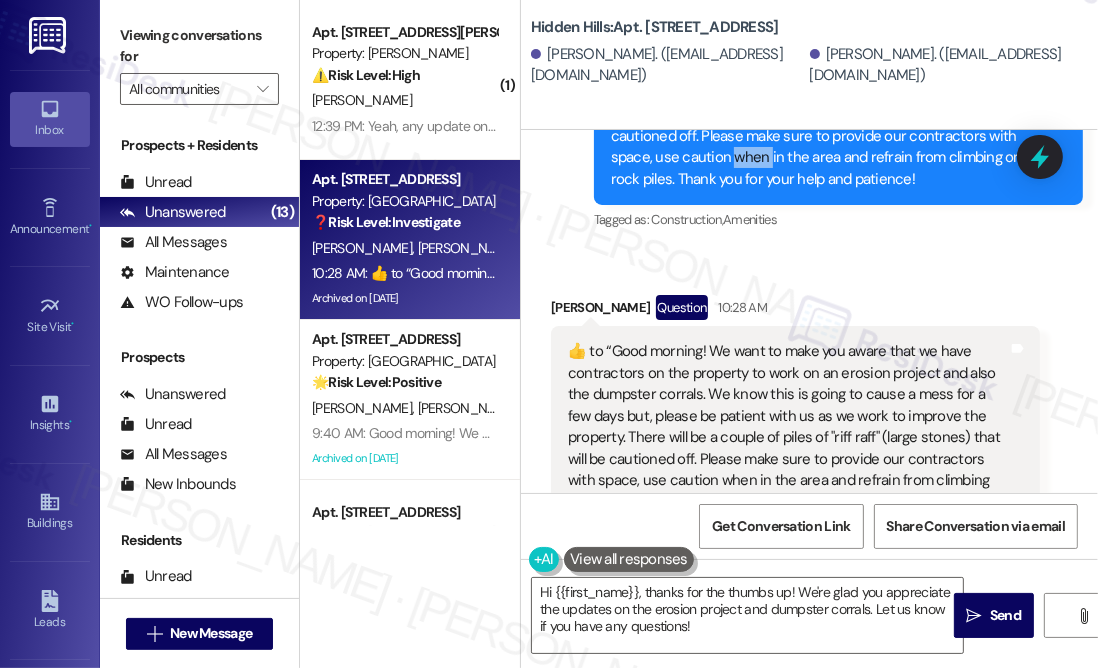 click on "Good morning!  We want to make you aware that we have contractors on the property to work on an erosion project and also the dumpster corrals.  We know this is going to cause a mess for a few days but, please be patient with us as we work to improve the property.  There will be a couple of piles of "riff raff" (large stones) that will be cautioned off.  Please make sure to provide our contractors with space, use caution when in the area and refrain from climbing on the rock piles.  Thank you for your help and patience!" at bounding box center [831, 104] 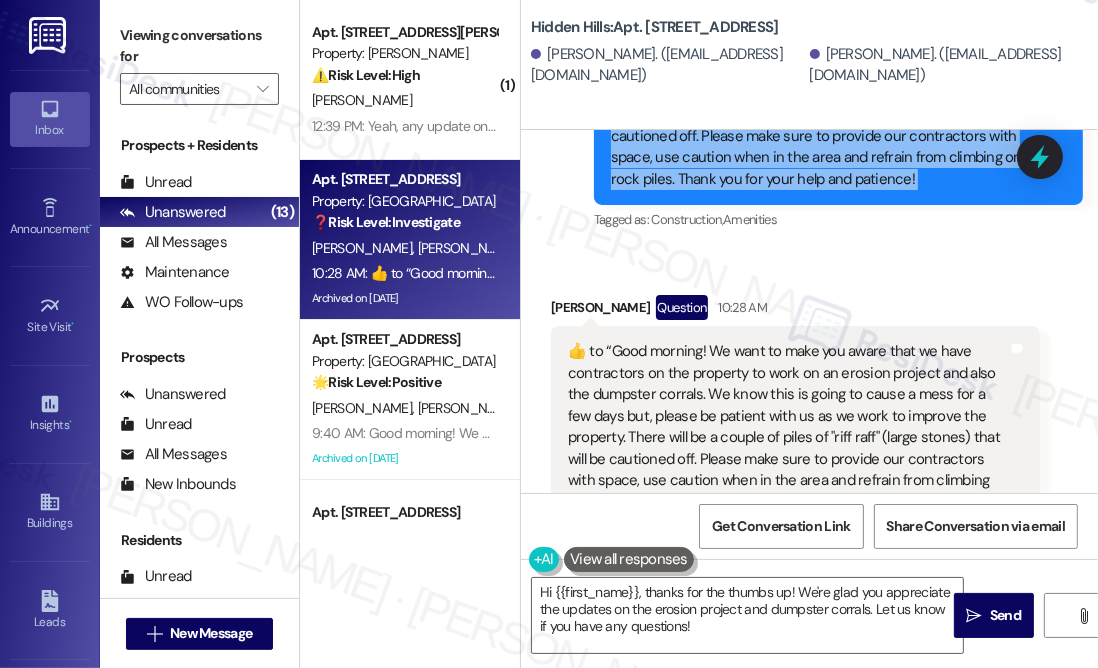 click on "Good morning!  We want to make you aware that we have contractors on the property to work on an erosion project and also the dumpster corrals.  We know this is going to cause a mess for a few days but, please be patient with us as we work to improve the property.  There will be a couple of piles of "riff raff" (large stones) that will be cautioned off.  Please make sure to provide our contractors with space, use caution when in the area and refrain from climbing on the rock piles.  Thank you for your help and patience!" at bounding box center (831, 104) 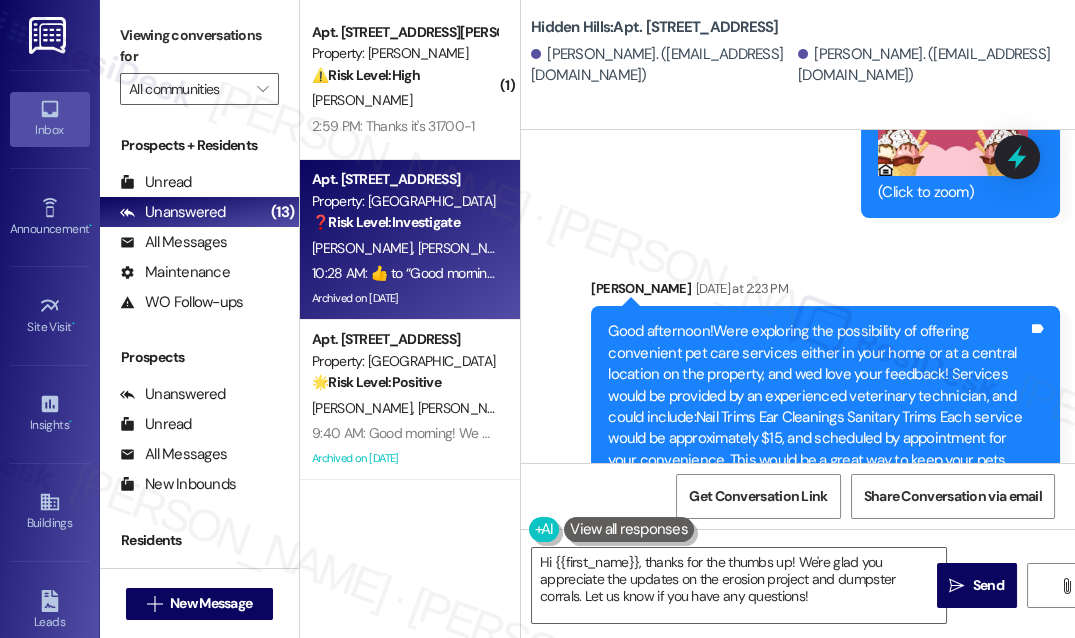 scroll, scrollTop: 36110, scrollLeft: 0, axis: vertical 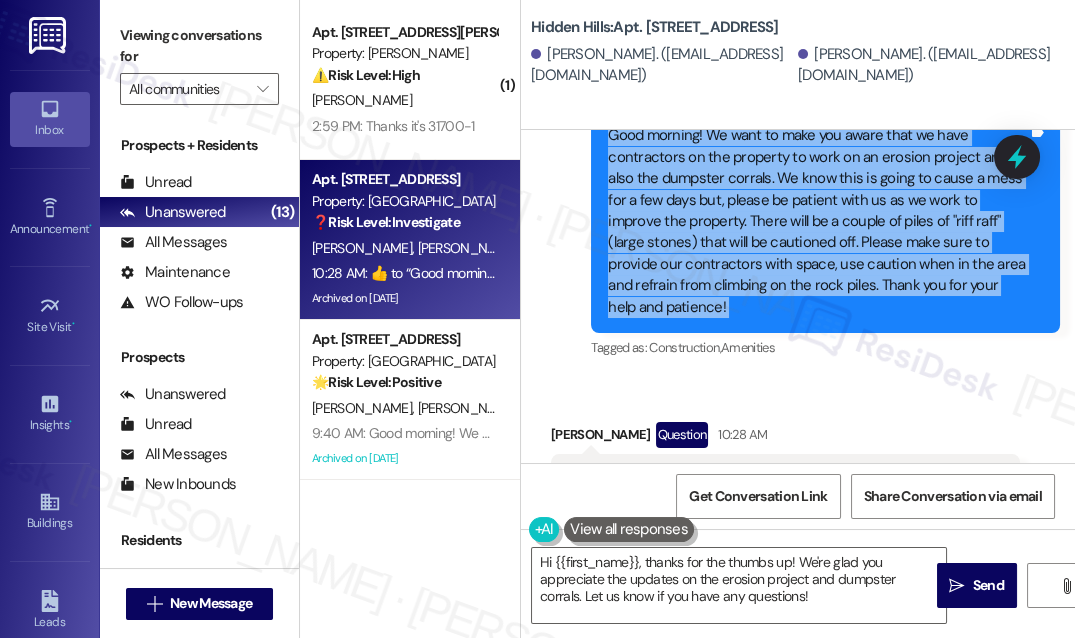 click on "Good morning!  We want to make you aware that we have contractors on the property to work on an erosion project and also the dumpster corrals.  We know this is going to cause a mess for a few days but, please be patient with us as we work to improve the property.  There will be a couple of piles of "riff raff" (large stones) that will be cautioned off.  Please make sure to provide our contractors with space, use caution when in the area and refrain from climbing on the rock piles.  Thank you for your help and patience!" at bounding box center (818, 221) 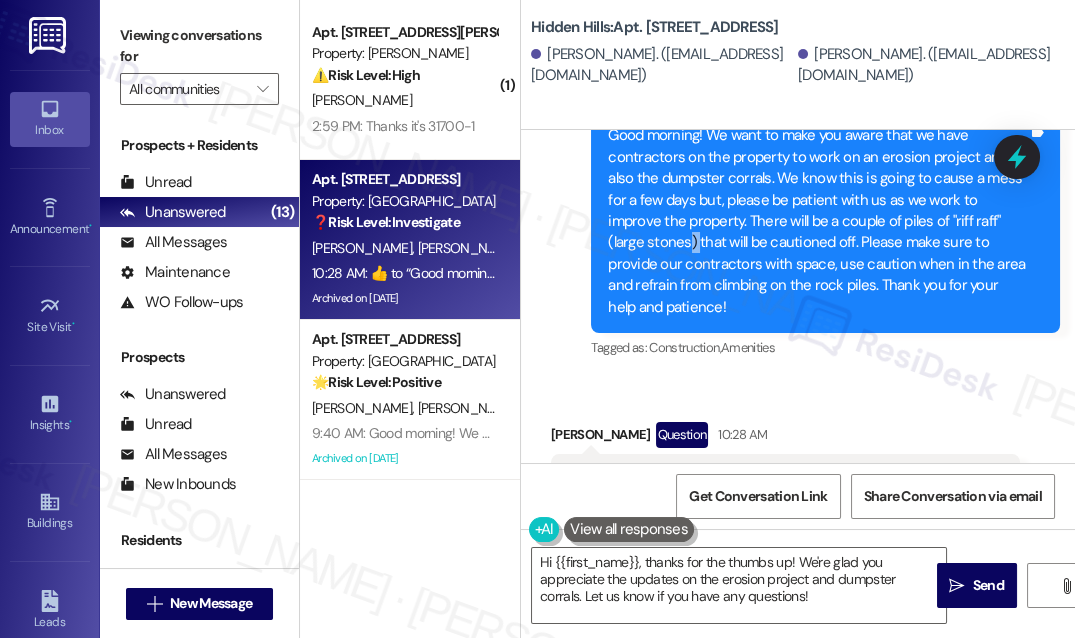 click on "Good morning!  We want to make you aware that we have contractors on the property to work on an erosion project and also the dumpster corrals.  We know this is going to cause a mess for a few days but, please be patient with us as we work to improve the property.  There will be a couple of piles of "riff raff" (large stones) that will be cautioned off.  Please make sure to provide our contractors with space, use caution when in the area and refrain from climbing on the rock piles.  Thank you for your help and patience!" at bounding box center (818, 221) 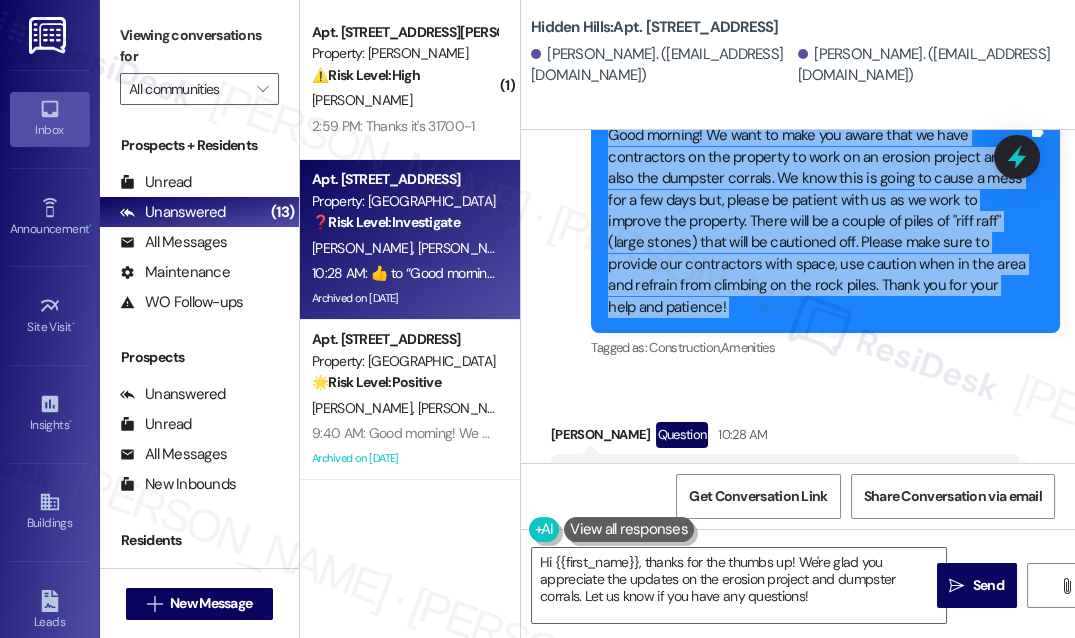 click on "Good morning!  We want to make you aware that we have contractors on the property to work on an erosion project and also the dumpster corrals.  We know this is going to cause a mess for a few days but, please be patient with us as we work to improve the property.  There will be a couple of piles of "riff raff" (large stones) that will be cautioned off.  Please make sure to provide our contractors with space, use caution when in the area and refrain from climbing on the rock piles.  Thank you for your help and patience!" at bounding box center [818, 221] 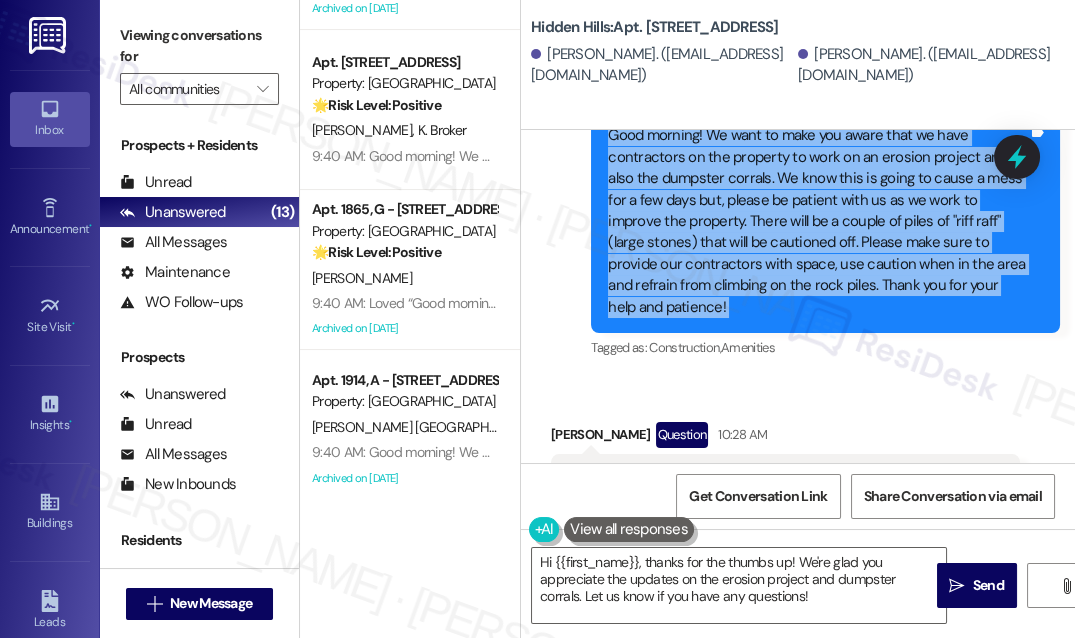 scroll, scrollTop: 454, scrollLeft: 0, axis: vertical 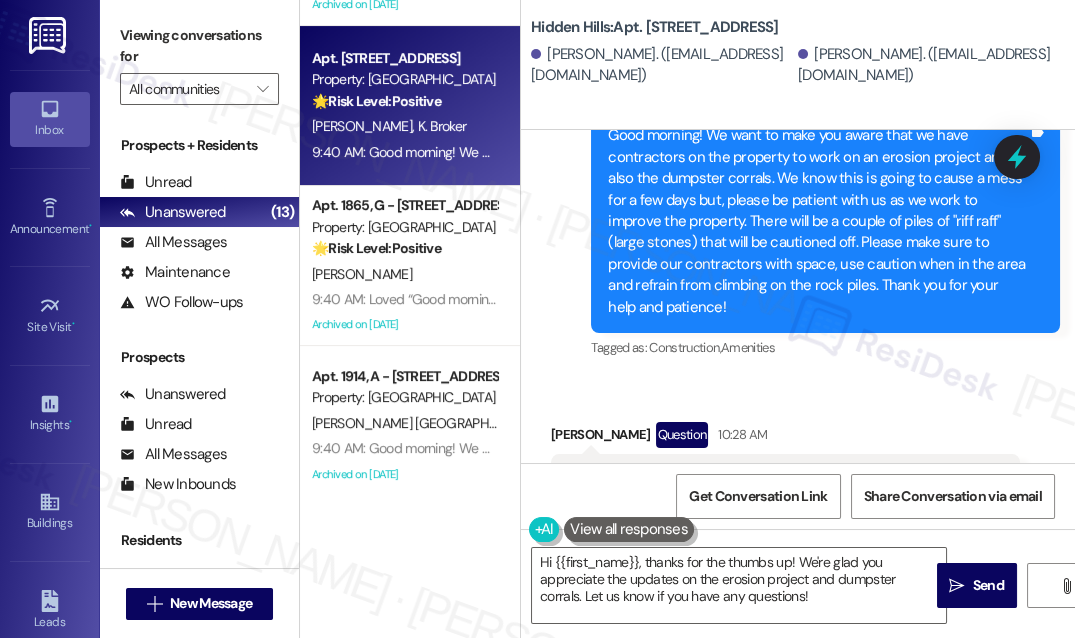 click on "9:40 AM: Good morning!  We want to make you aware that we have contractors on the property to work on an erosion project and also the dumpster corrals.  We know this is going to cause a mess for a few days but, please be patient with us as we work to improve the property.  There will be a couple of piles of "riff raff" (large stones) that will be cautioned off.  Please make sure to provide our contractors with space, use caution when in the area and refrain from climbing on the rock piles.  Thank you for your help and patience!" at bounding box center [1839, 152] 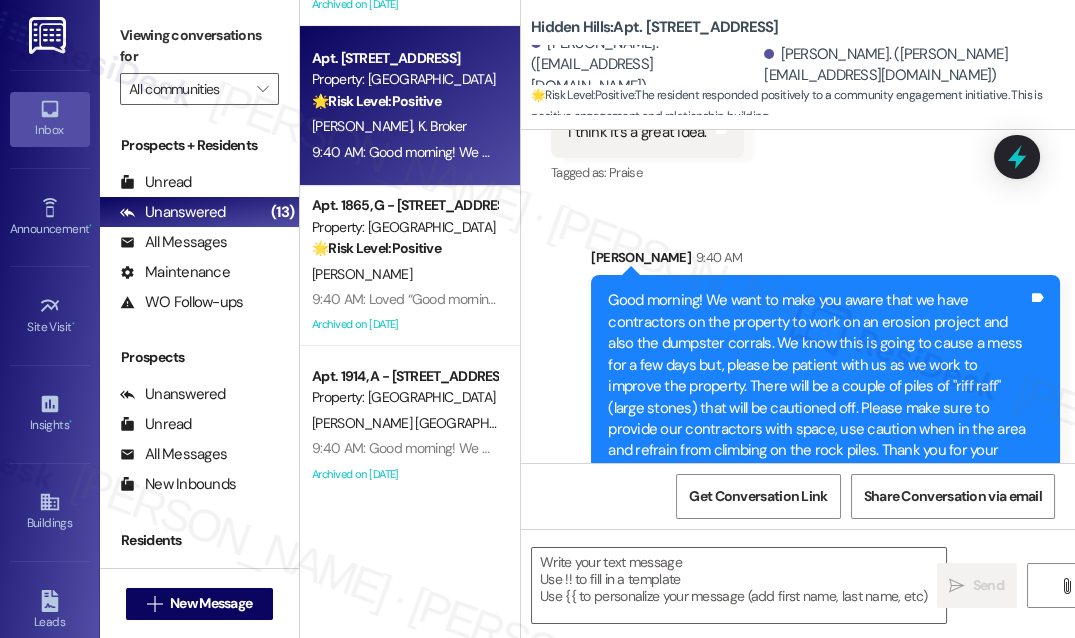 type on "Fetching suggested responses. Please feel free to read through the conversation in the meantime." 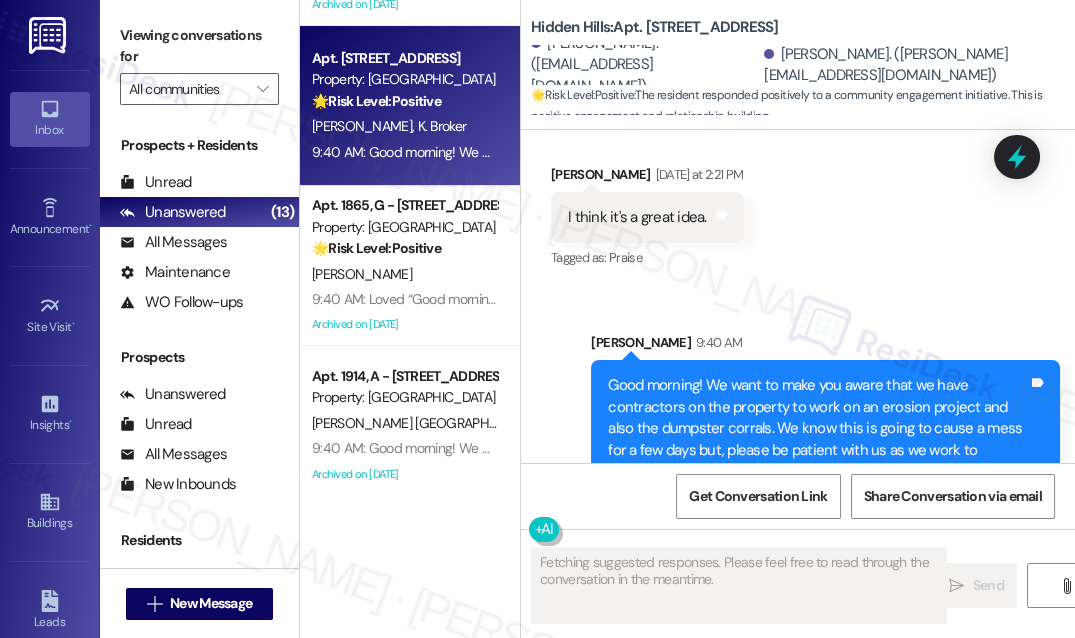 scroll, scrollTop: 33432, scrollLeft: 0, axis: vertical 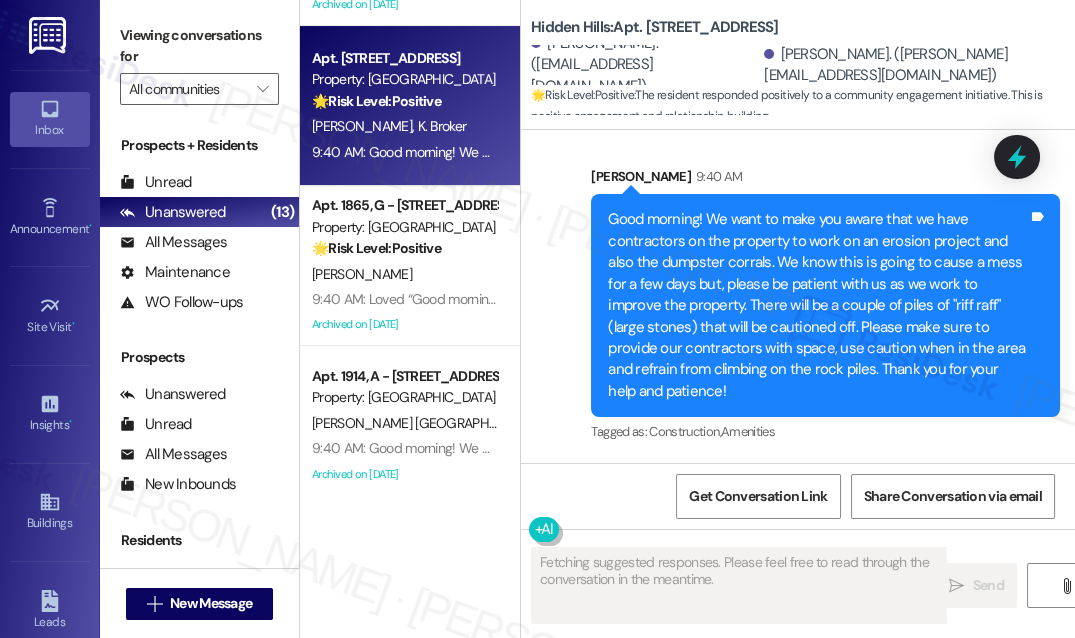 type 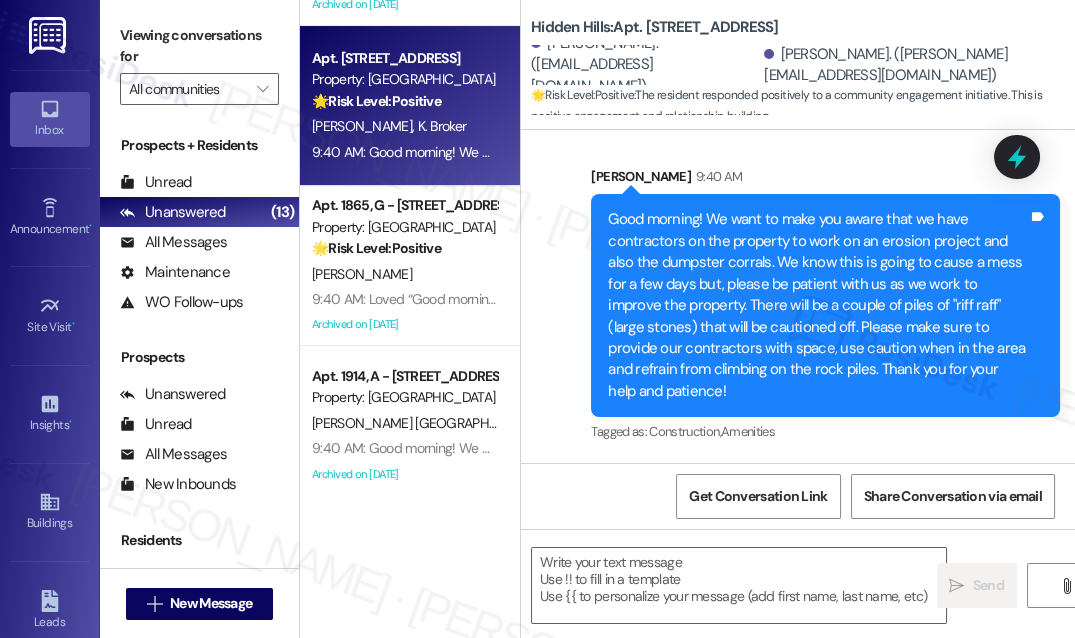click on "Good morning!  We want to make you aware that we have contractors on the property to work on an erosion project and also the dumpster corrals.  We know this is going to cause a mess for a few days but, please be patient with us as we work to improve the property.  There will be a couple of piles of "riff raff" (large stones) that will be cautioned off.  Please make sure to provide our contractors with space, use caution when in the area and refrain from climbing on the rock piles.  Thank you for your help and patience!" at bounding box center [818, 305] 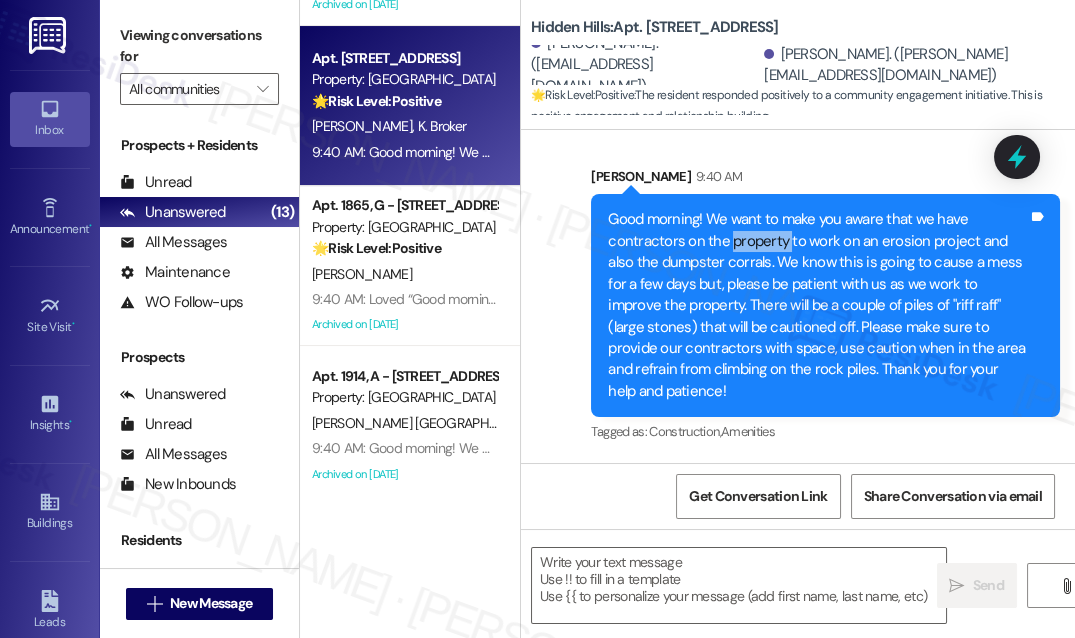 click on "Good morning!  We want to make you aware that we have contractors on the property to work on an erosion project and also the dumpster corrals.  We know this is going to cause a mess for a few days but, please be patient with us as we work to improve the property.  There will be a couple of piles of "riff raff" (large stones) that will be cautioned off.  Please make sure to provide our contractors with space, use caution when in the area and refrain from climbing on the rock piles.  Thank you for your help and patience!" at bounding box center (818, 305) 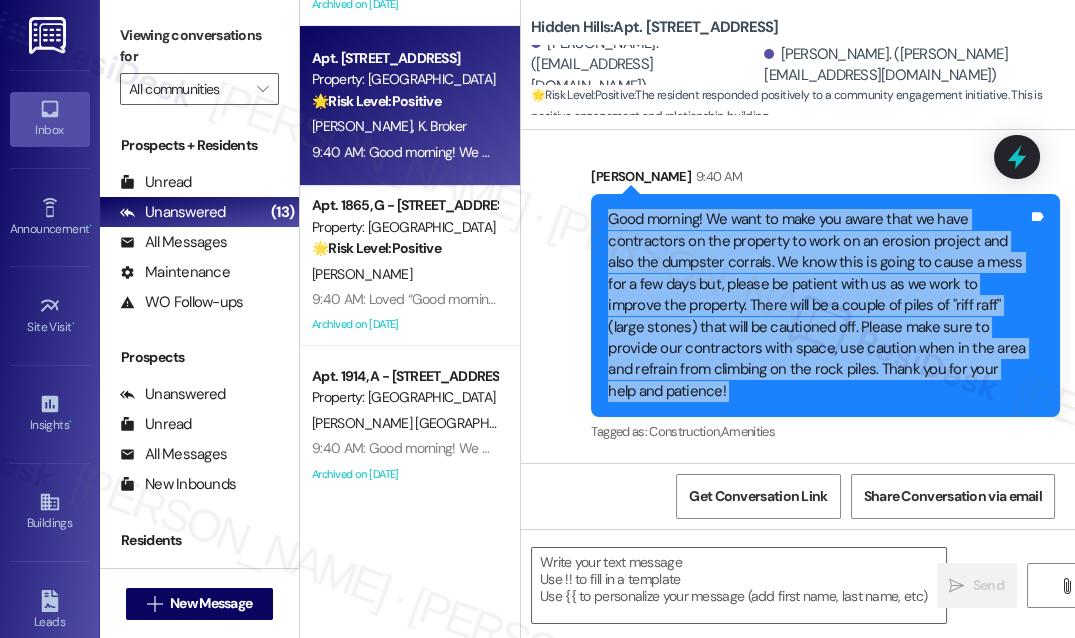 click on "Good morning!  We want to make you aware that we have contractors on the property to work on an erosion project and also the dumpster corrals.  We know this is going to cause a mess for a few days but, please be patient with us as we work to improve the property.  There will be a couple of piles of "riff raff" (large stones) that will be cautioned off.  Please make sure to provide our contractors with space, use caution when in the area and refrain from climbing on the rock piles.  Thank you for your help and patience!" at bounding box center [818, 305] 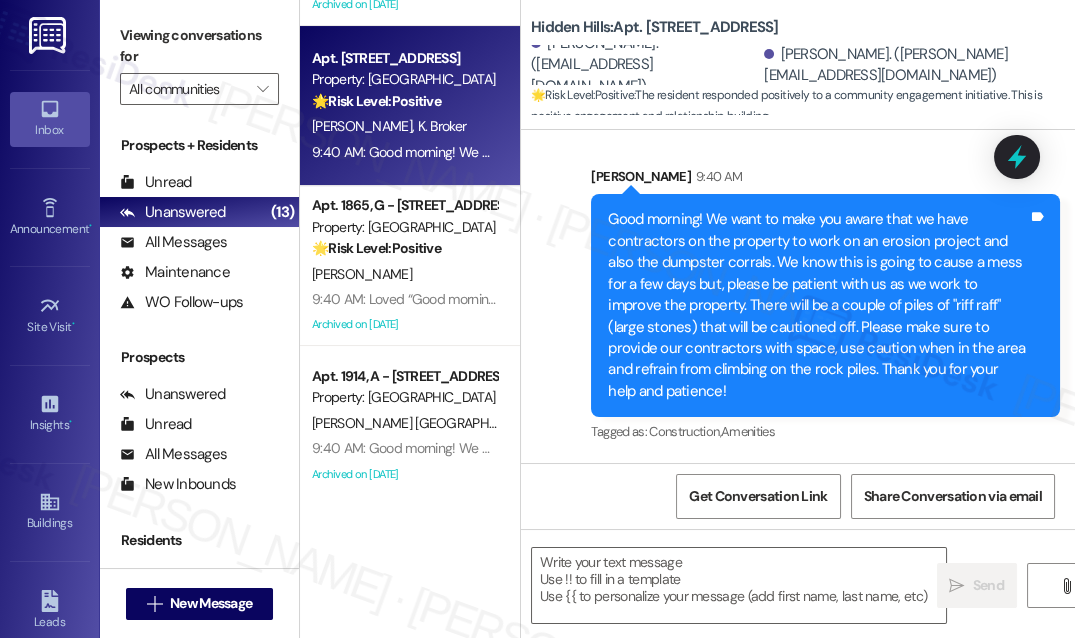 click on "[PERSON_NAME] 9:40 AM" at bounding box center (825, 180) 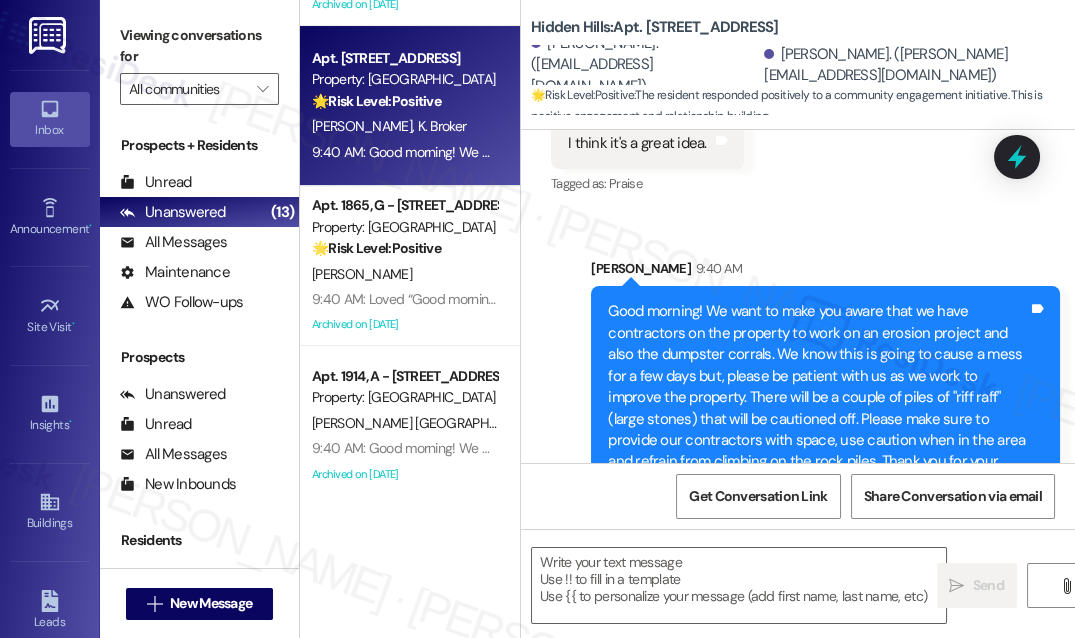 scroll, scrollTop: 32796, scrollLeft: 0, axis: vertical 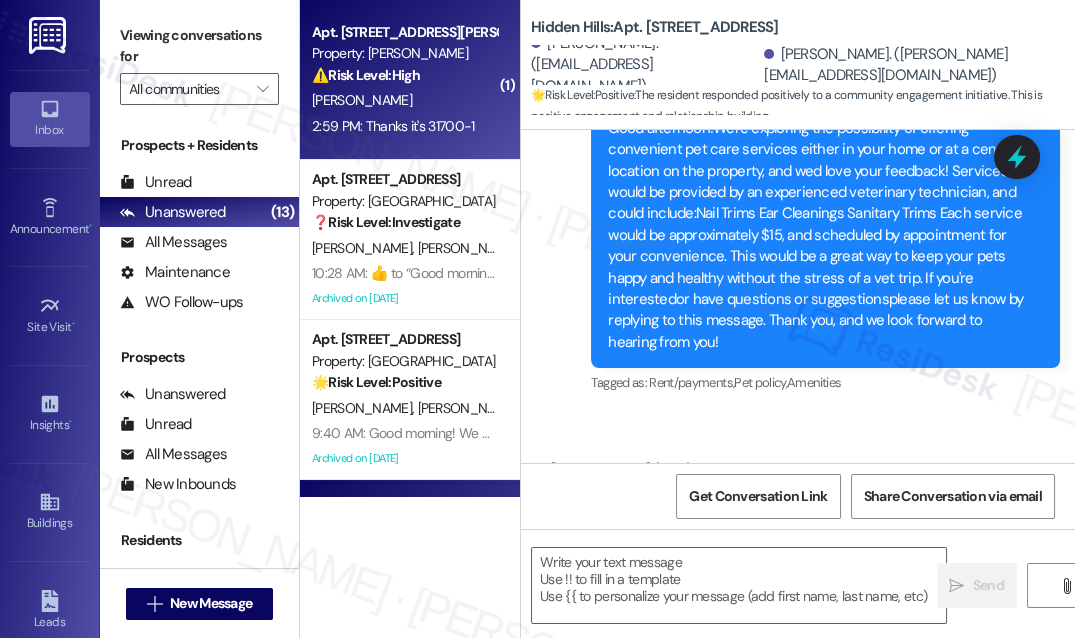 click on "[PERSON_NAME]" at bounding box center [404, 100] 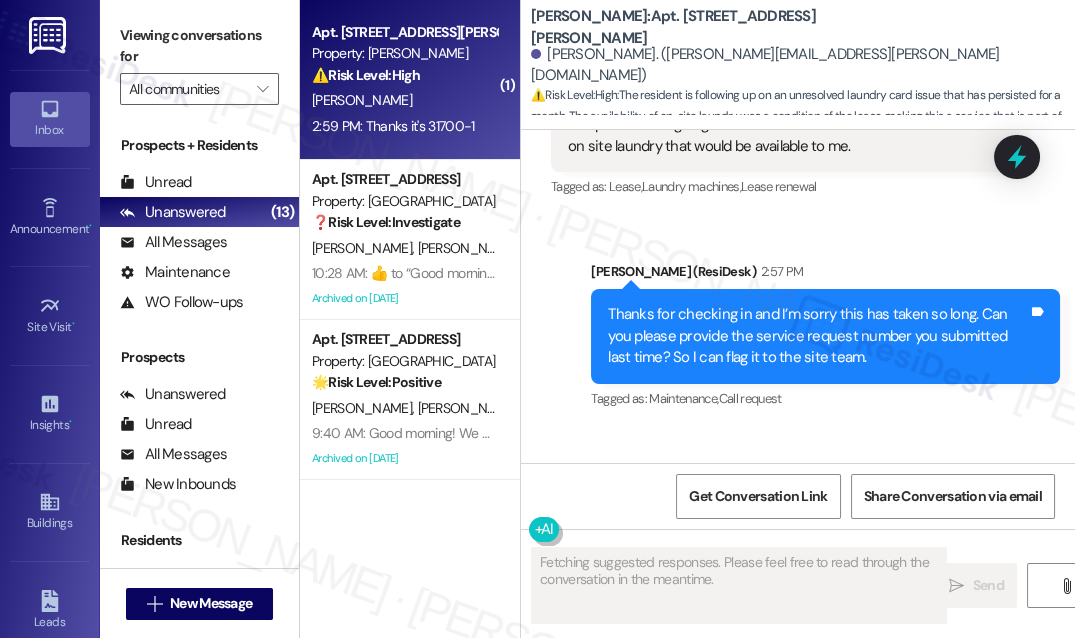 scroll, scrollTop: 5942, scrollLeft: 0, axis: vertical 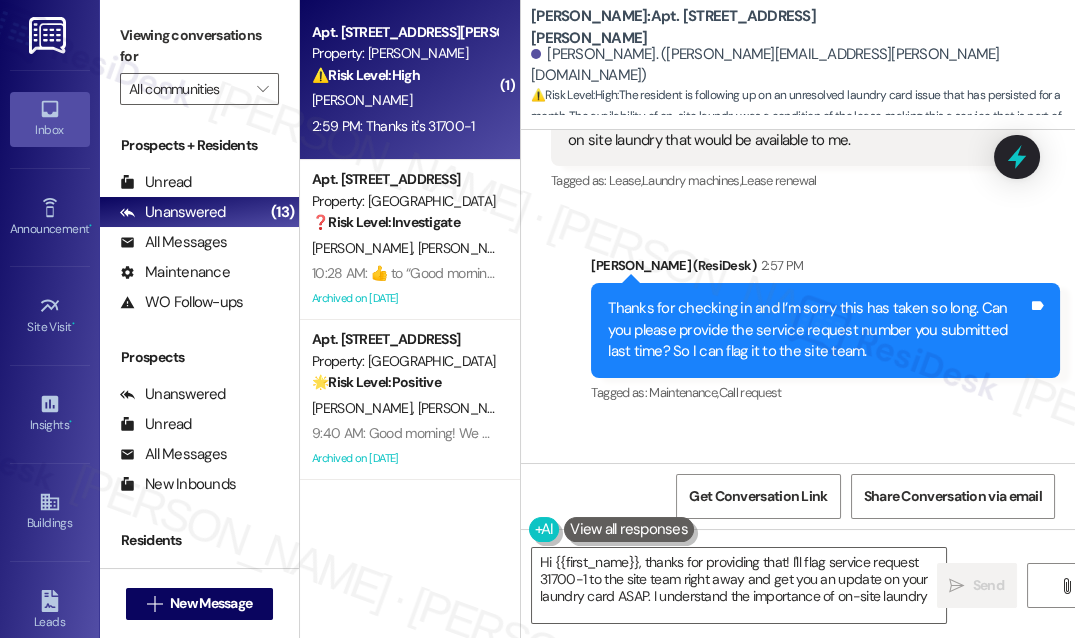 type on "Hi {{first_name}}, thanks for providing that! I'll flag service request 31700-1 to the site team right away and get you an update on your laundry card ASAP. I understand the importance of on-site laundry!" 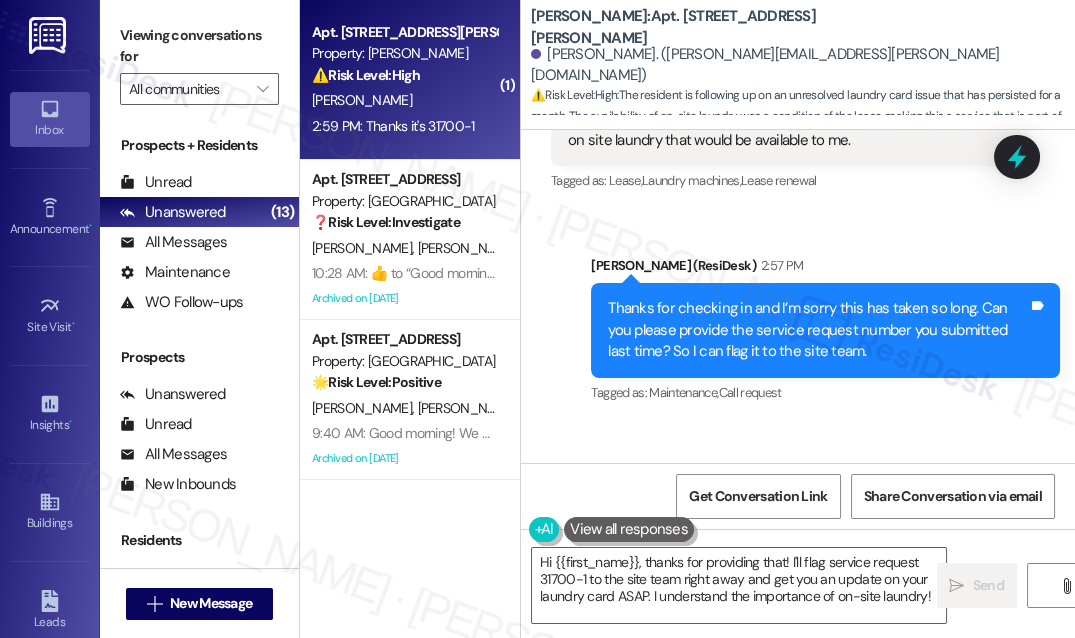 click on "Thanks it's 31700-1 Tags and notes" at bounding box center (635, 520) 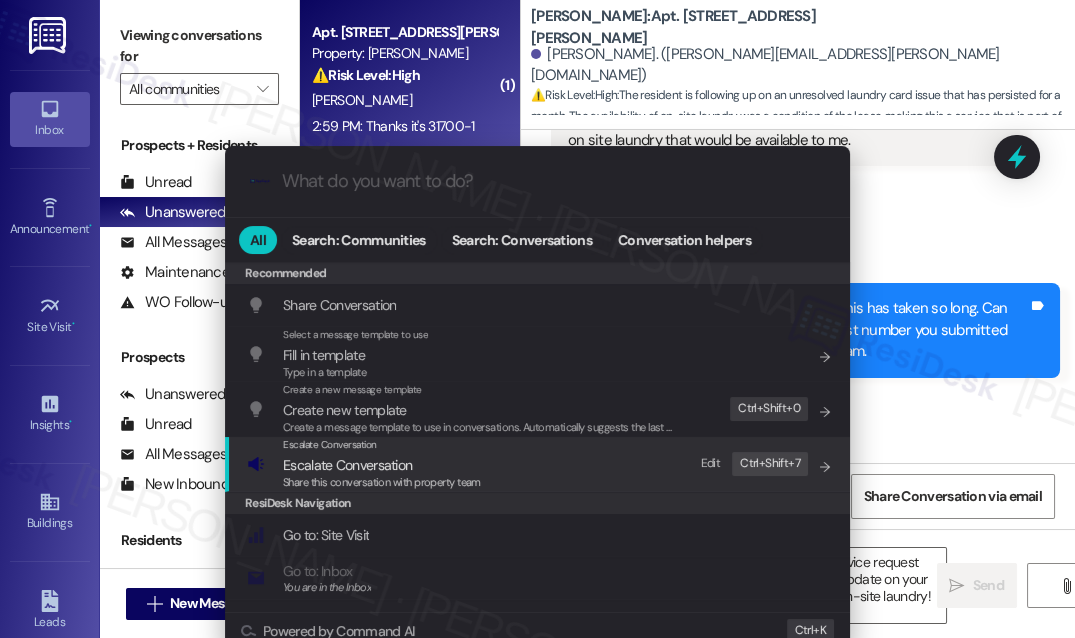 click on "Share this conversation with property team" at bounding box center [382, 482] 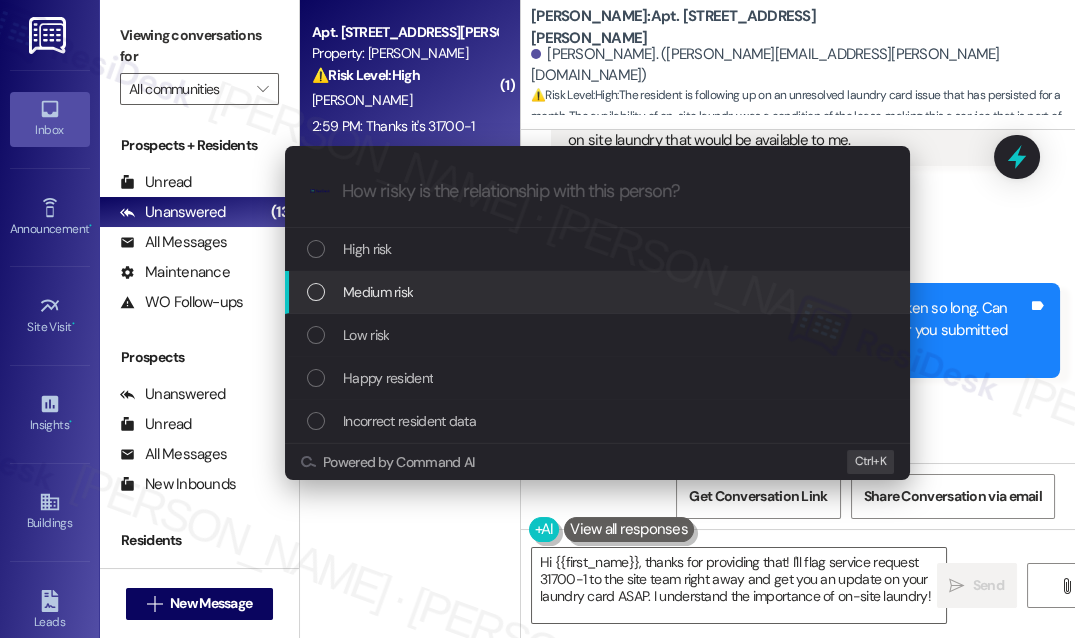 click on "Medium risk" at bounding box center [378, 292] 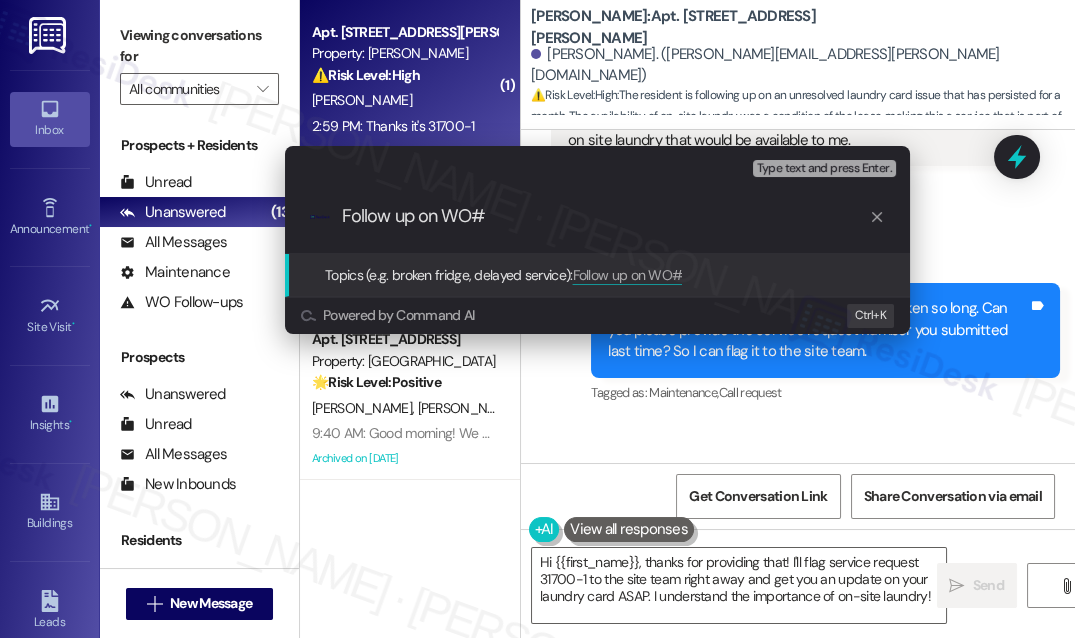 paste on "Thanks it's 31700-1" 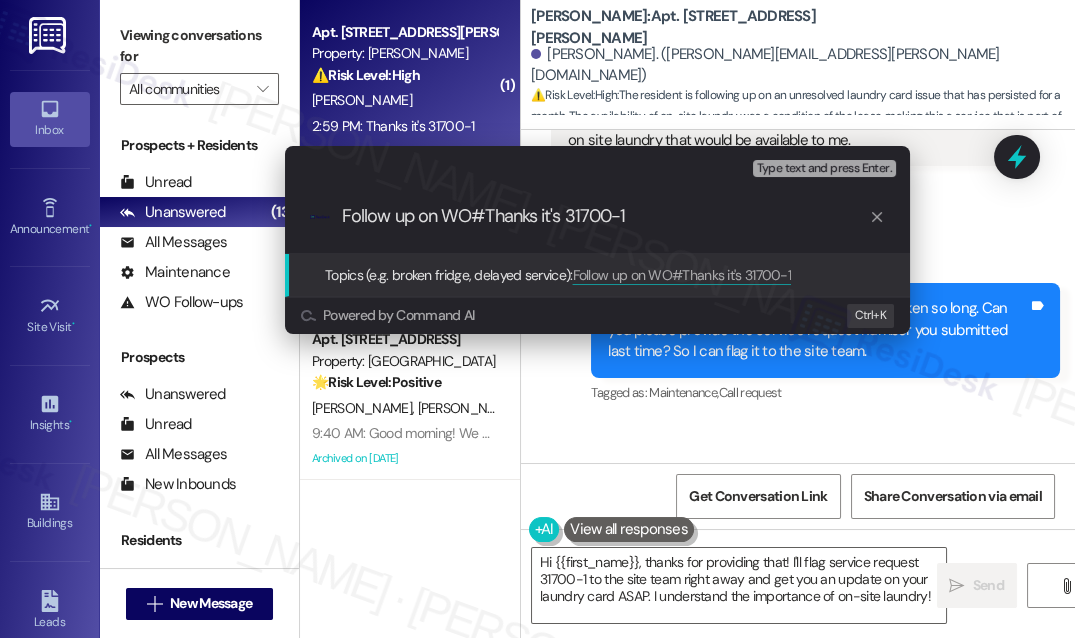 drag, startPoint x: 566, startPoint y: 214, endPoint x: 486, endPoint y: 218, distance: 80.09994 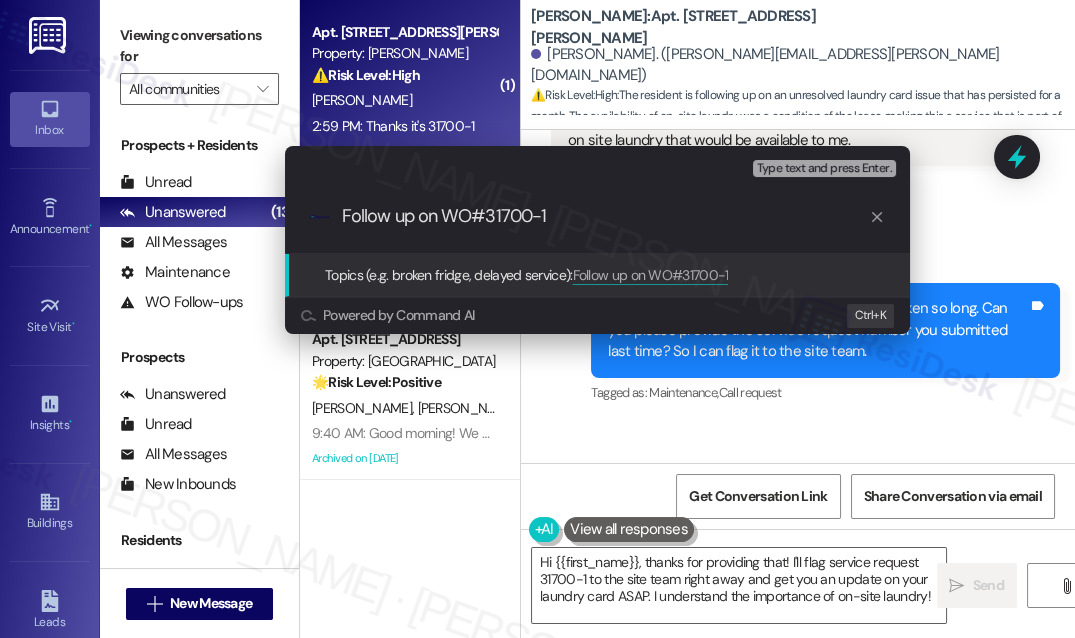 click on "Follow up on WO#31700-1" at bounding box center (605, 216) 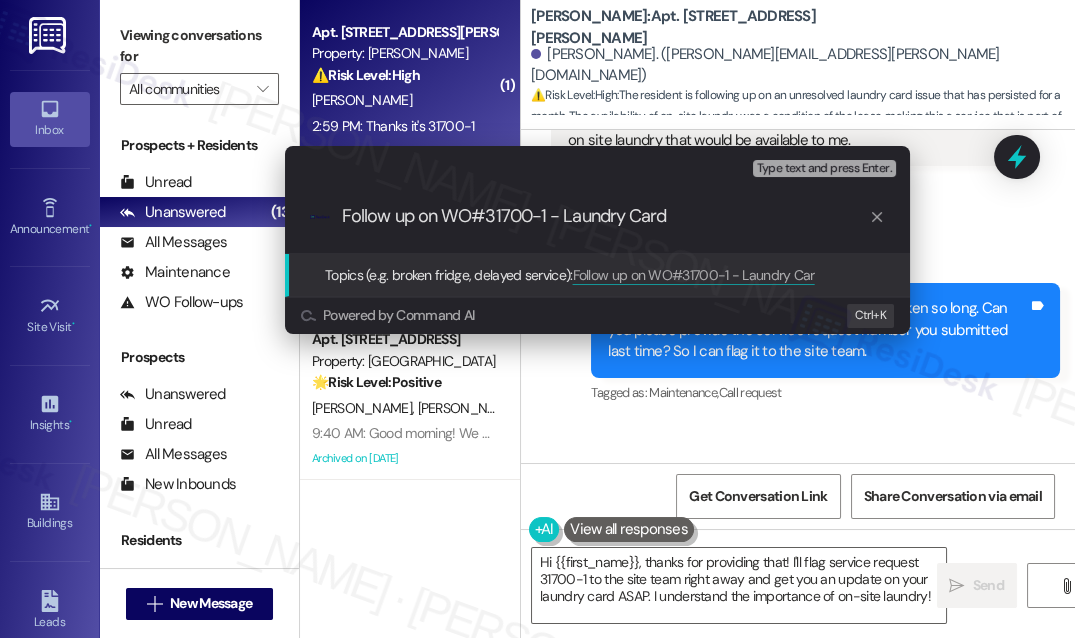 type on "Follow up on WO#31700-1 - Laundry Card" 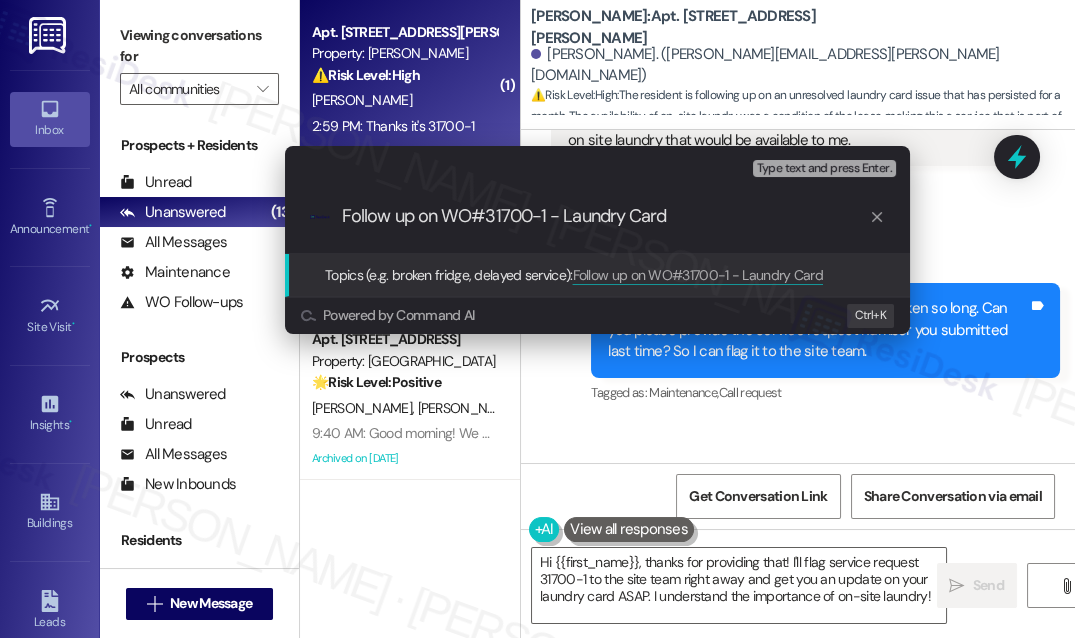 click on "Follow up on WO#31700-1 - Laundry Card" at bounding box center (605, 216) 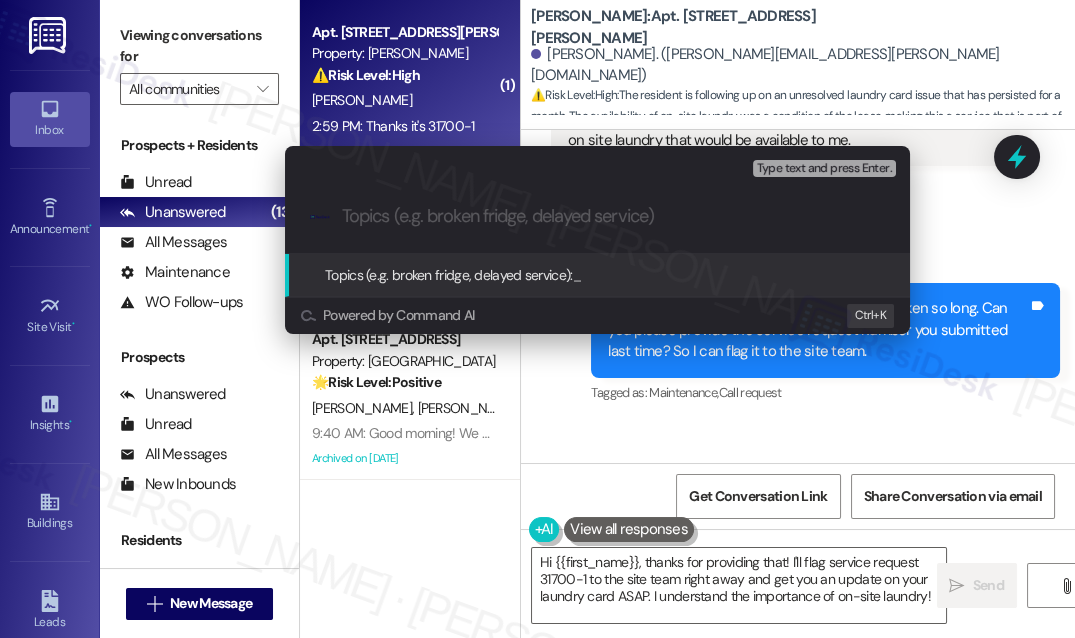 click on "Escalate Conversation Medium risk Topics (e.g. broken fridge, delayed service) Any messages to highlight in the email? Type text and press Enter. .cls-1{fill:#0a055f;}.cls-2{fill:#0cc4c4;} resideskLogoBlueOrange Topics (e.g. broken fridge, delayed service):  _ Powered by Command AI Ctrl+ K" at bounding box center (597, 240) 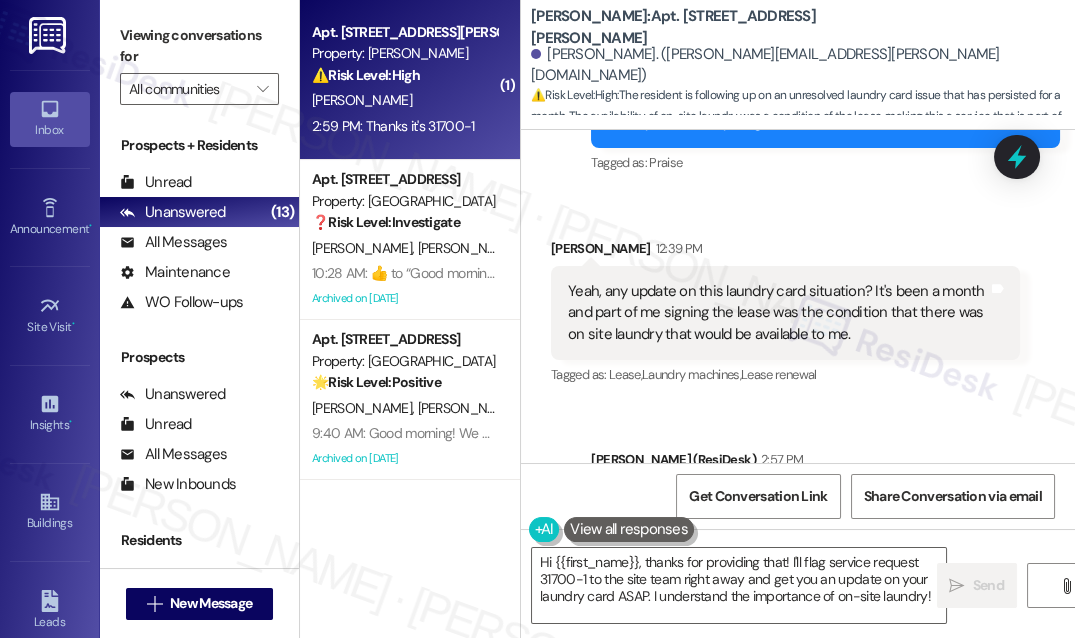scroll, scrollTop: 5579, scrollLeft: 0, axis: vertical 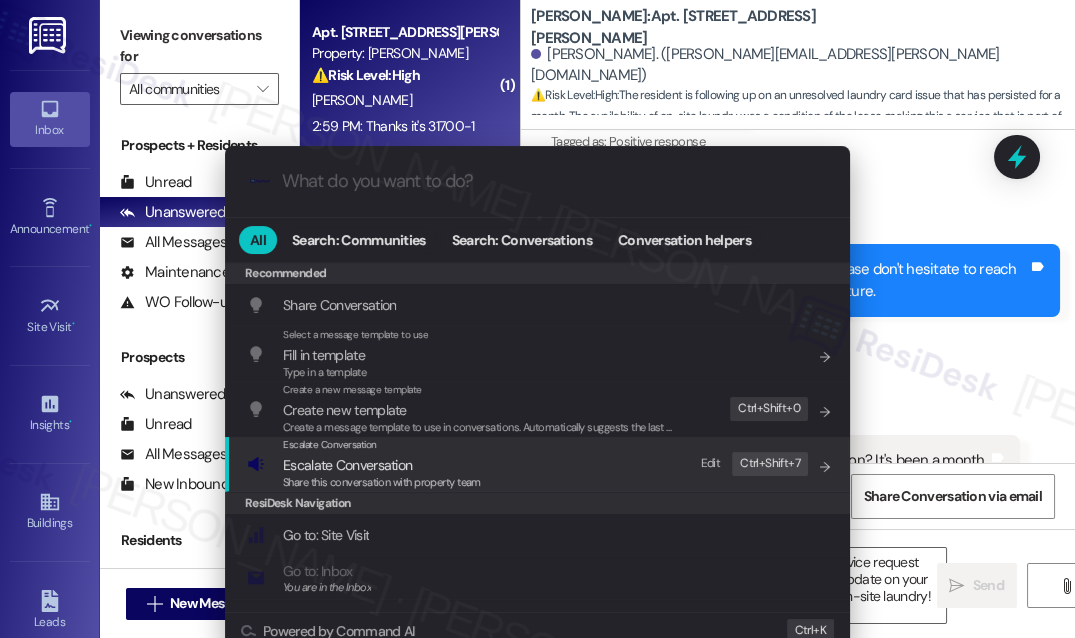 click on "Share this conversation with property team" at bounding box center [382, 482] 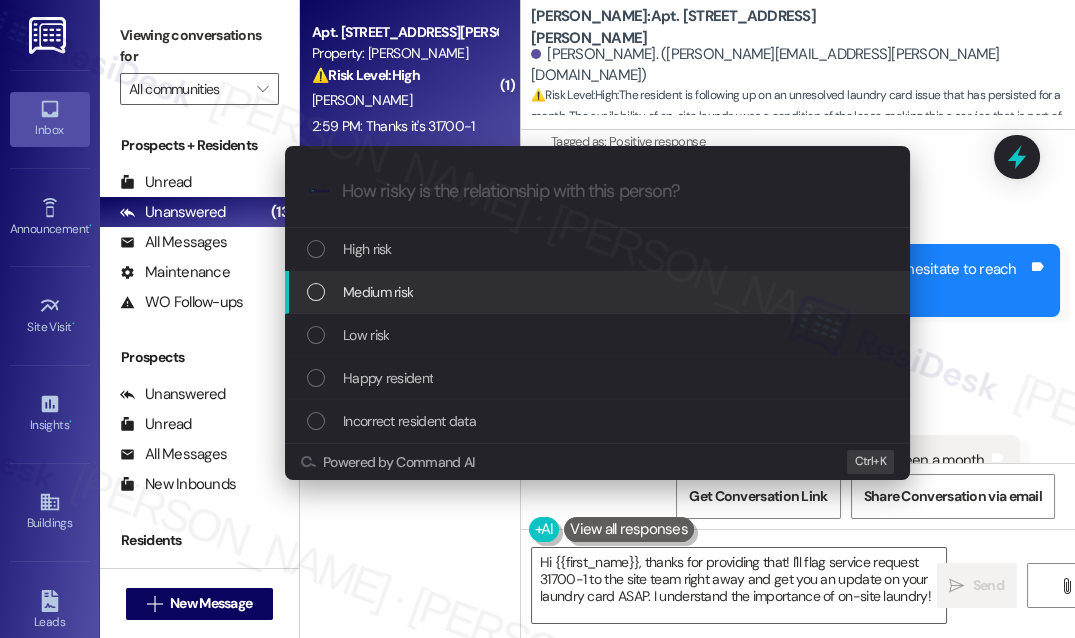 click on "Medium risk" at bounding box center (599, 292) 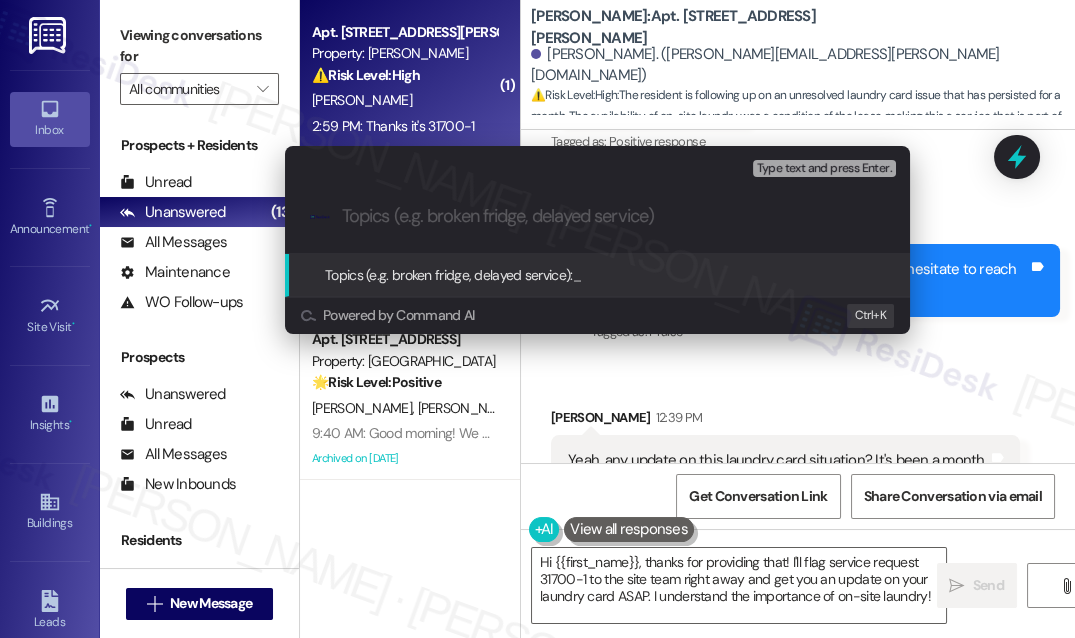 paste on "Follow up on WO#31700-1 - Laundry Card" 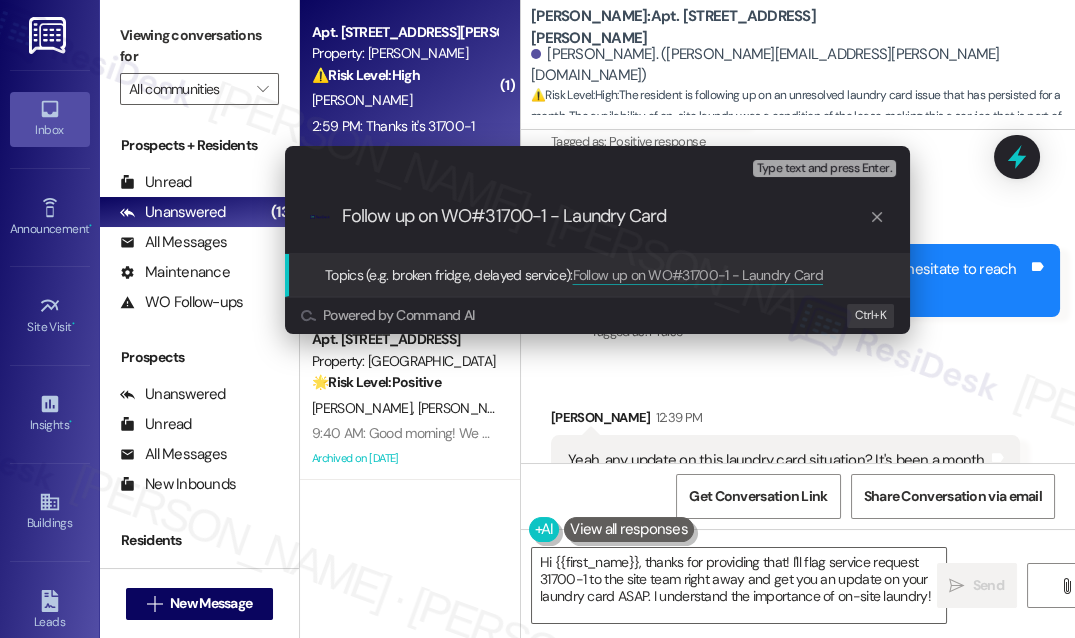 click on "Follow up on WO#31700-1 - Laundry Card" at bounding box center (605, 216) 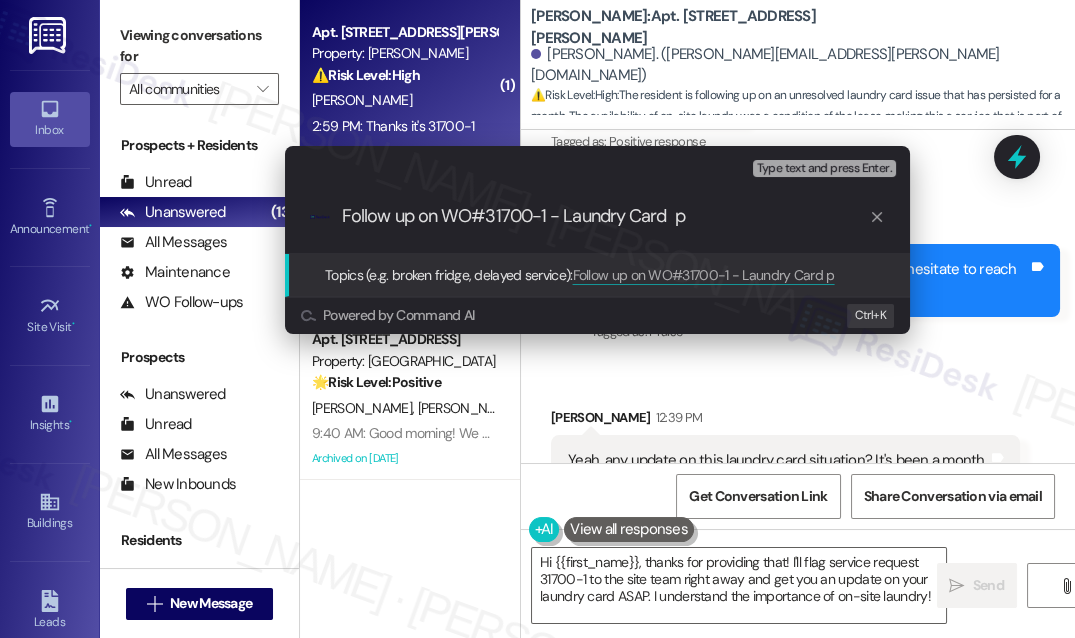 type on "Follow up on WO#31700-1 - Laundry Card" 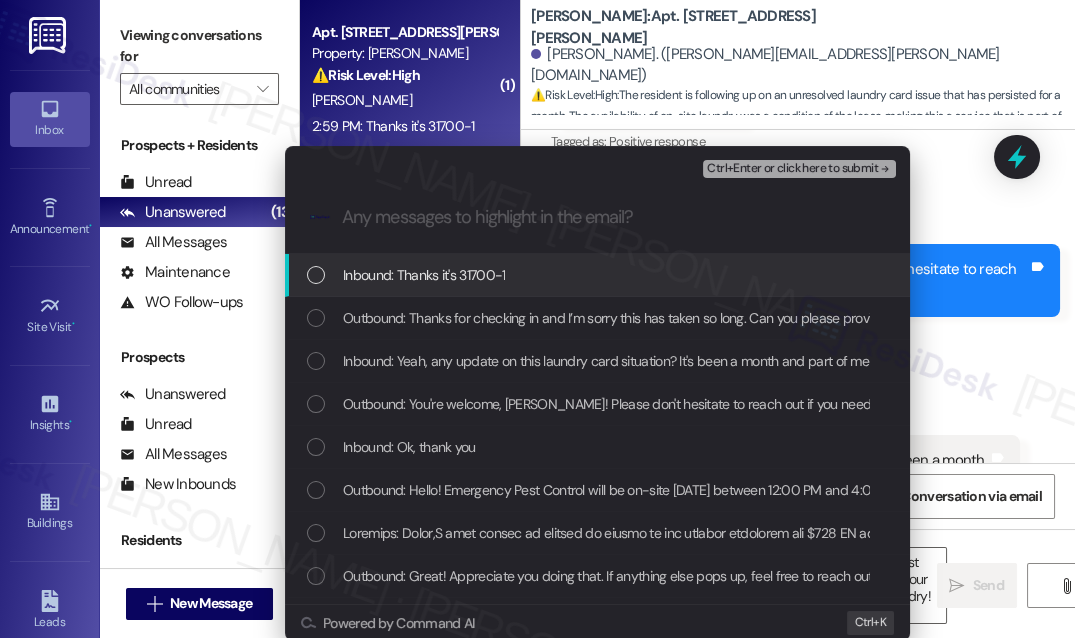 click on "Escalate Conversation Medium risk Follow up on WO#31700-1 - Laundry Card Any messages to highlight in the email? Ctrl+Enter or click here to submit .cls-1{fill:#0a055f;}.cls-2{fill:#0cc4c4;} resideskLogoBlueOrange Inbound: Thanks it's 31700-1 Outbound: Thanks for checking in and I’m sorry this has taken so long. Can you please provide the service request number you submitted last time? So I can flag it to the site team. Inbound: Yeah, any update on this laundry card situation? It's been a month and part of me signing the lease was the condition that there was on site laundry that would be available to me.  Outbound: You're welcome, [PERSON_NAME]! Please don't hesitate to reach out if you need anything else in the future. Inbound: Ok, thank you  Outbound: Hello! Emergency Pest Control will be on-site [DATE] between 12:00 PM and 4:00 PM. Please ensure access is available during this time. Outbound: Great! Appreciate you doing that. If anything else pops up, feel free to reach out. Have a great rest of the day! K" at bounding box center [537, 319] 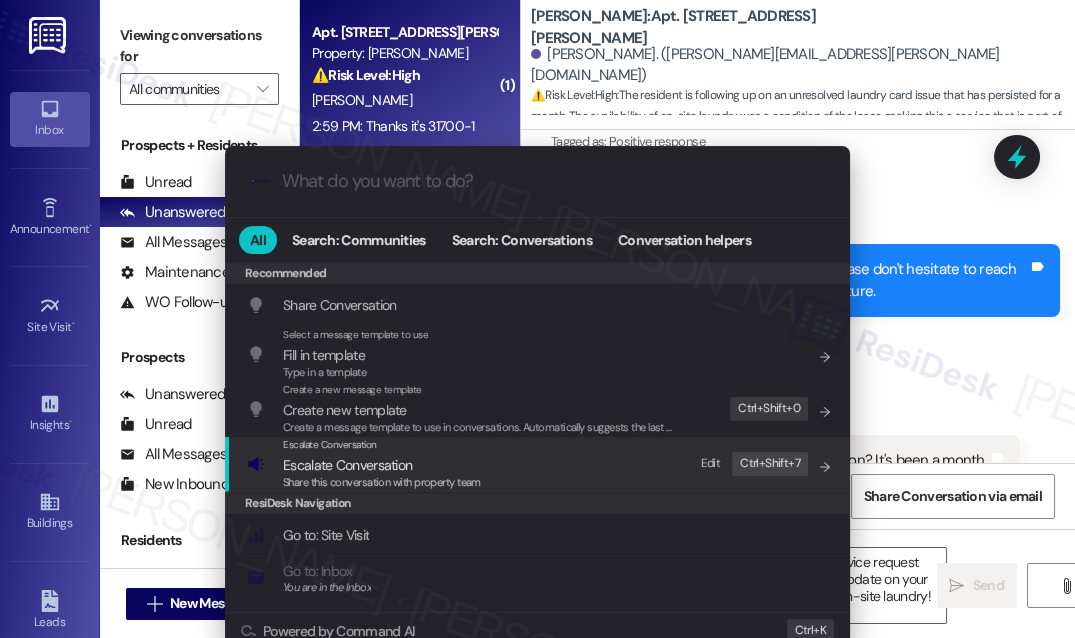 click on "Escalate Conversation Escalate Conversation Share this conversation with property team Edit Ctrl+ Shift+ 7" at bounding box center [539, 464] 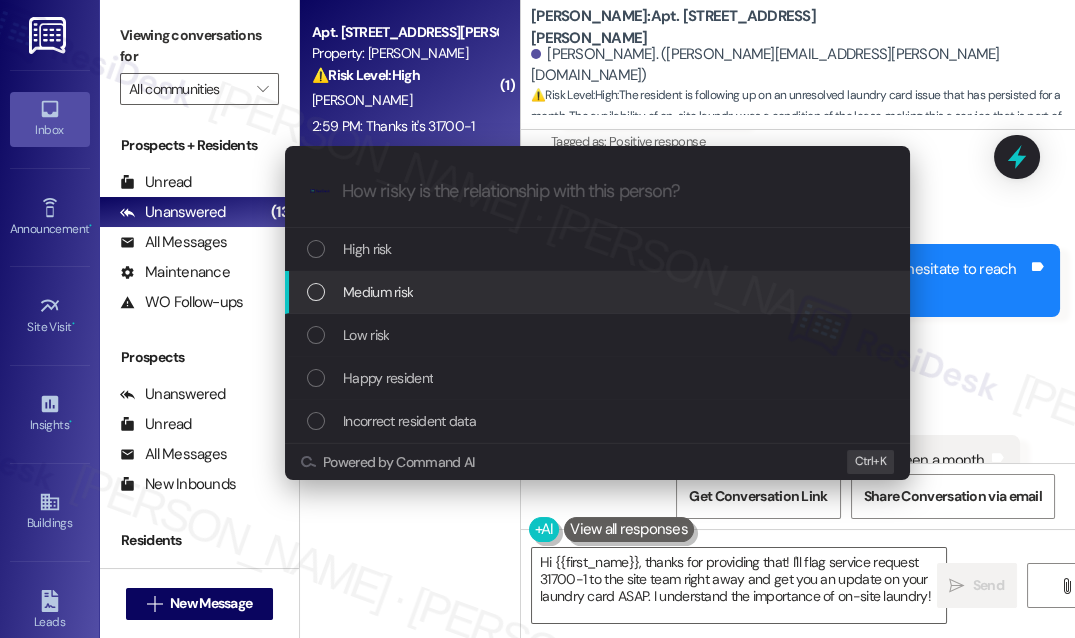 click on "Medium risk" at bounding box center (378, 292) 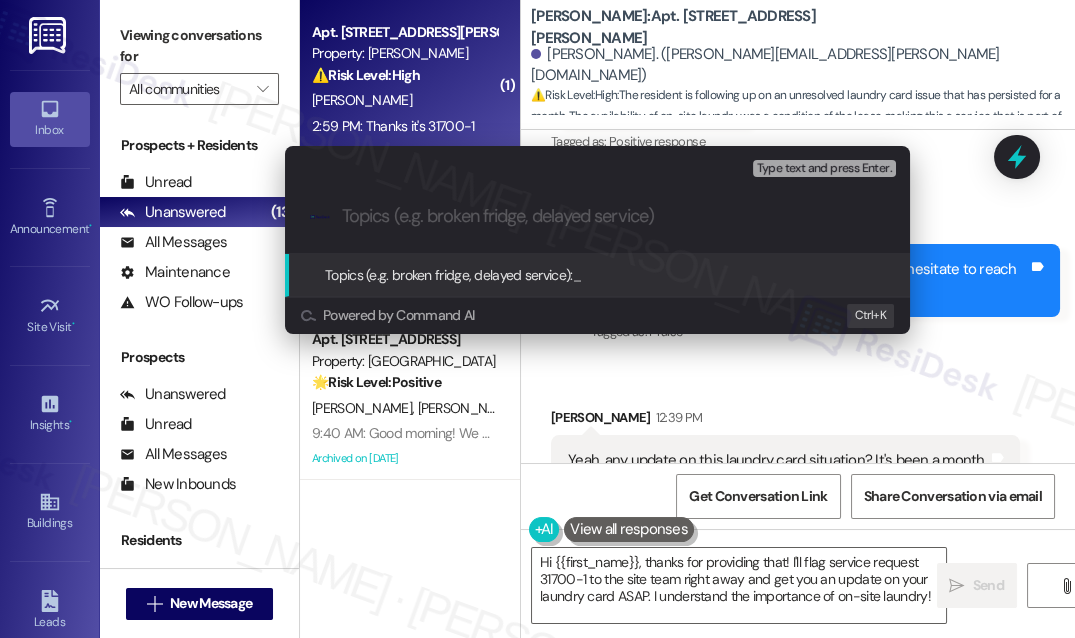 paste on "Follow up on WO#31700-1 - Laundry Card" 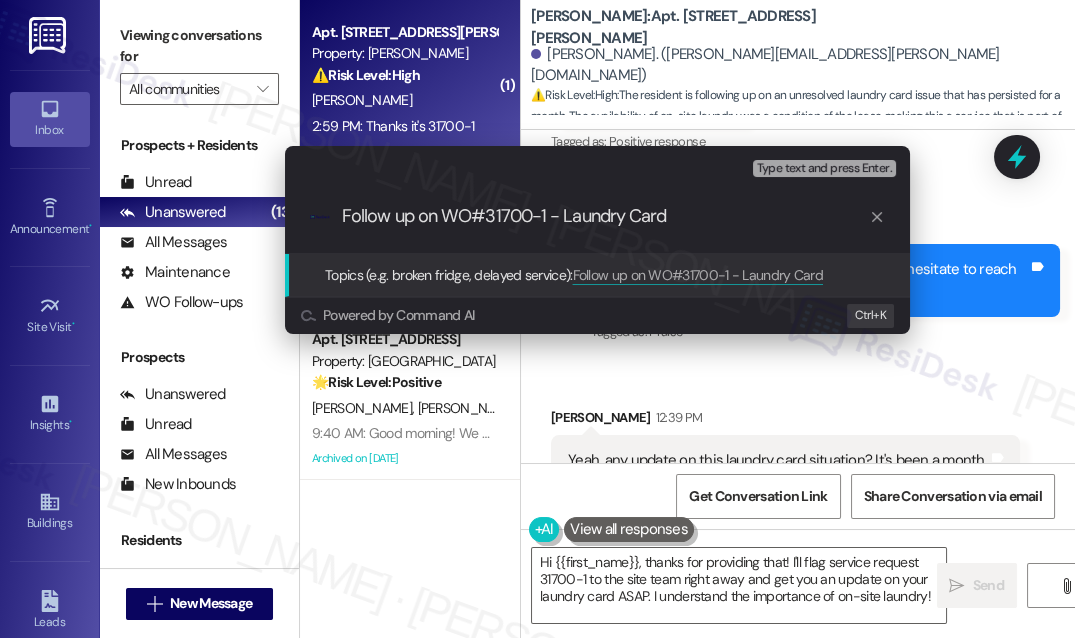 click on "Follow up on WO#31700-1 - Laundry Card" at bounding box center (605, 216) 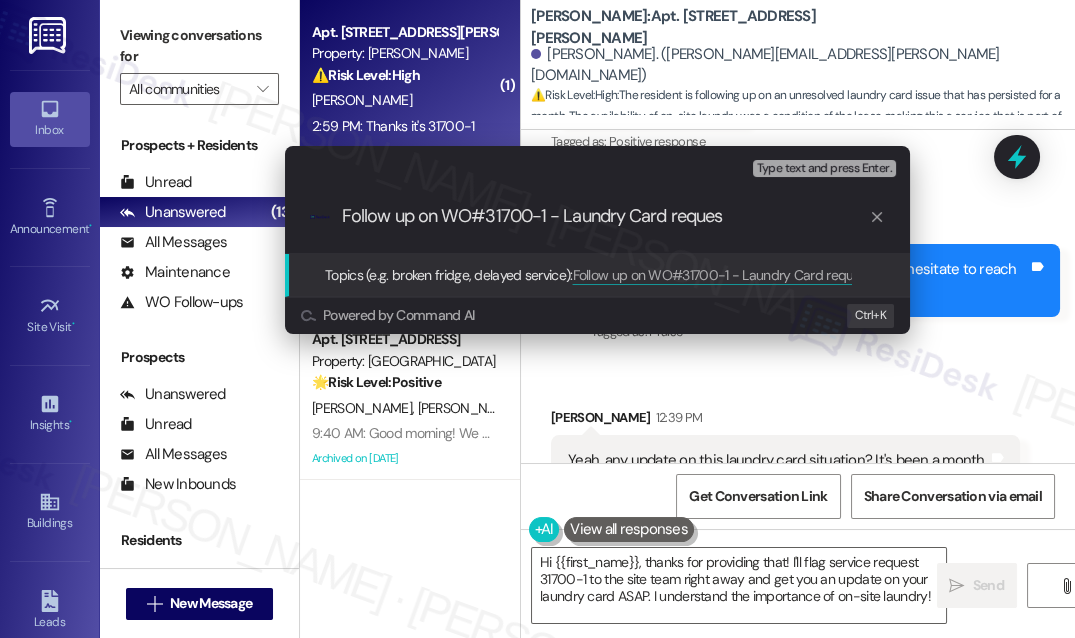 type on "Follow up on WO#31700-1 - Laundry Card request" 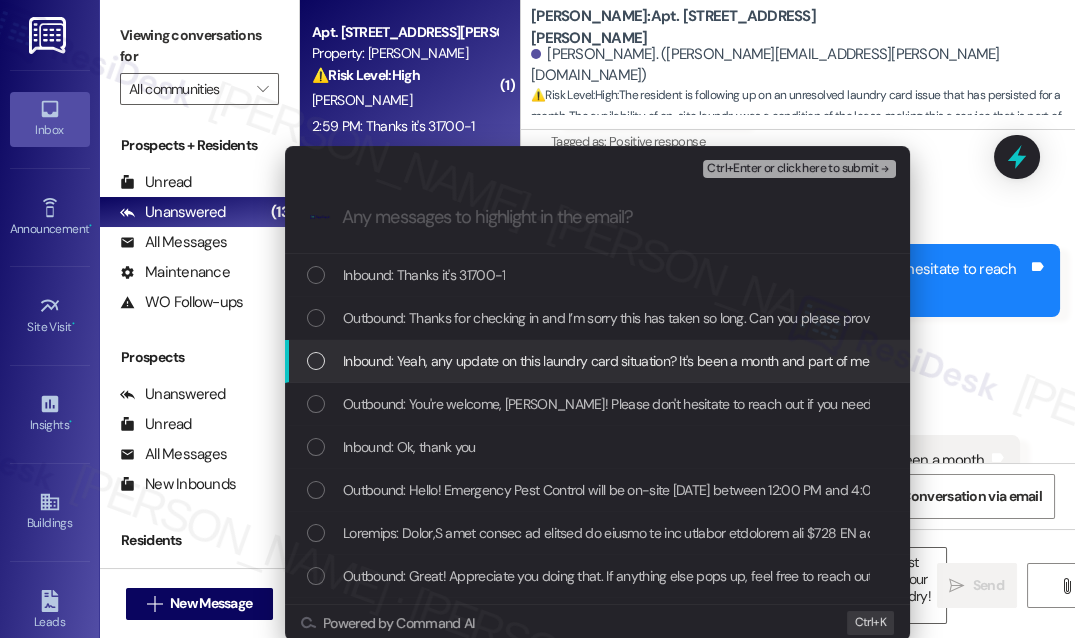 click on "Inbound: Yeah, any update on this laundry card situation? It's been a month and part of me signing the lease was the condition that there was on site laundry that would be available to me." at bounding box center (885, 361) 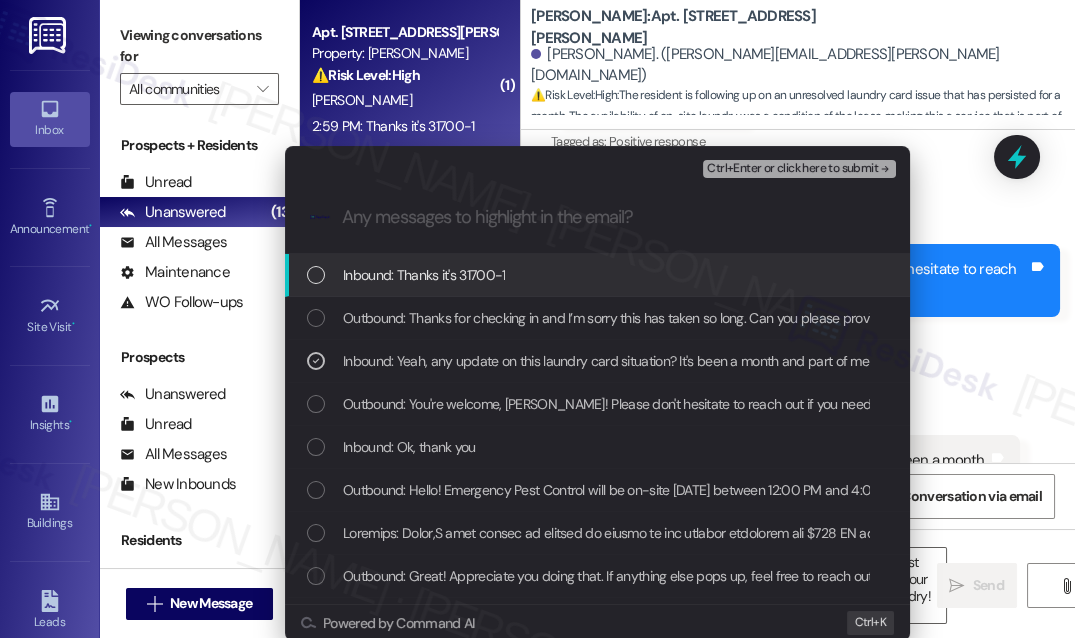 click on "Inbound: Thanks it's 31700-1" at bounding box center [424, 275] 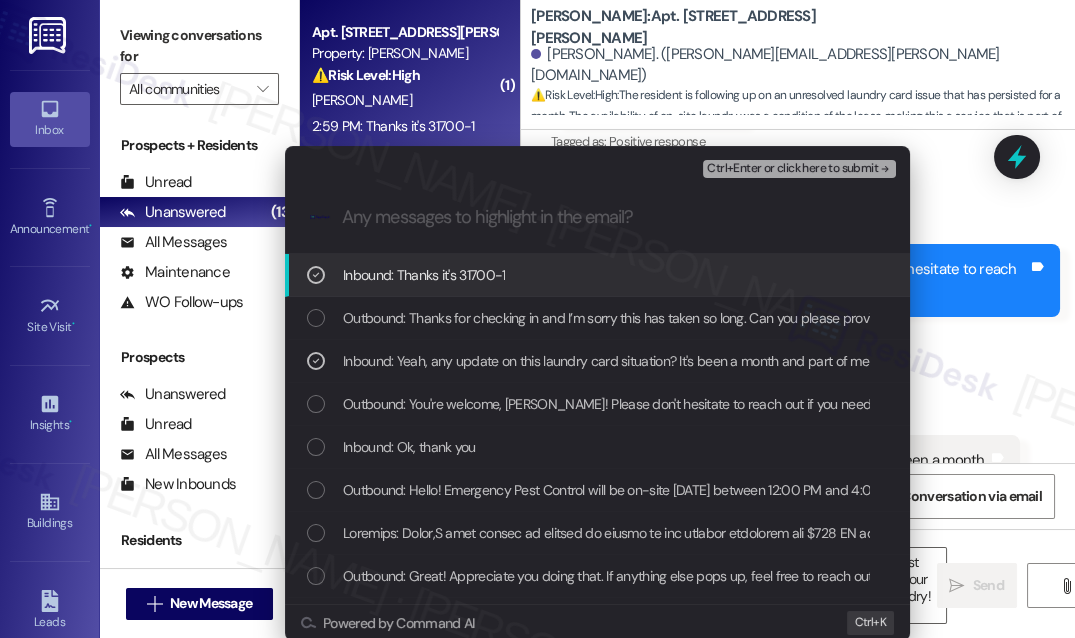 click on "Inbound: Thanks it's 31700-1" at bounding box center [424, 275] 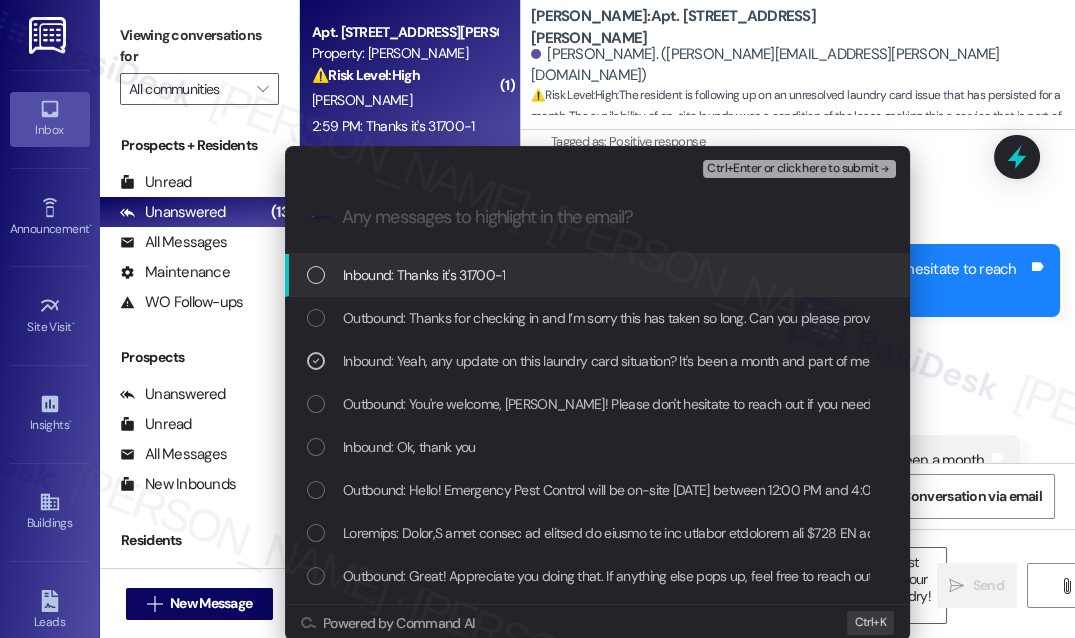 click on "Ctrl+Enter or click here to submit" at bounding box center (792, 169) 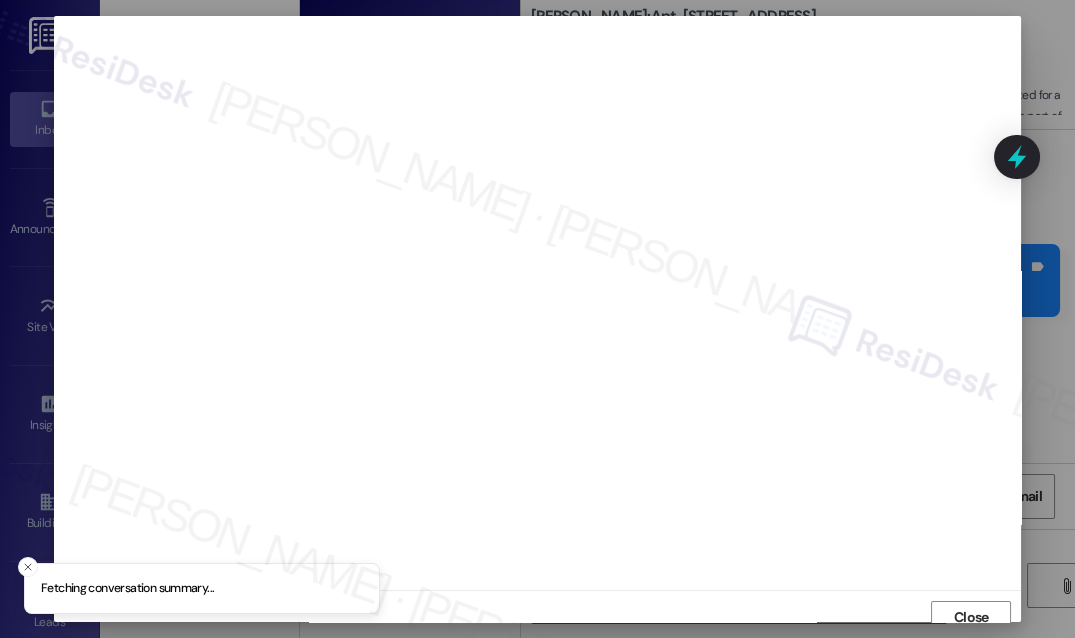 scroll, scrollTop: 10, scrollLeft: 0, axis: vertical 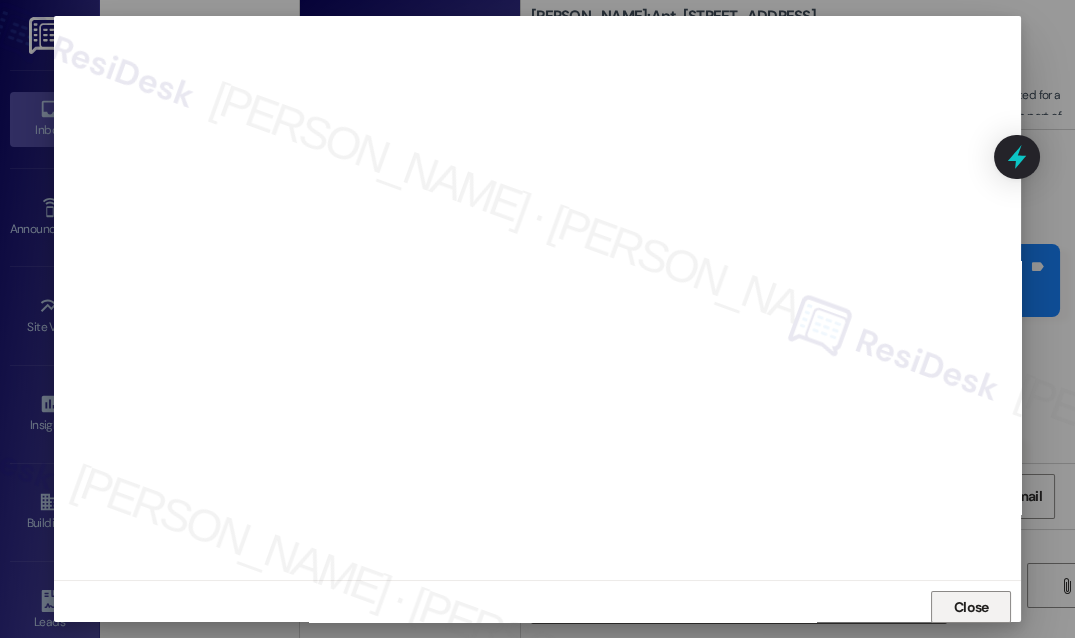 click on "Close" at bounding box center [971, 607] 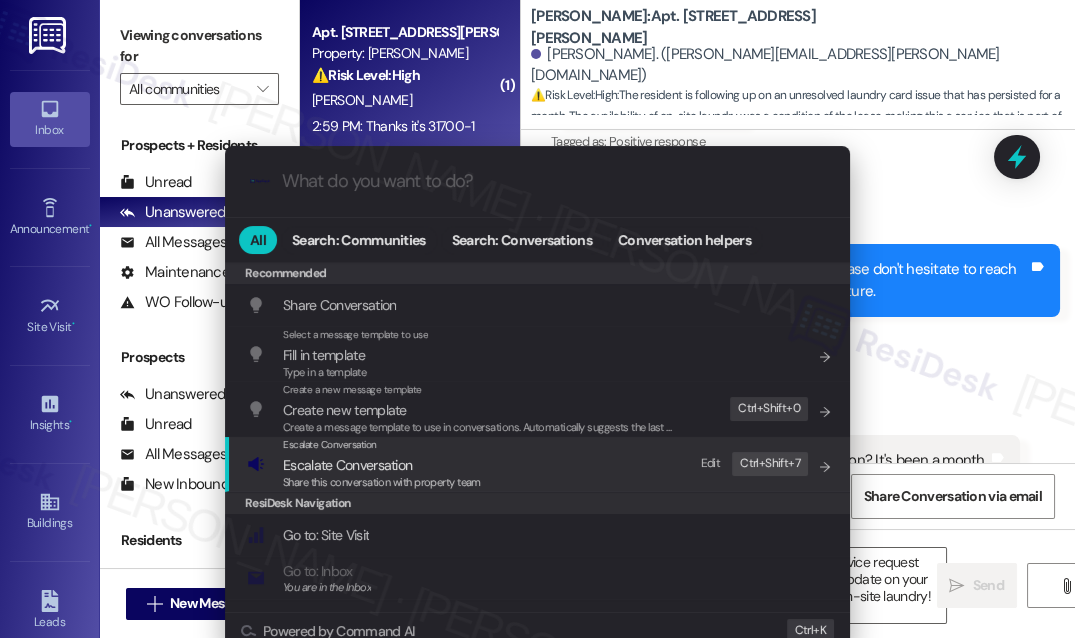 click on "Share this conversation with property team" at bounding box center (382, 482) 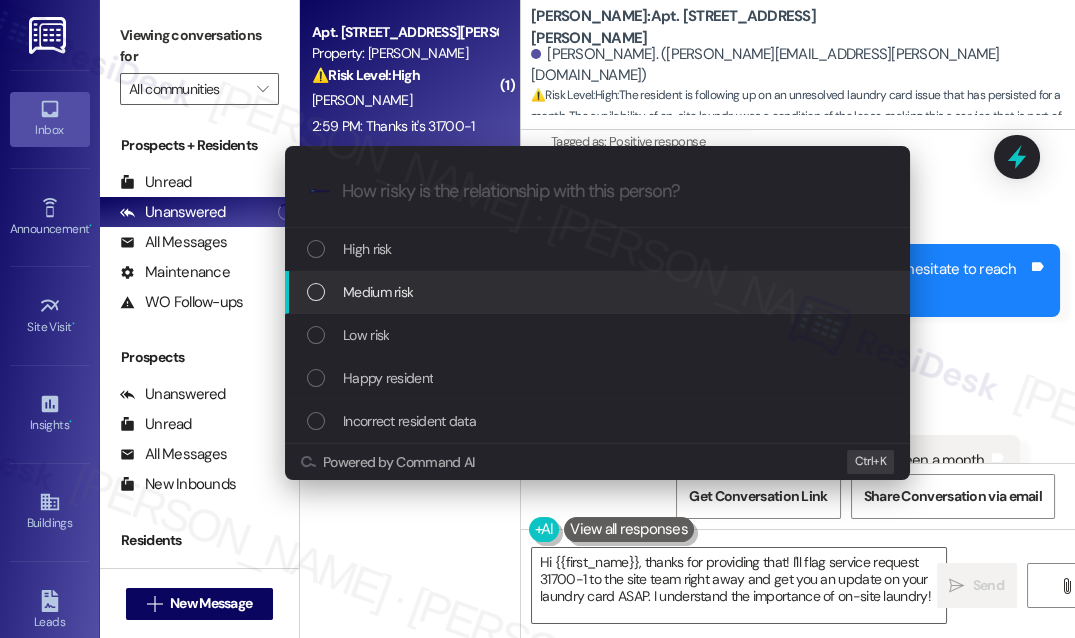 click on "Medium risk" at bounding box center (597, 292) 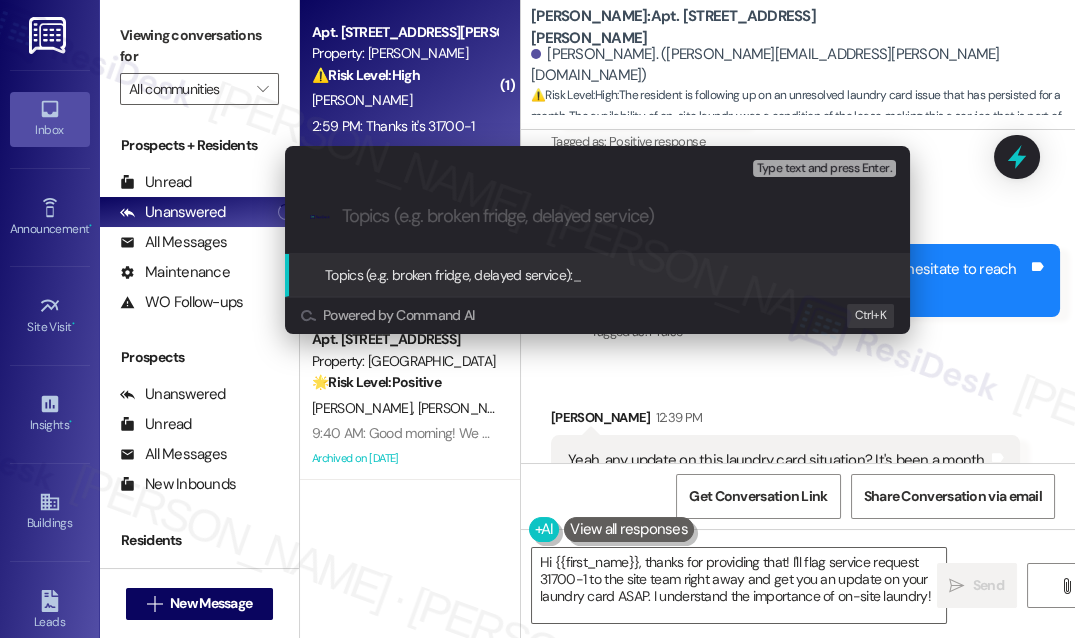 paste on "Follow up on WO#31700-1 - Laundry Card request" 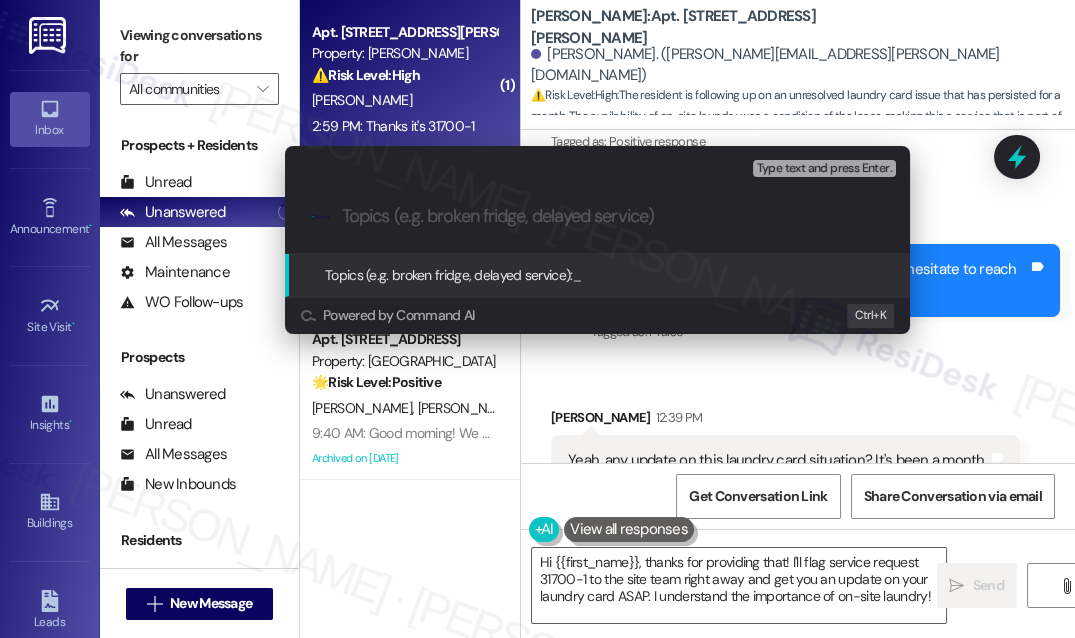 type on "Follow up on WO#31700-1 - Laundry Card request" 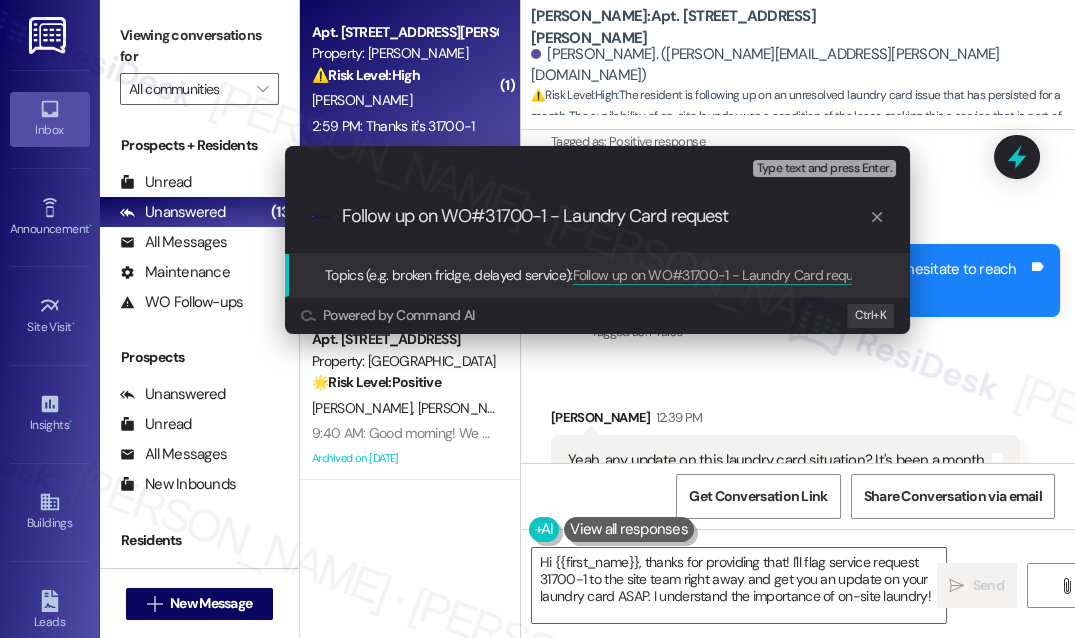type 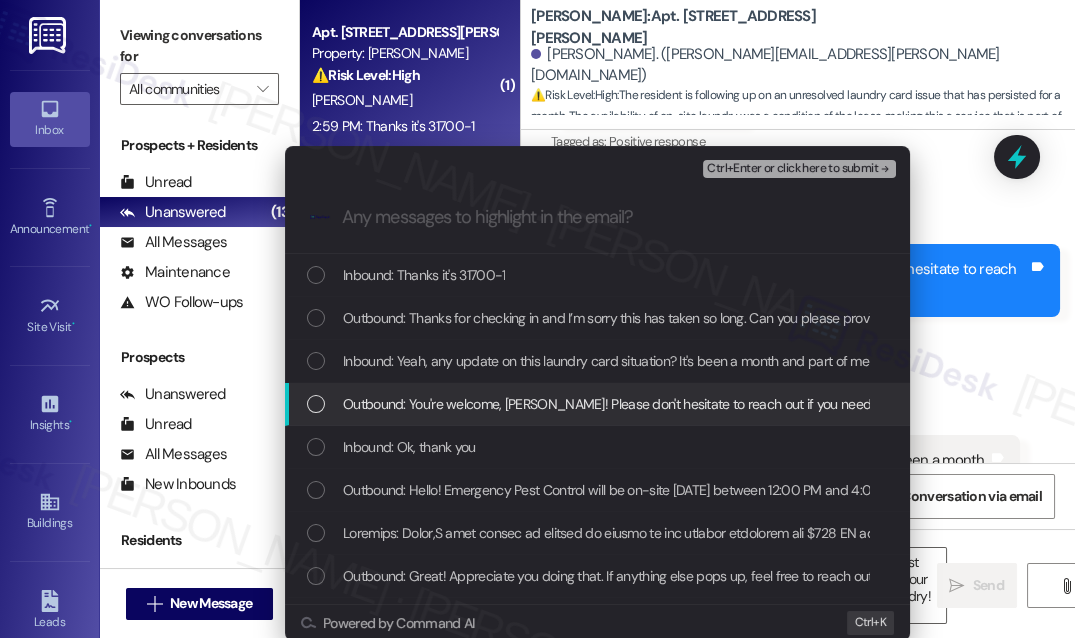 click on "Outbound: You're welcome, [PERSON_NAME]! Please don't hesitate to reach out if you need anything else in the future." at bounding box center [597, 404] 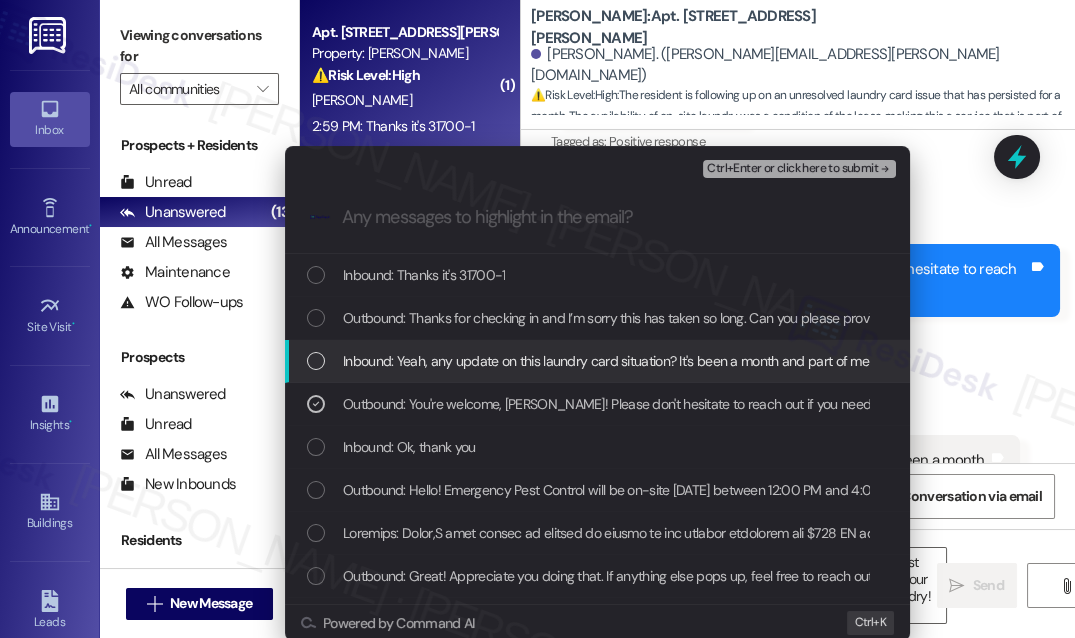 click on "Inbound: Yeah, any update on this laundry card situation? It's been a month and part of me signing the lease was the condition that there was on site laundry that would be available to me." at bounding box center (885, 361) 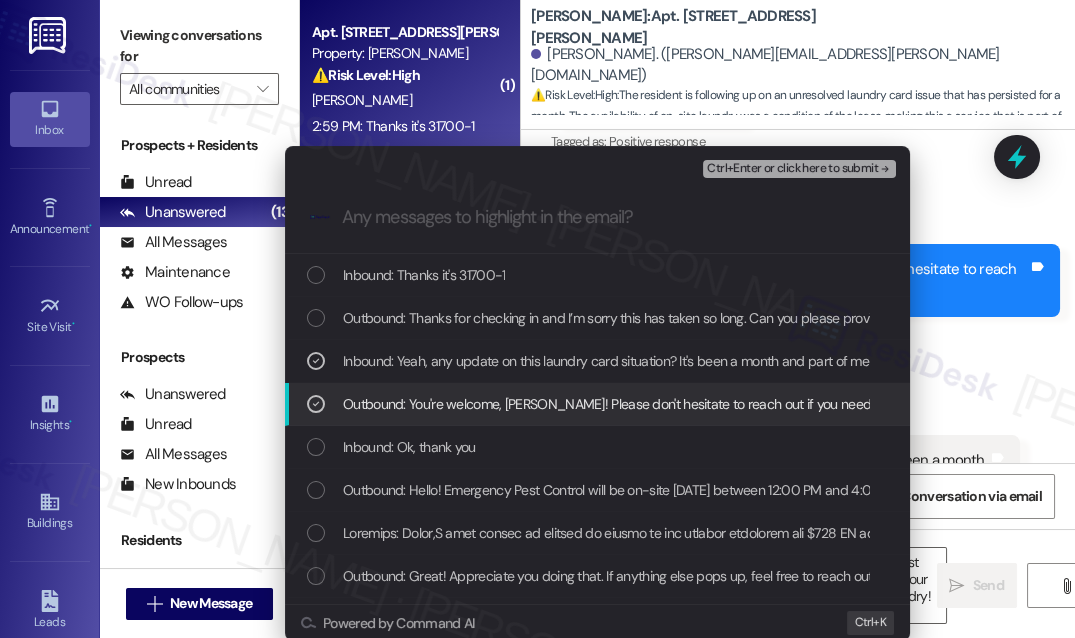 click on "Outbound: You're welcome, [PERSON_NAME]! Please don't hesitate to reach out if you need anything else in the future." at bounding box center [685, 404] 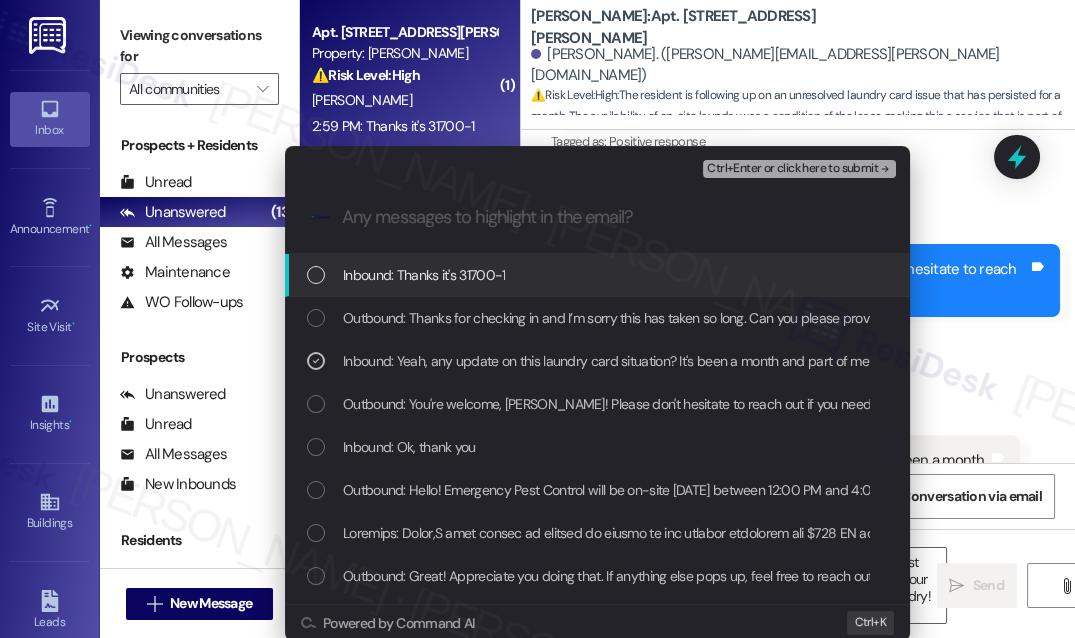 click on "Ctrl+Enter or click here to submit" at bounding box center (792, 169) 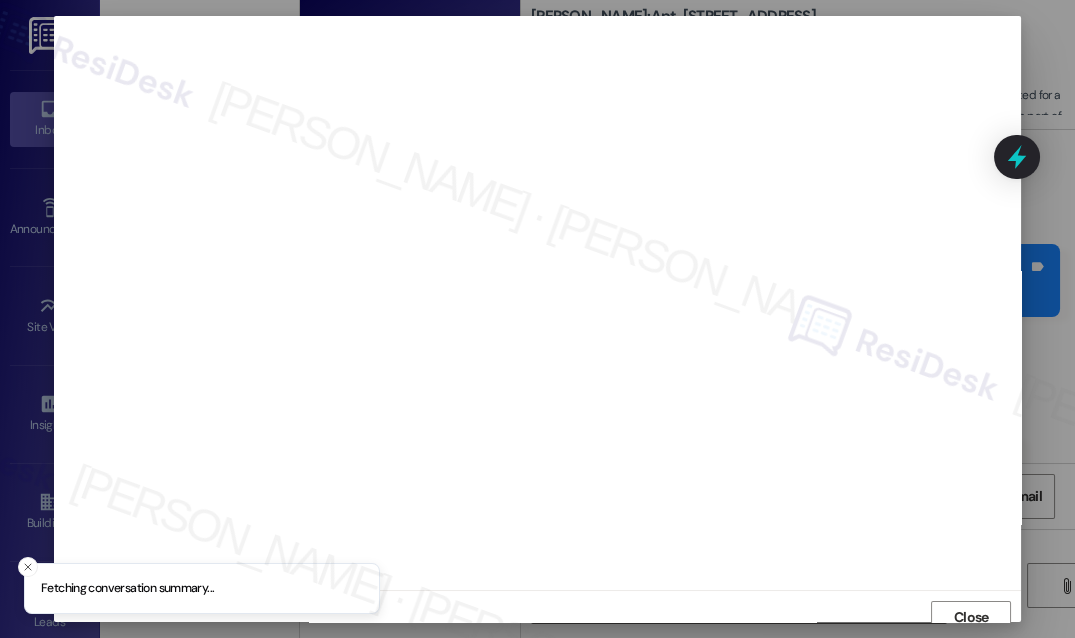 scroll, scrollTop: 10, scrollLeft: 0, axis: vertical 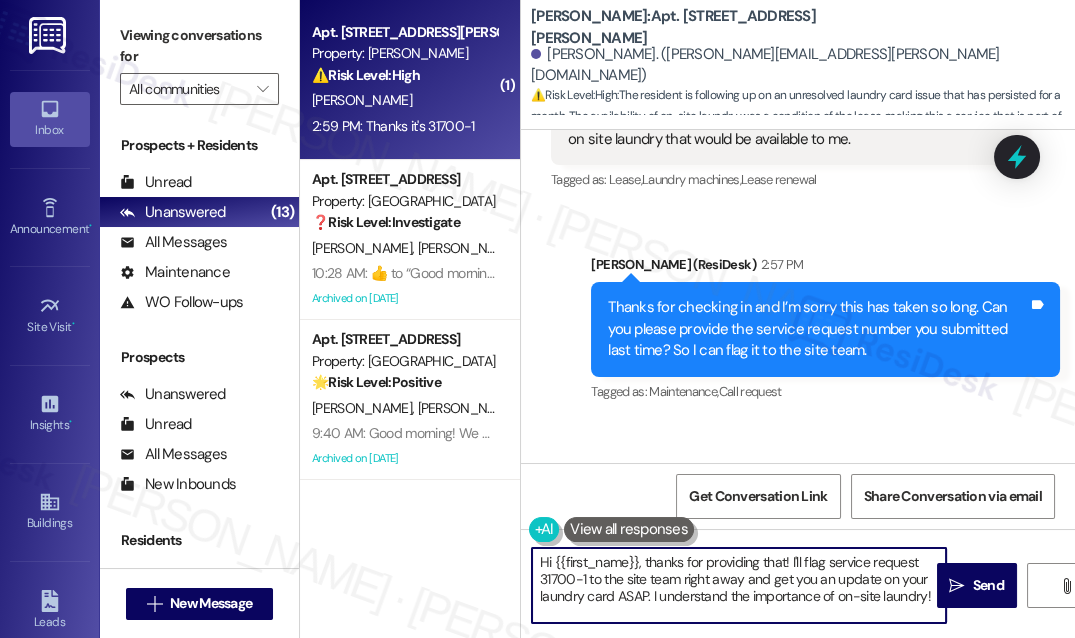 click on "Hi {{first_name}}, thanks for providing that! I'll flag service request 31700-1 to the site team right away and get you an update on your laundry card ASAP. I understand the importance of on-site laundry!" at bounding box center [739, 585] 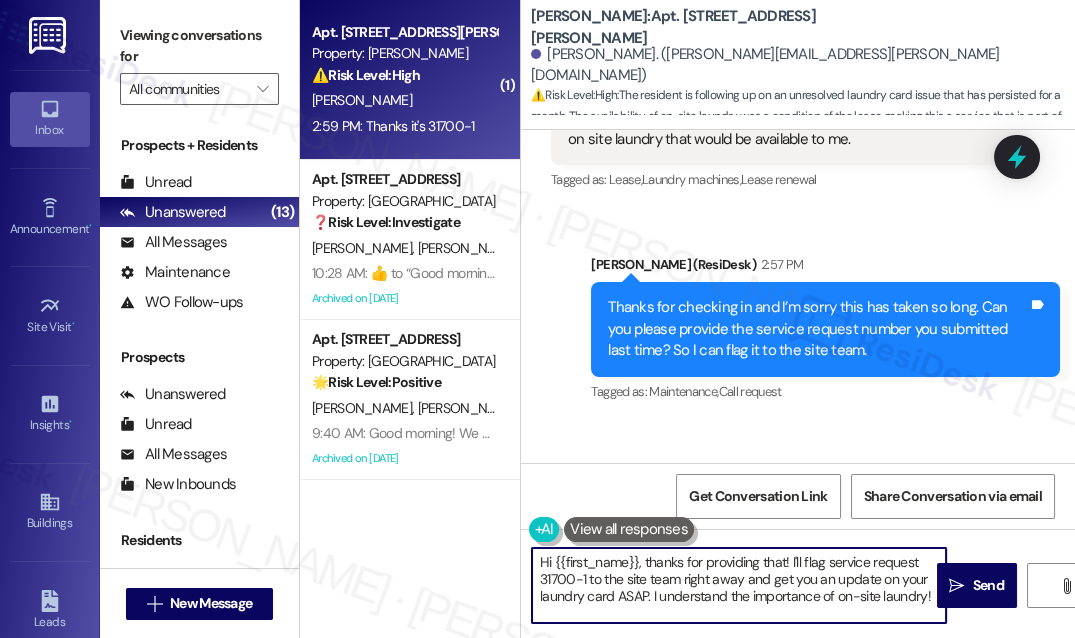 click on "Hi {{first_name}}, thanks for providing that! I'll flag service request 31700-1 to the site team right away and get you an update on your laundry card ASAP. I understand the importance of on-site laundry!" at bounding box center [739, 585] 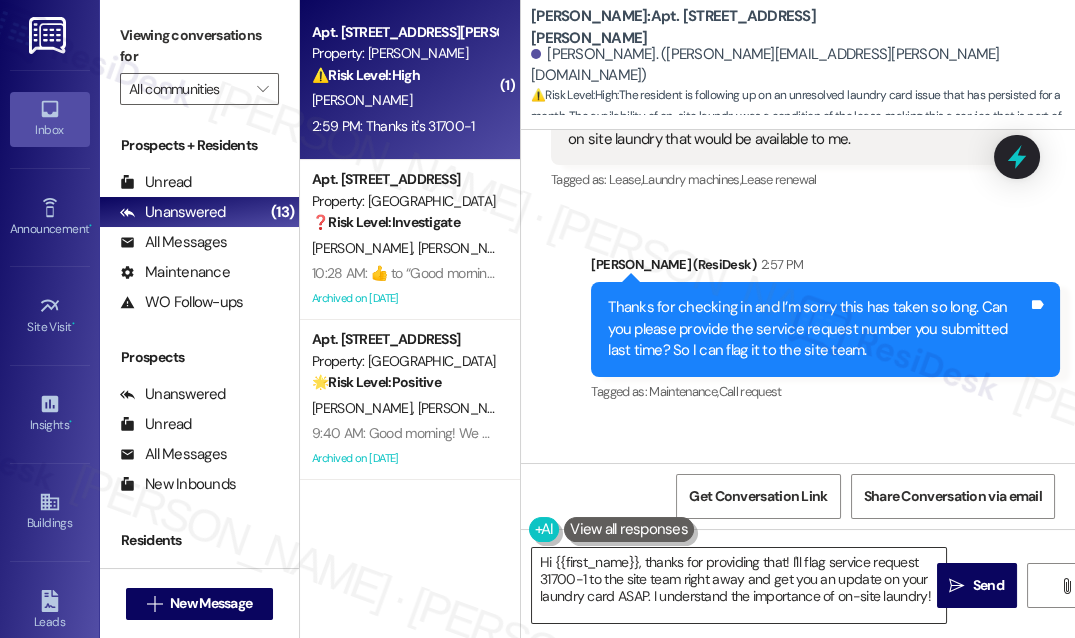 click on "Hi {{first_name}}, thanks for providing that! I'll flag service request 31700-1 to the site team right away and get you an update on your laundry card ASAP. I understand the importance of on-site laundry!" at bounding box center [739, 585] 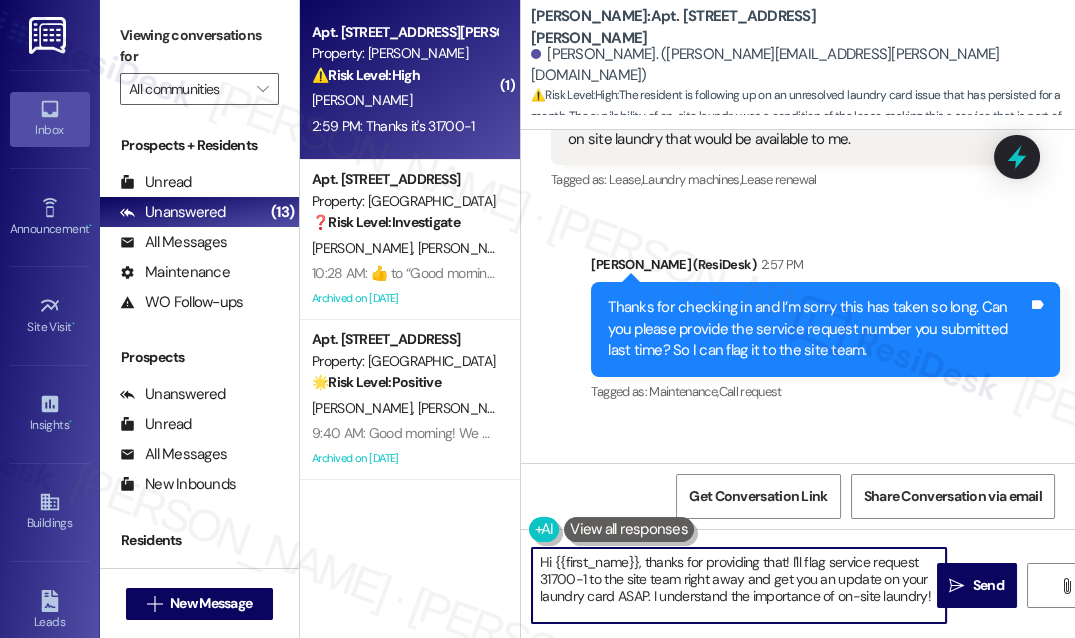 click on "Hi {{first_name}}, thanks for providing that! I'll flag service request 31700-1 to the site team right away and get you an update on your laundry card ASAP. I understand the importance of on-site laundry!" at bounding box center [739, 585] 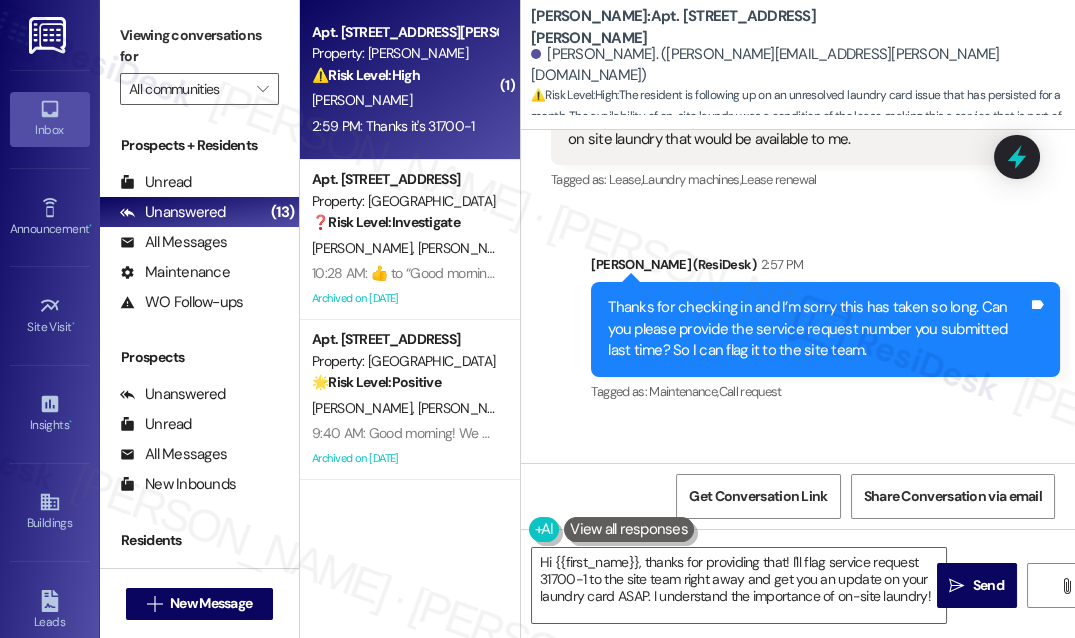 click on "[PERSON_NAME] 2:59 PM" at bounding box center [735, 480] 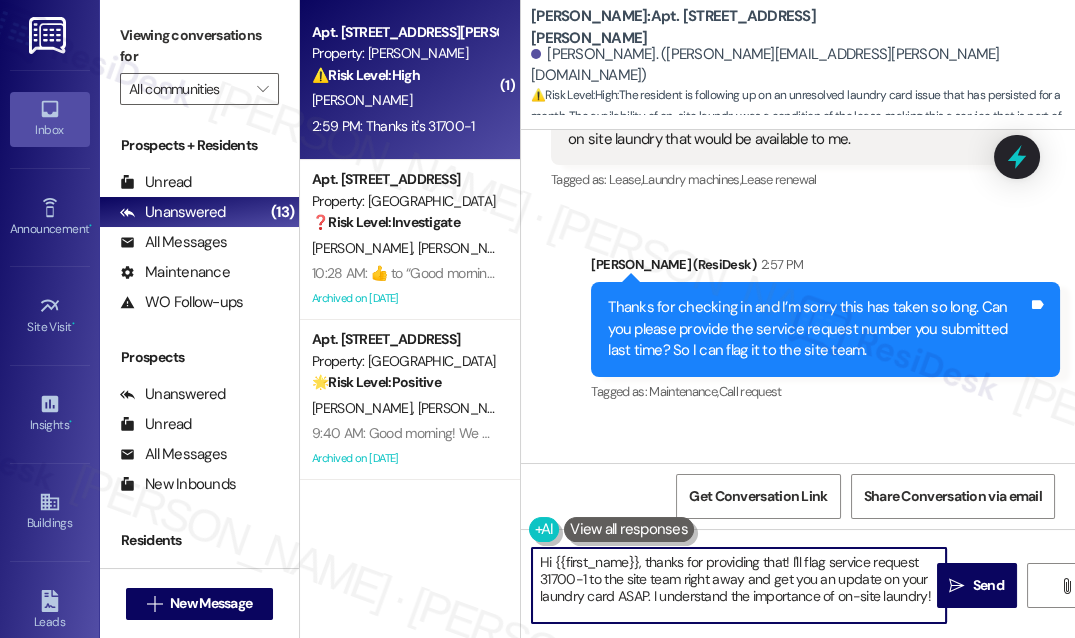 click on "Hi {{first_name}}, thanks for providing that! I'll flag service request 31700-1 to the site team right away and get you an update on your laundry card ASAP. I understand the importance of on-site laundry!" at bounding box center [739, 585] 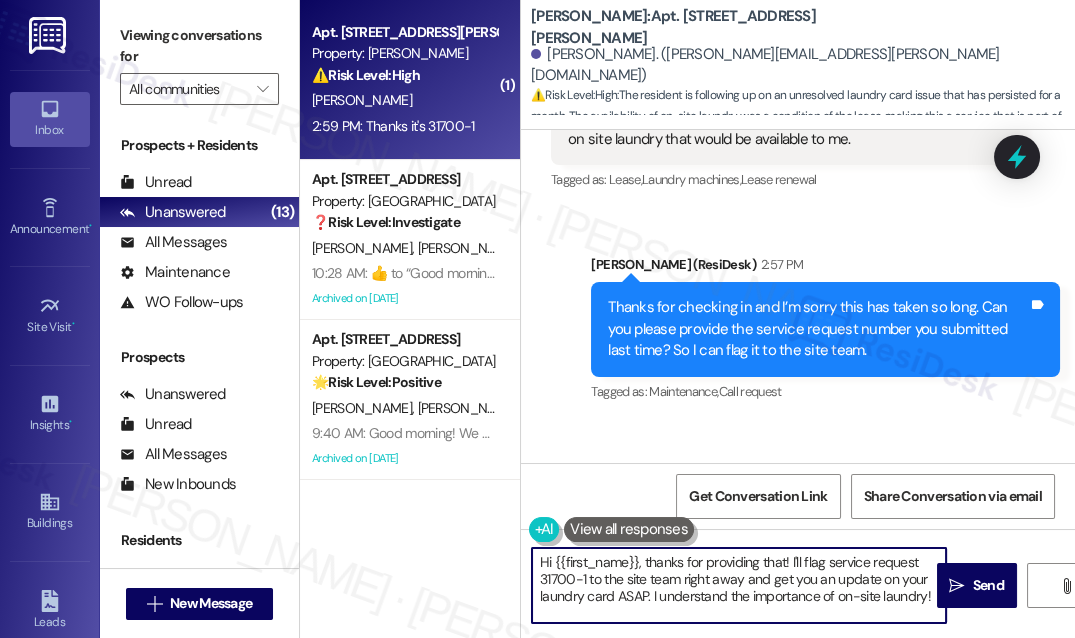 click on "Thanks it's 31700-1" at bounding box center [627, 519] 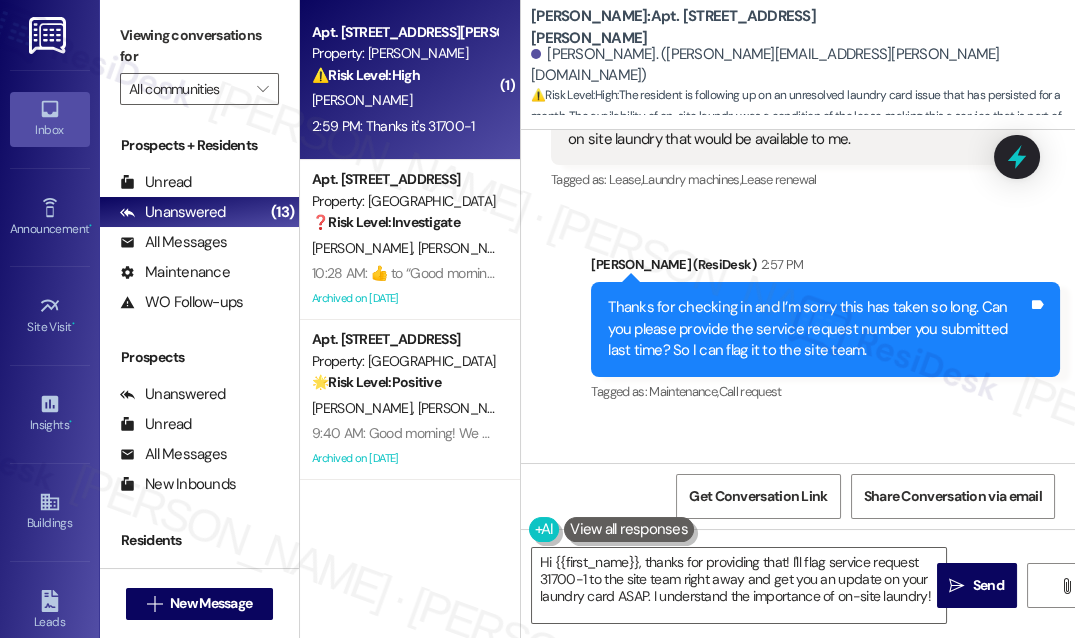 click on "Thanks it's 31700-1" at bounding box center [627, 519] 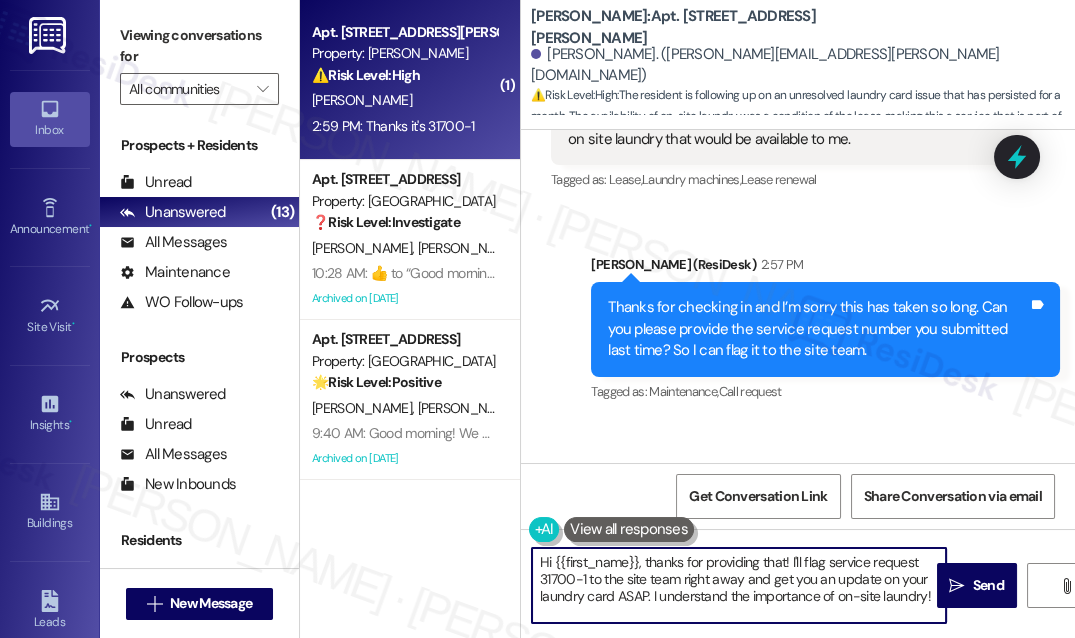 click on "Hi {{first_name}}, thanks for providing that! I'll flag service request 31700-1 to the site team right away and get you an update on your laundry card ASAP. I understand the importance of on-site laundry!" at bounding box center [739, 585] 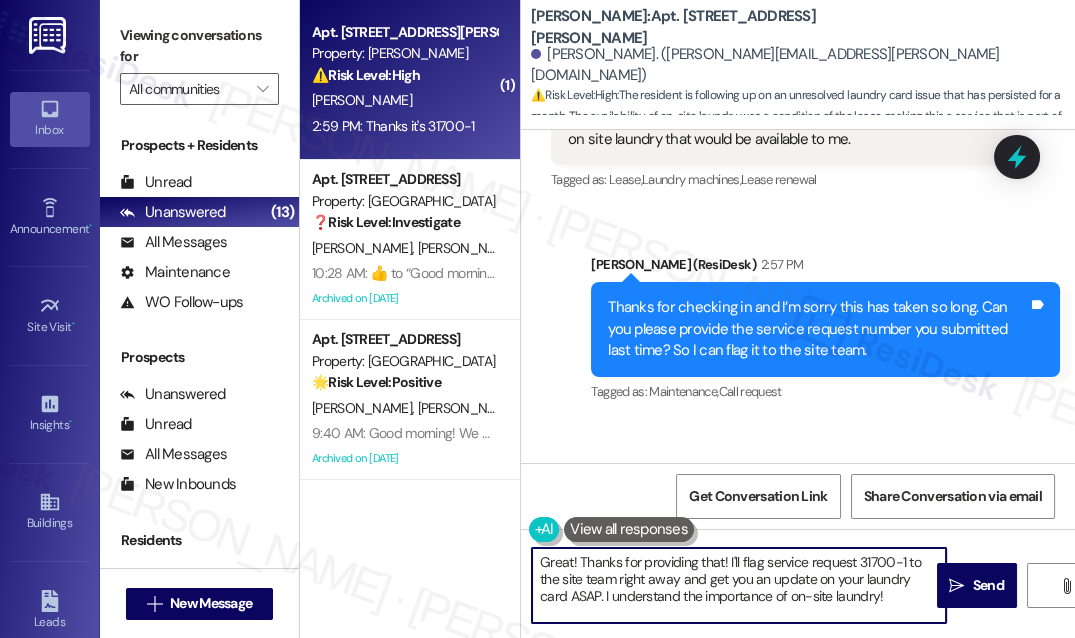drag, startPoint x: 740, startPoint y: 560, endPoint x: 909, endPoint y: 592, distance: 172.00291 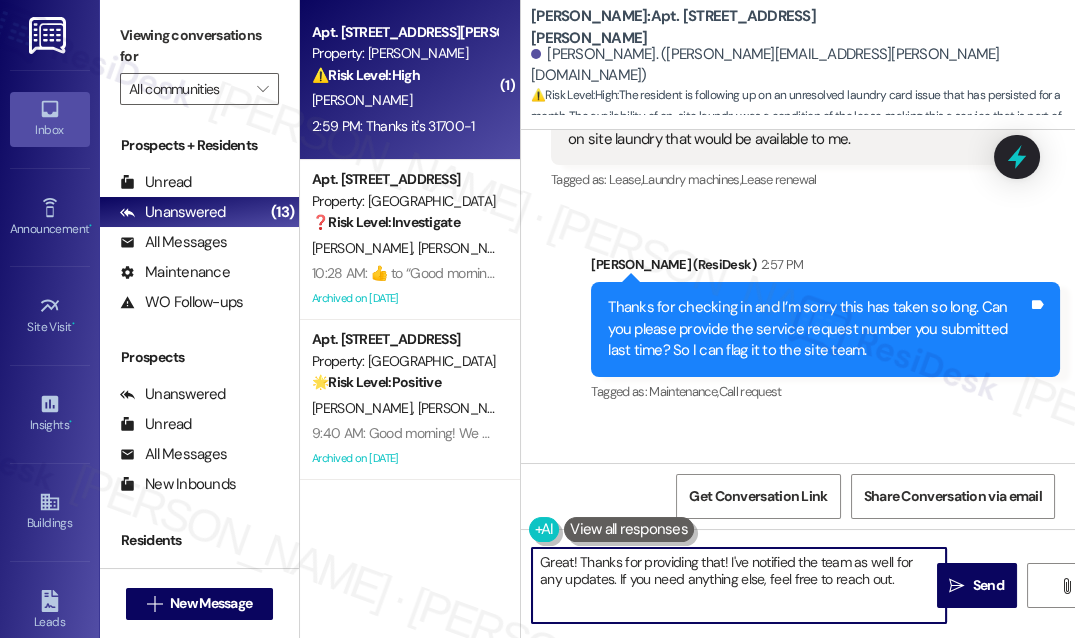 click on "Great! Thanks for providing that! I've notified the team as well for any updates. If you need anything else, feel free to reach out." at bounding box center [739, 585] 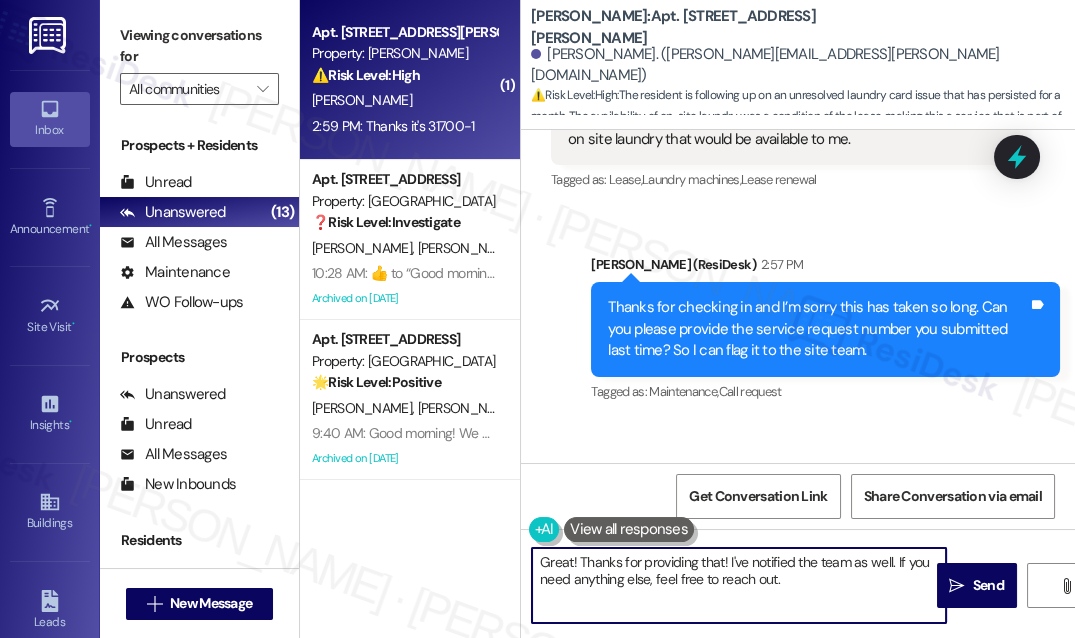 click on "Great! Thanks for providing that! I've notified the team as well. If you need anything else, feel free to reach out." at bounding box center [739, 585] 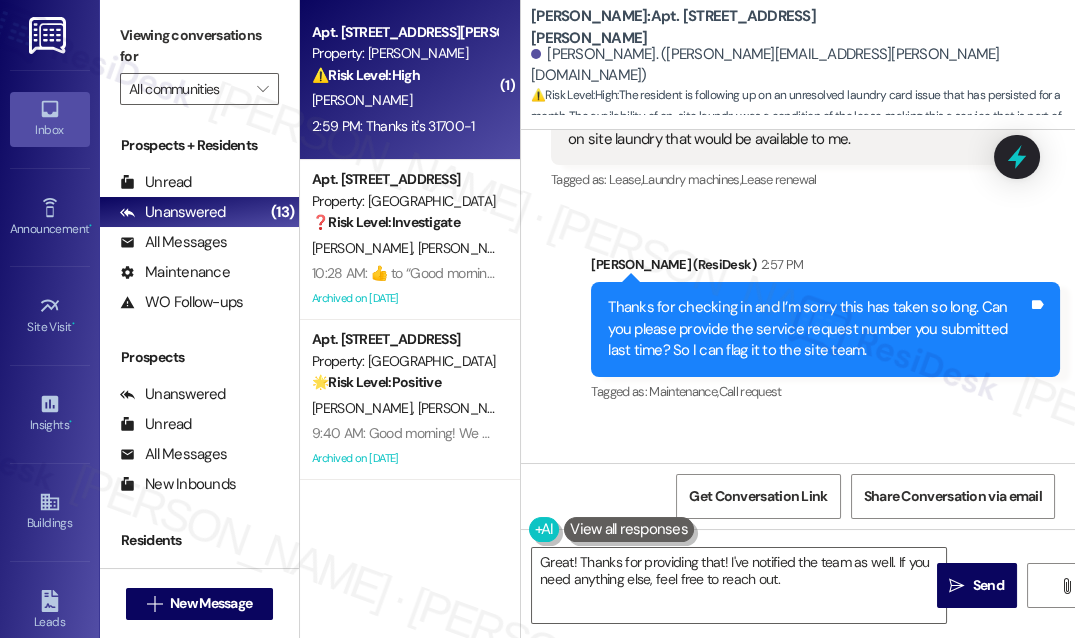 click on "Received via SMS [PERSON_NAME] 2:59 PM Thanks it's 31700-1 Tags and notes Tagged as:   Positive response ,  Click to highlight conversations about Positive response Emailed client ,  Click to highlight conversations about Emailed client Escalation type escalation Click to highlight conversations about Escalation type escalation" at bounding box center [798, 505] 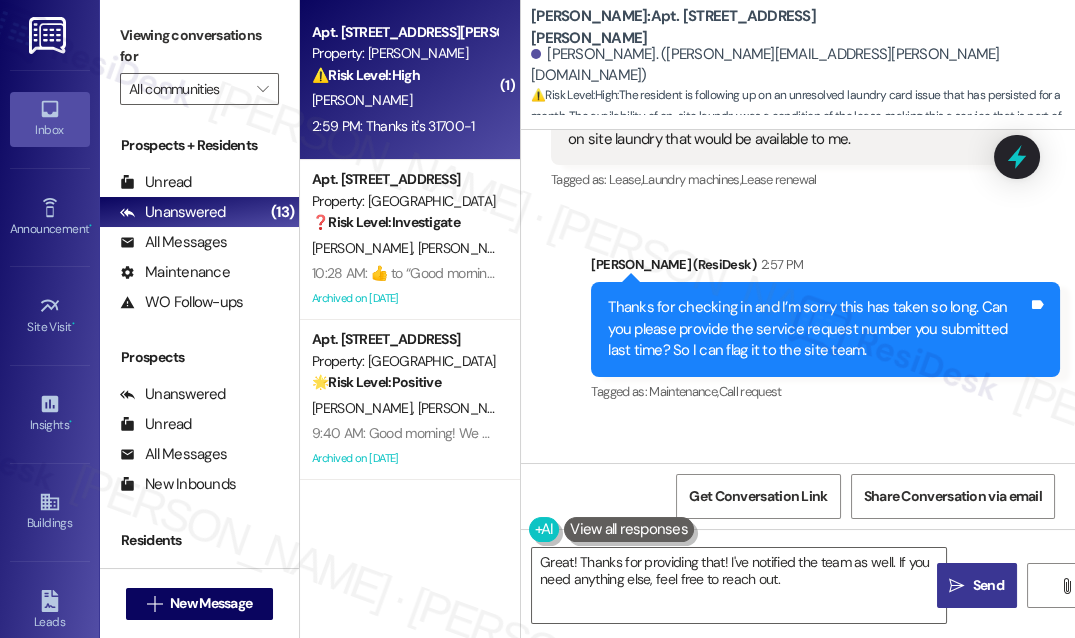 click on "Send" at bounding box center [988, 585] 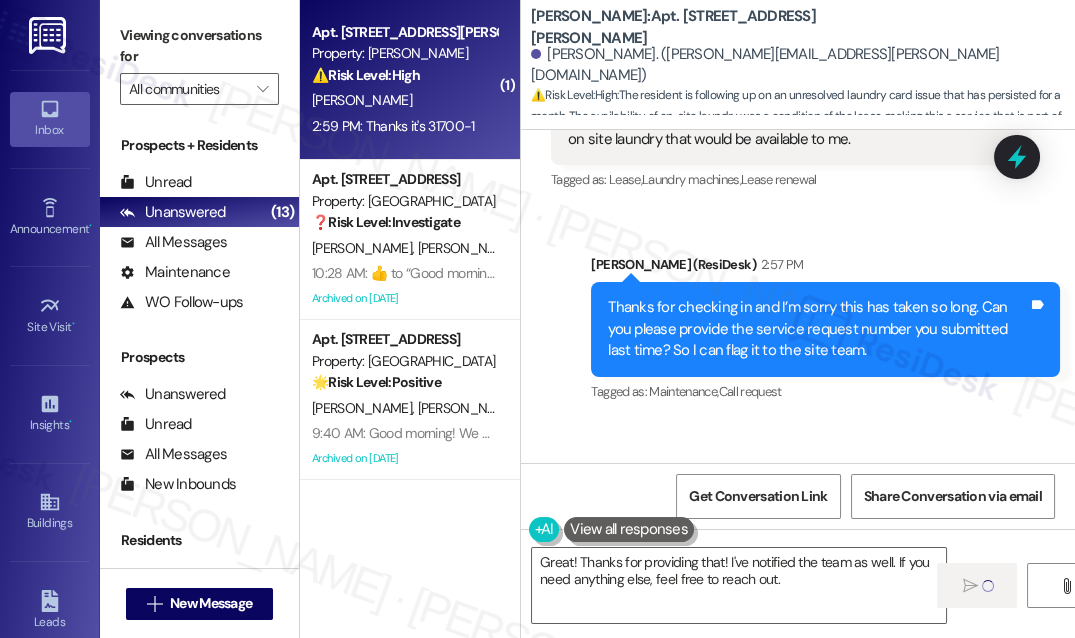type 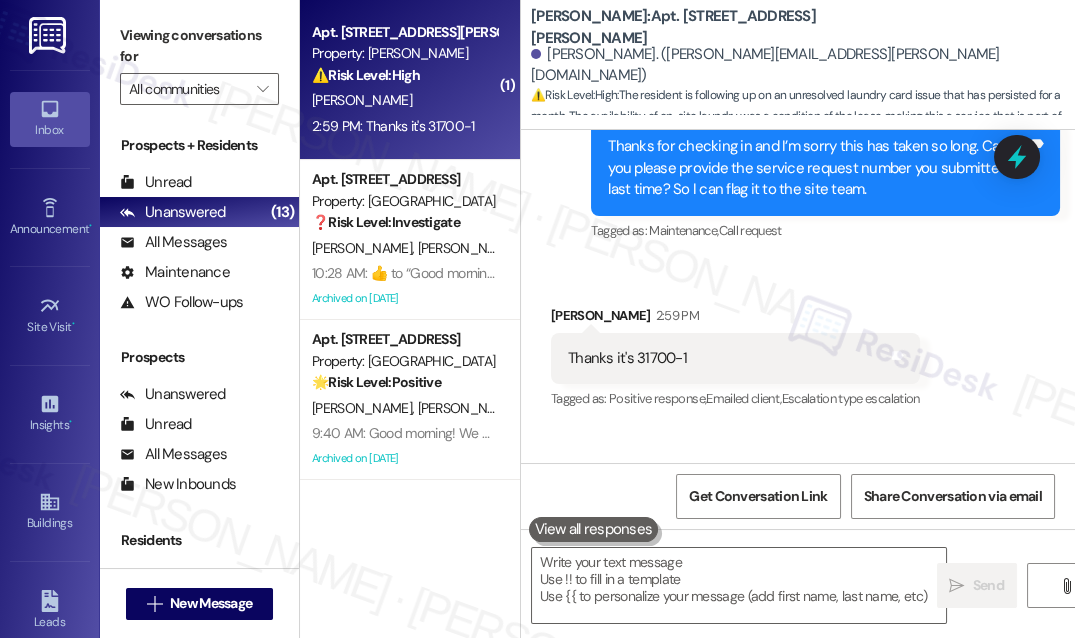 scroll, scrollTop: 5922, scrollLeft: 0, axis: vertical 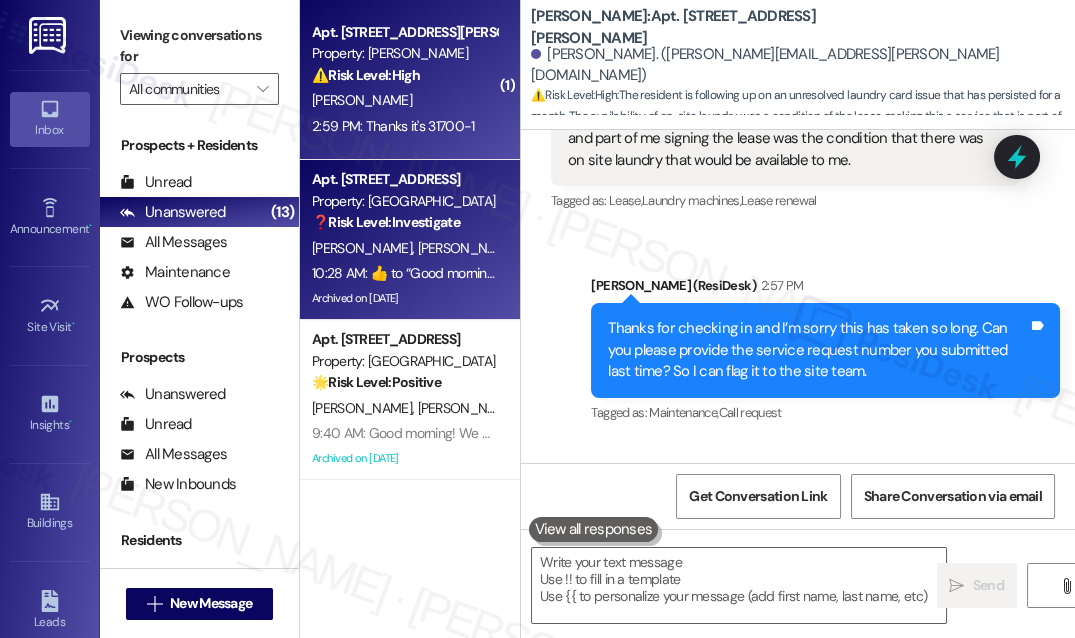 click on "Apt. [STREET_ADDRESS]" at bounding box center (404, 179) 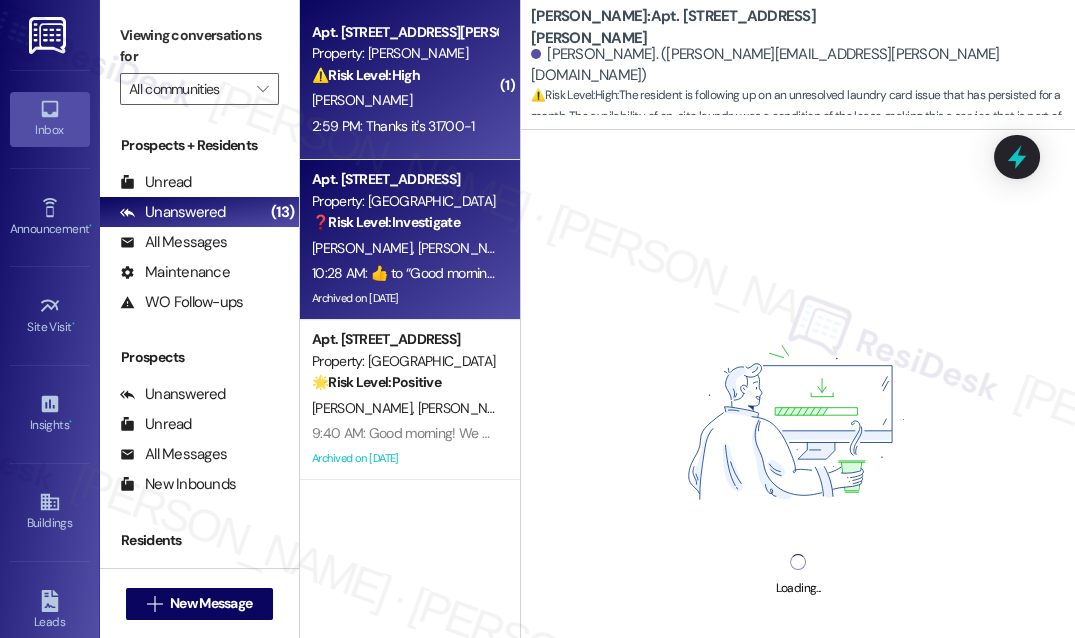 click on "[PERSON_NAME]" at bounding box center (404, 100) 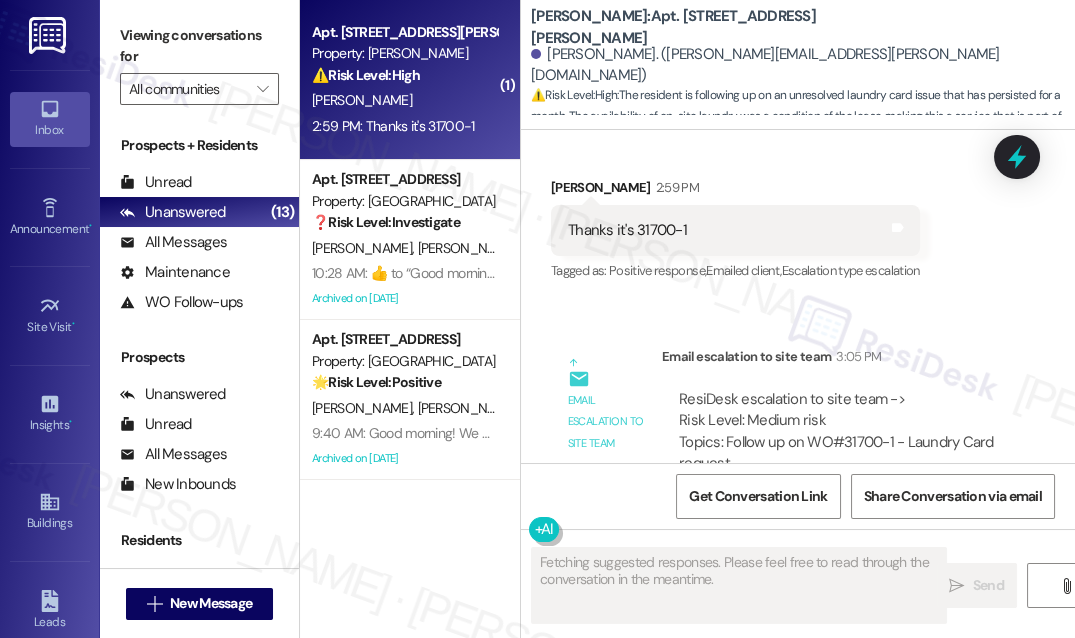 scroll, scrollTop: 6171, scrollLeft: 0, axis: vertical 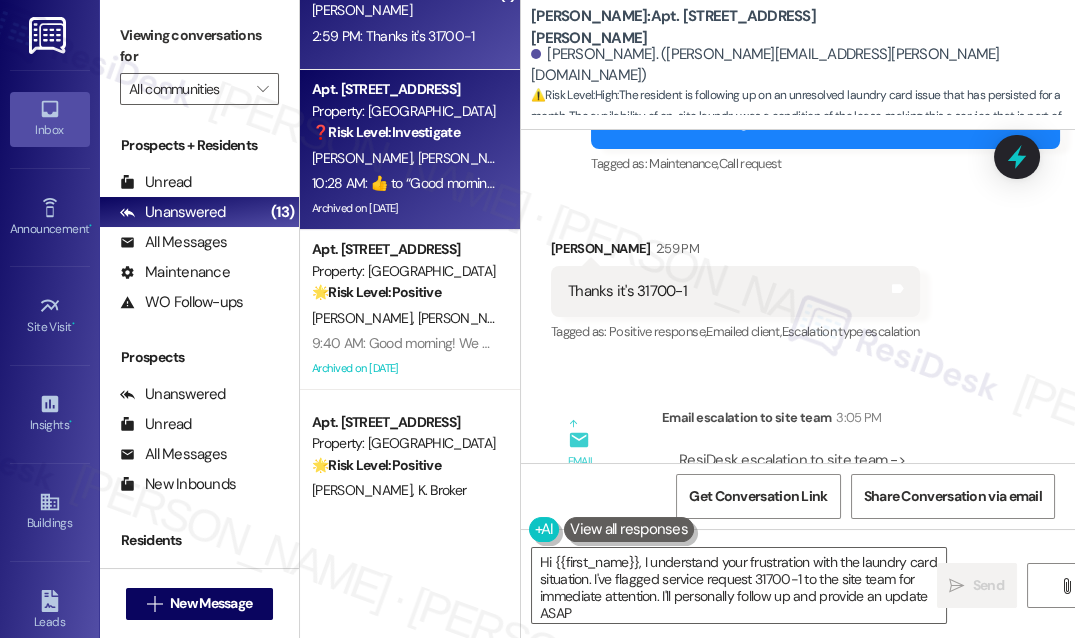 type on "Hi {{first_name}}, I understand your frustration with the laundry card situation. I've flagged service request 31700-1 to the site team for immediate attention. I'll personally follow up and provide an update ASAP!" 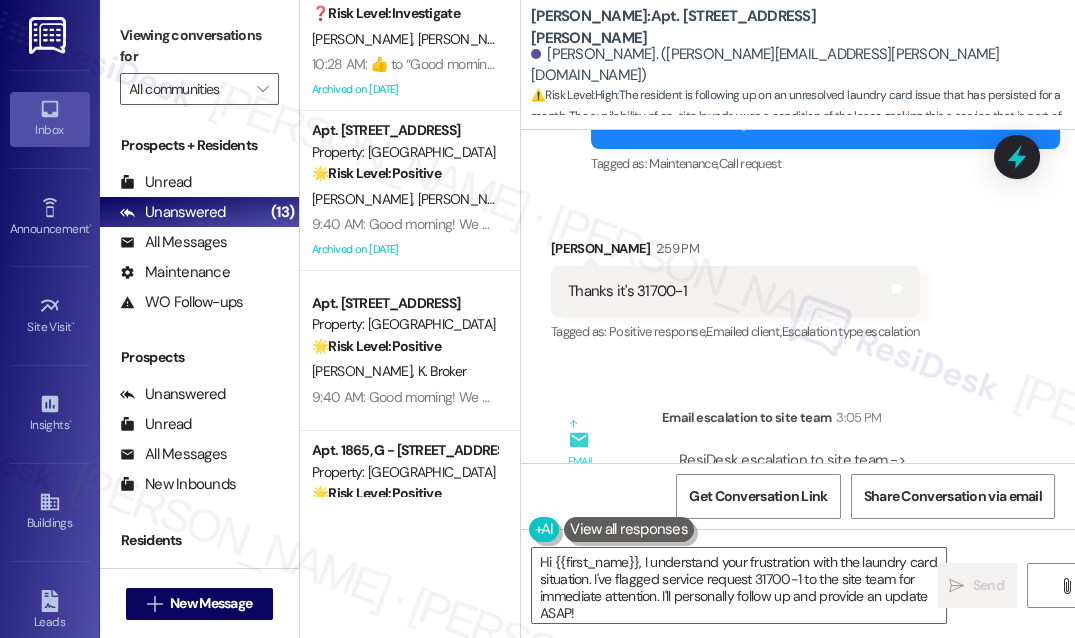 scroll, scrollTop: 363, scrollLeft: 0, axis: vertical 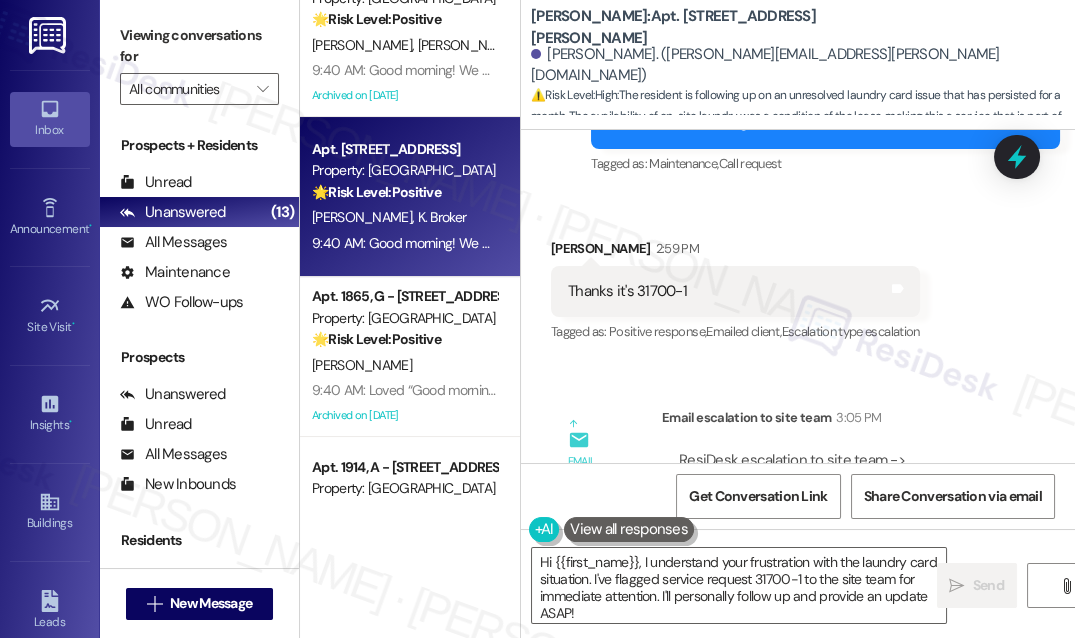 click on "[PERSON_NAME] Broker" at bounding box center (404, 217) 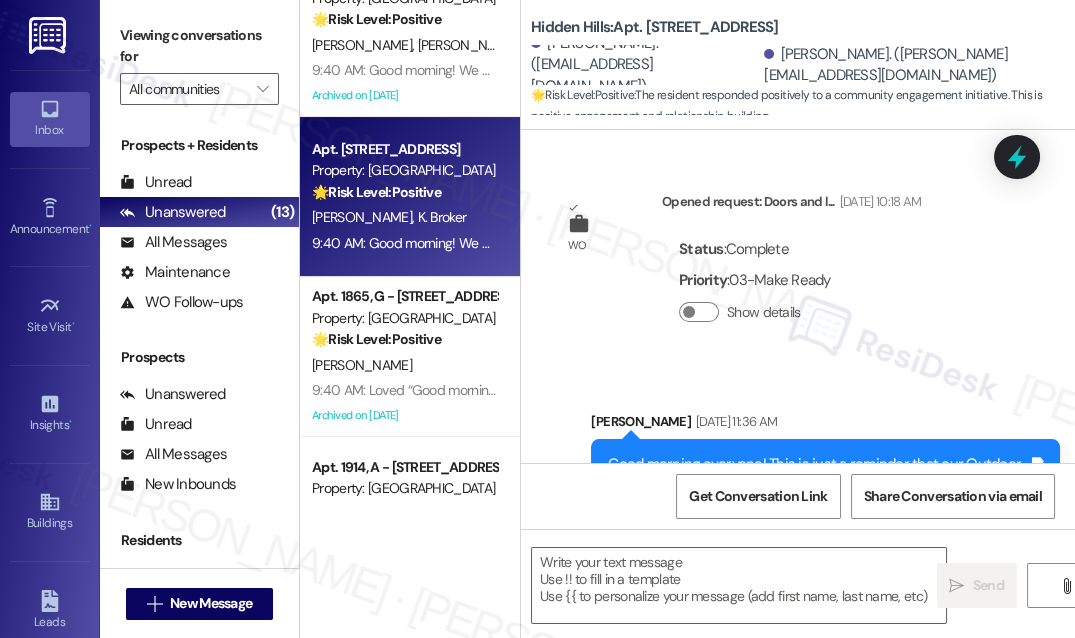 scroll, scrollTop: 33432, scrollLeft: 0, axis: vertical 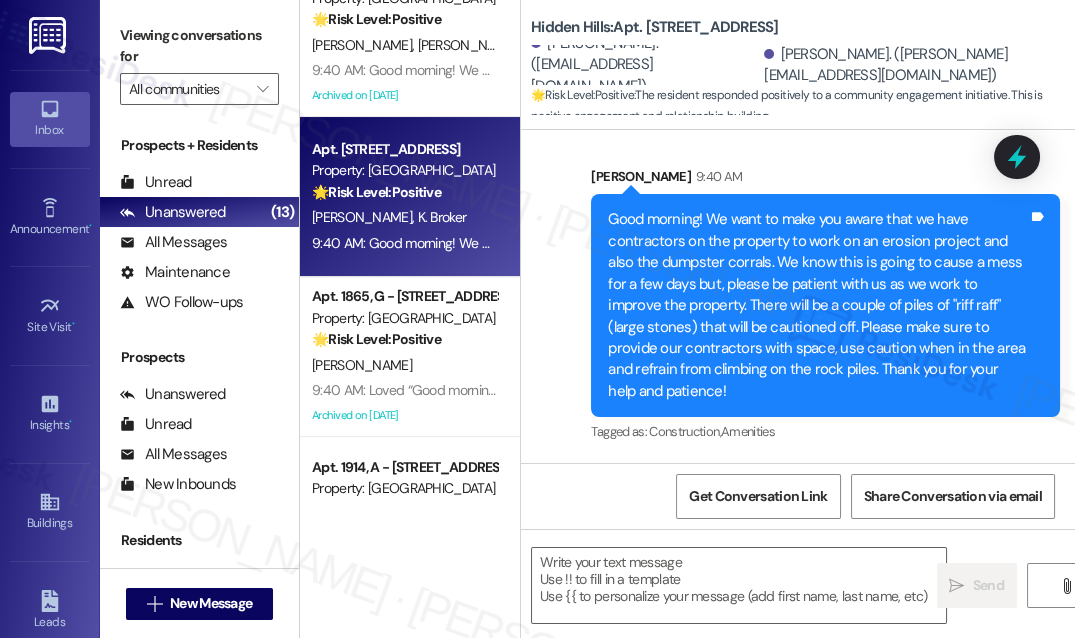 type on "Fetching suggested responses. Please feel free to read through the conversation in the meantime." 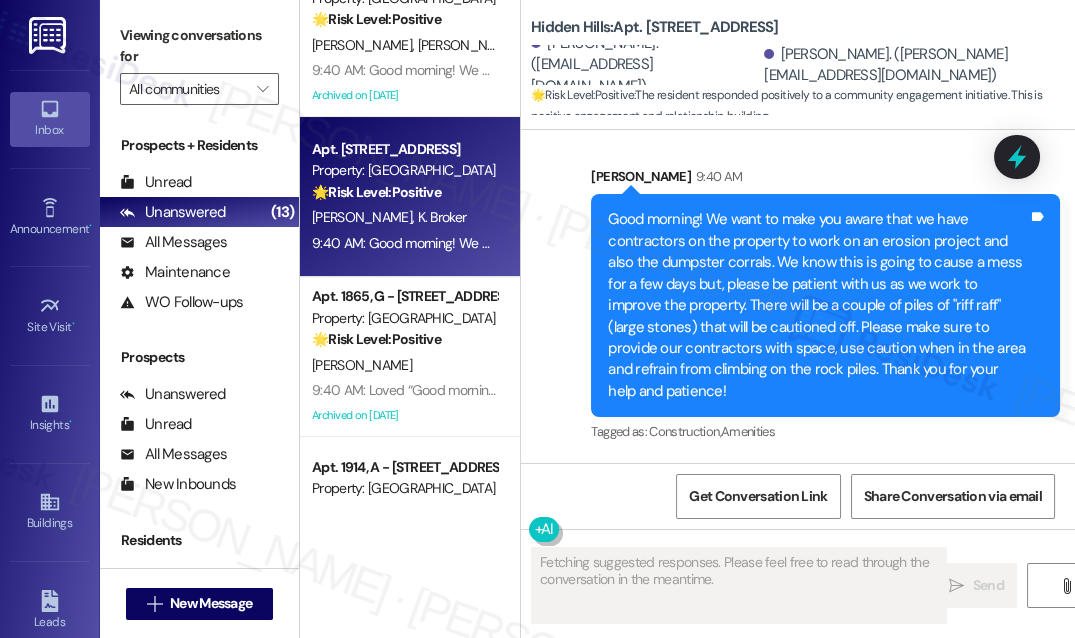 type 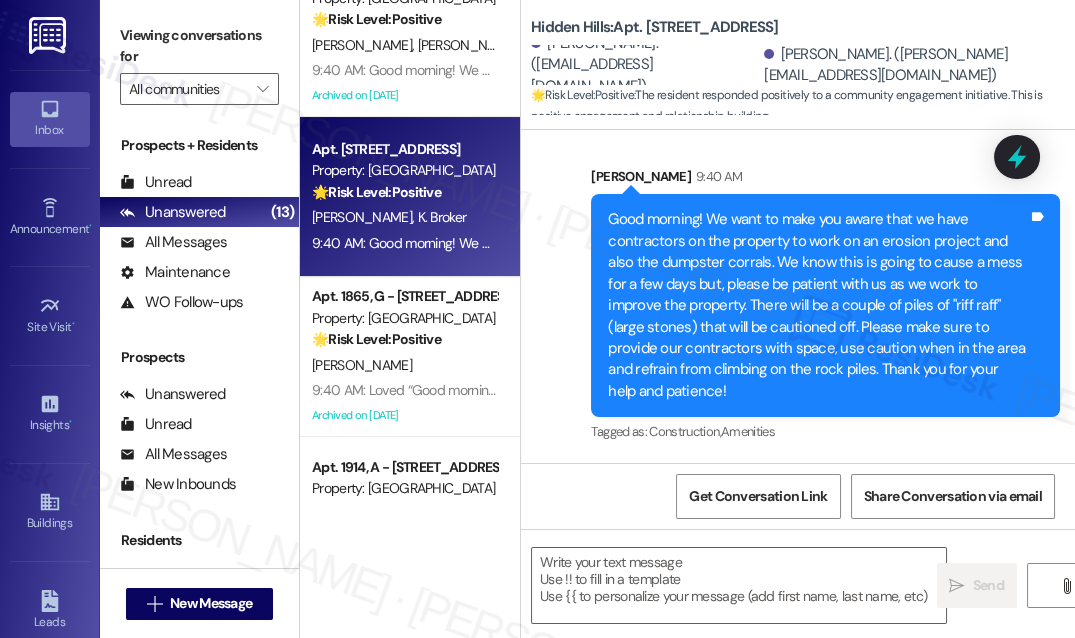 click on "Good morning!  We want to make you aware that we have contractors on the property to work on an erosion project and also the dumpster corrals.  We know this is going to cause a mess for a few days but, please be patient with us as we work to improve the property.  There will be a couple of piles of "riff raff" (large stones) that will be cautioned off.  Please make sure to provide our contractors with space, use caution when in the area and refrain from climbing on the rock piles.  Thank you for your help and patience!" at bounding box center [818, 305] 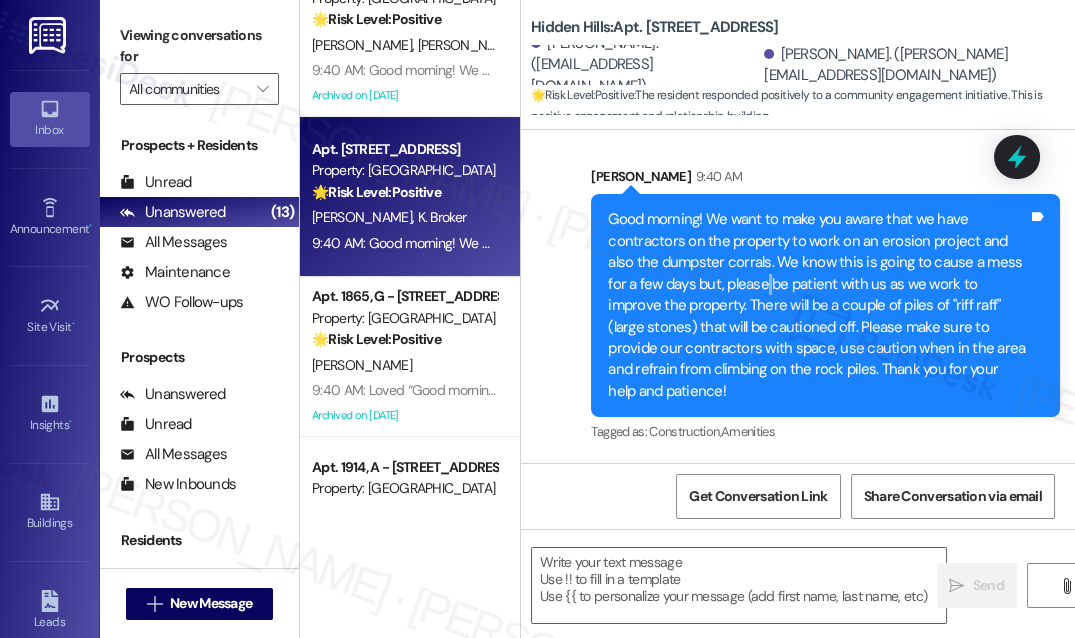 click on "Good morning!  We want to make you aware that we have contractors on the property to work on an erosion project and also the dumpster corrals.  We know this is going to cause a mess for a few days but, please be patient with us as we work to improve the property.  There will be a couple of piles of "riff raff" (large stones) that will be cautioned off.  Please make sure to provide our contractors with space, use caution when in the area and refrain from climbing on the rock piles.  Thank you for your help and patience!" at bounding box center [818, 305] 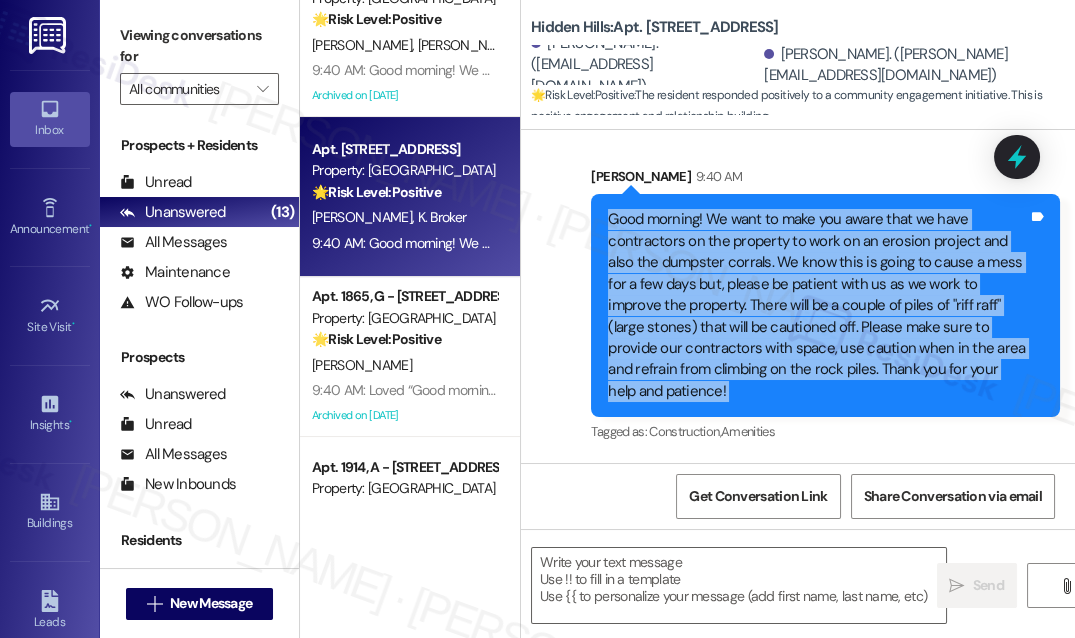 click on "Good morning!  We want to make you aware that we have contractors on the property to work on an erosion project and also the dumpster corrals.  We know this is going to cause a mess for a few days but, please be patient with us as we work to improve the property.  There will be a couple of piles of "riff raff" (large stones) that will be cautioned off.  Please make sure to provide our contractors with space, use caution when in the area and refrain from climbing on the rock piles.  Thank you for your help and patience!" at bounding box center [818, 305] 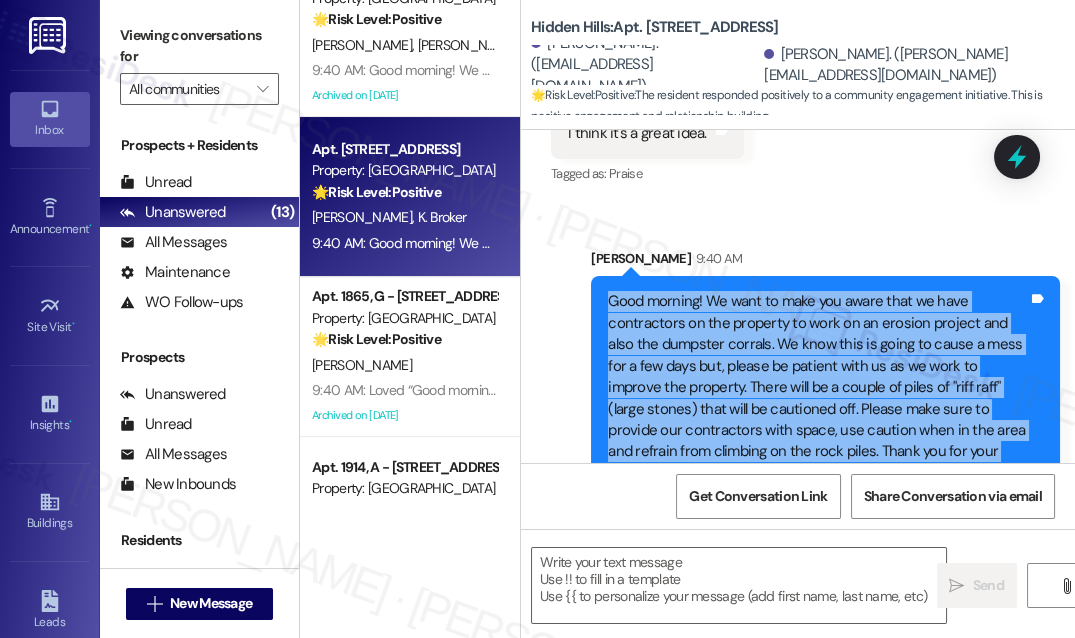 scroll, scrollTop: 33159, scrollLeft: 0, axis: vertical 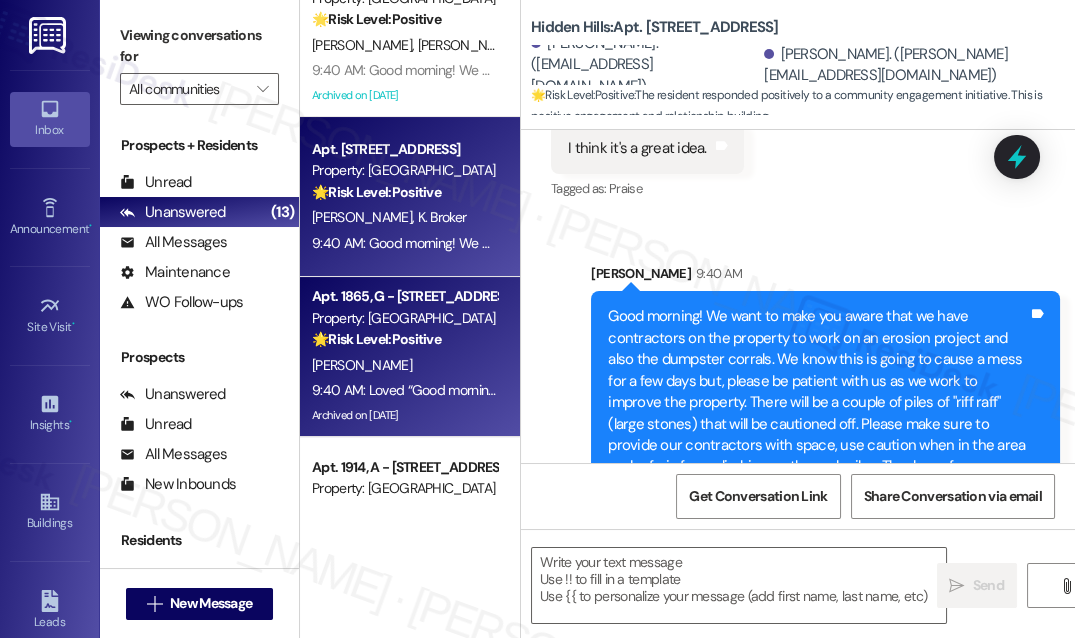 click on "Property: [GEOGRAPHIC_DATA]" at bounding box center [404, 318] 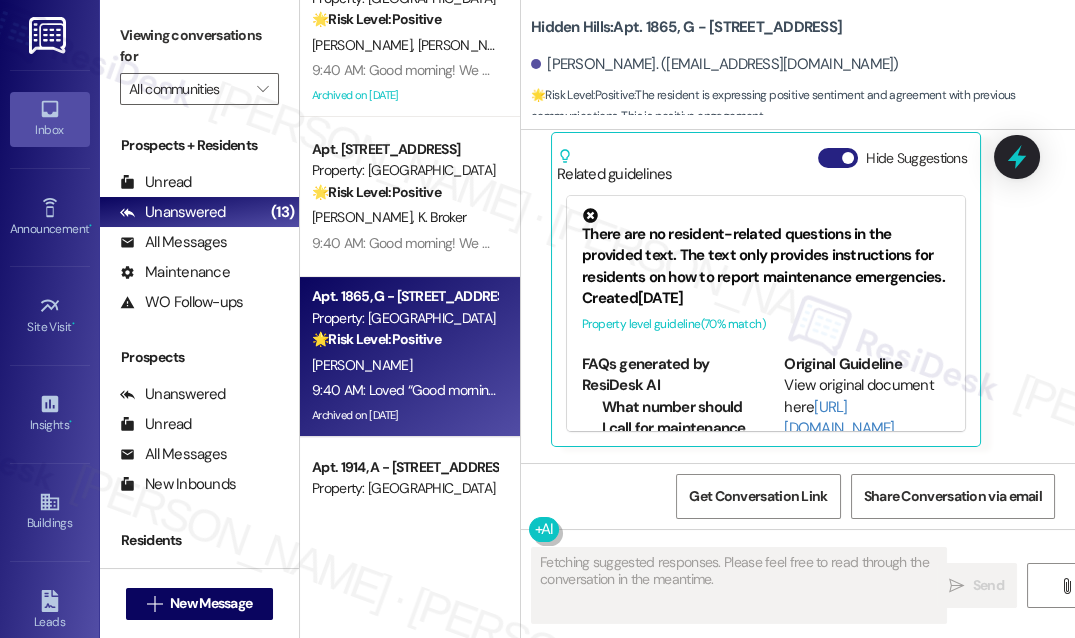 click at bounding box center [848, 158] 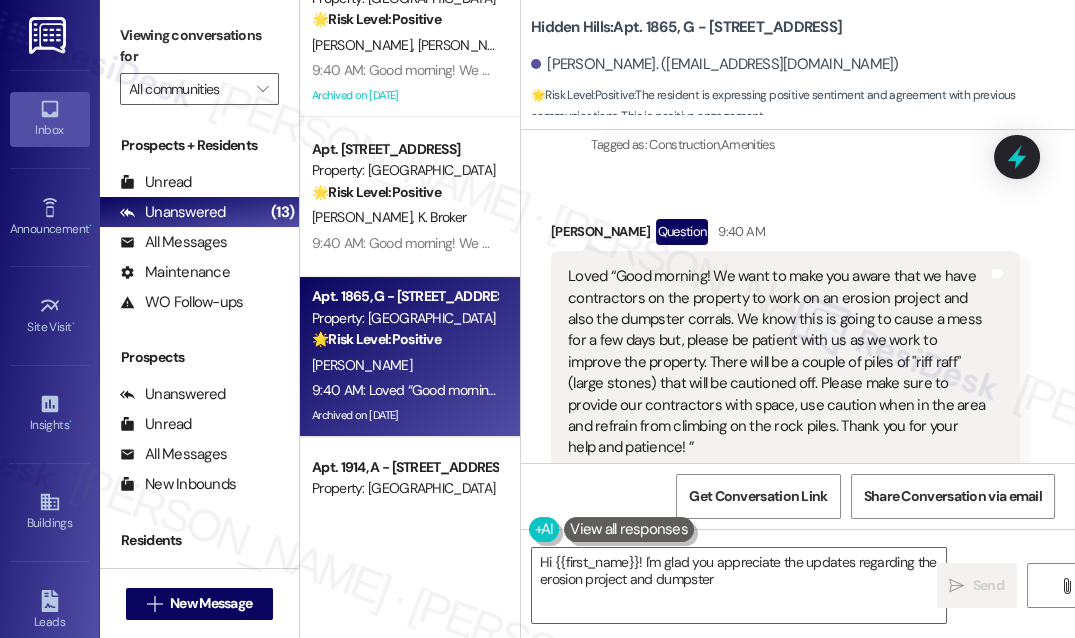 scroll, scrollTop: 35394, scrollLeft: 0, axis: vertical 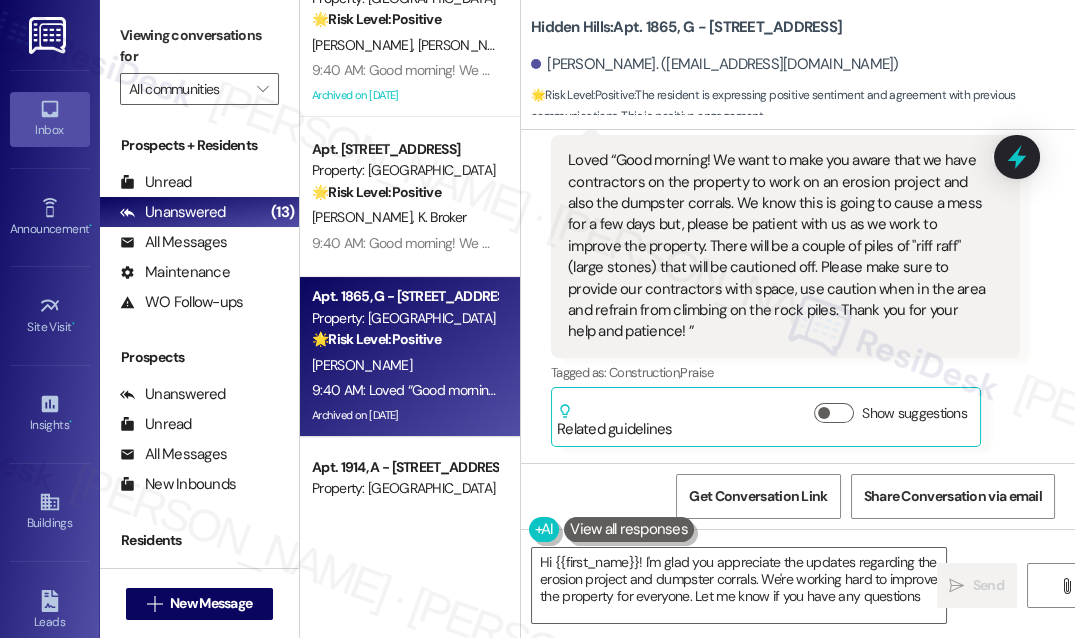 type on "Hi {{first_name}}! I'm glad you appreciate the updates regarding the erosion project and dumpster corrals. We're working hard to improve the property for everyone. Let me know if you have any questions!" 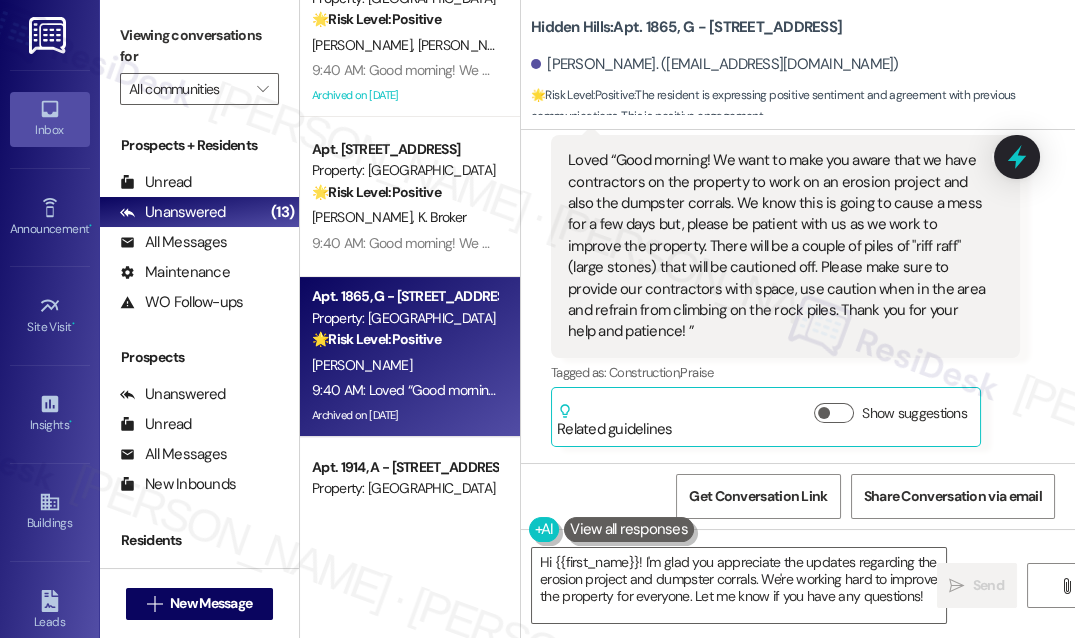 click on "Loved “Good morning!  We want to make you aware that we have contractors on the property to work on an erosion project and also the dumpster corrals.  We know this is going to cause a mess for a few days but, please be patient with us as we work to improve the property.  There will be a couple of piles of "riff raff" (large stones) that will be cautioned off.  Please make sure to provide our contractors with space, use caution when in the area and refrain from climbing on the rock piles.  Thank you for your help and patience! ”" at bounding box center [778, 246] 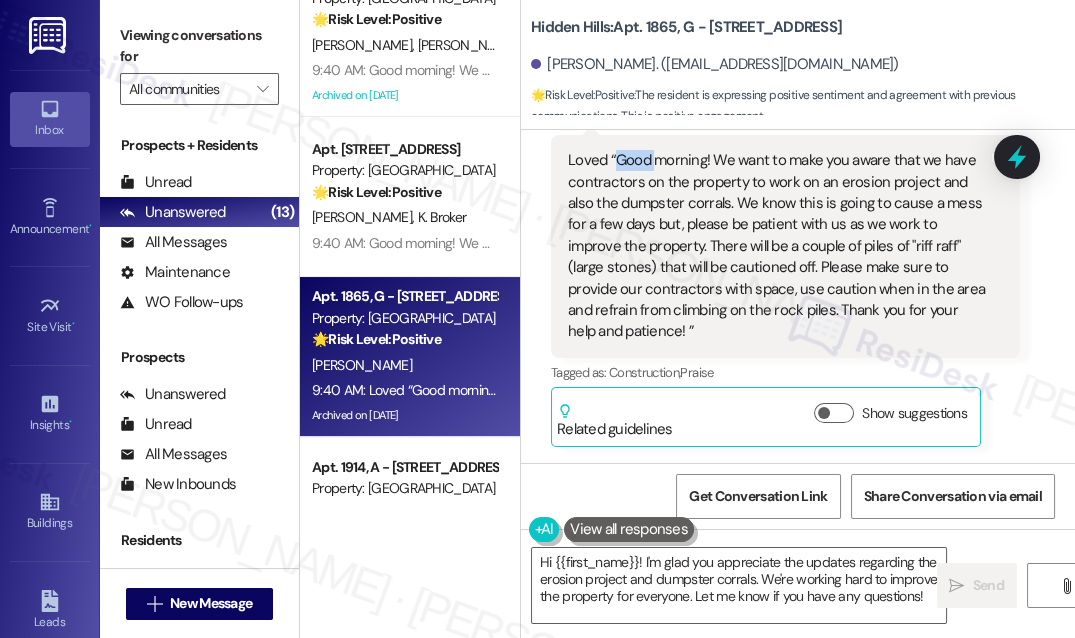 click on "Loved “Good morning!  We want to make you aware that we have contractors on the property to work on an erosion project and also the dumpster corrals.  We know this is going to cause a mess for a few days but, please be patient with us as we work to improve the property.  There will be a couple of piles of "riff raff" (large stones) that will be cautioned off.  Please make sure to provide our contractors with space, use caution when in the area and refrain from climbing on the rock piles.  Thank you for your help and patience! ”" at bounding box center [778, 246] 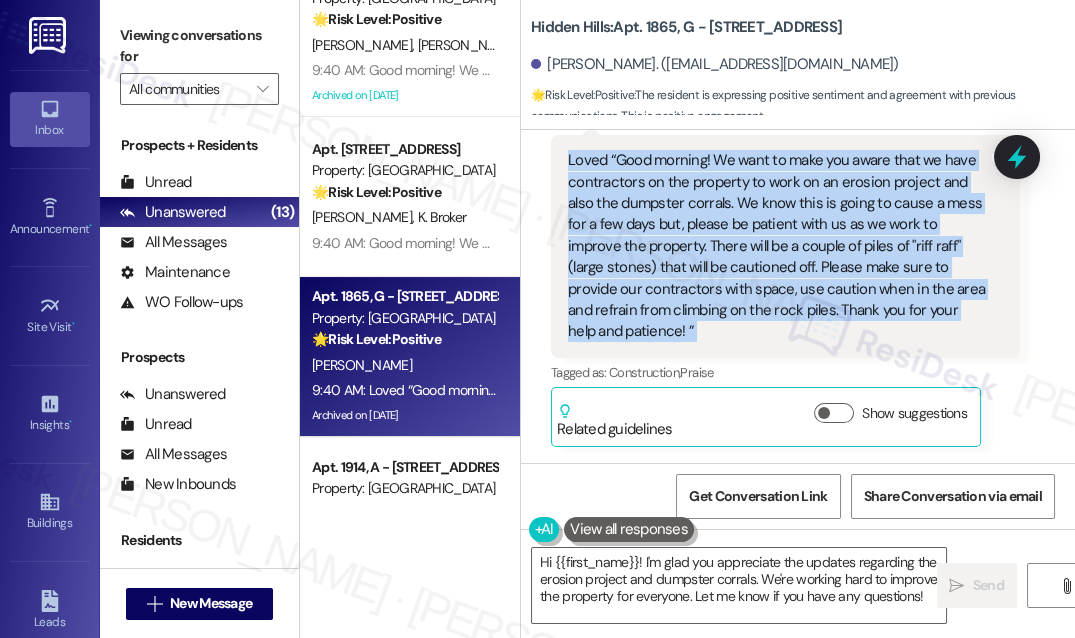click on "Loved “Good morning!  We want to make you aware that we have contractors on the property to work on an erosion project and also the dumpster corrals.  We know this is going to cause a mess for a few days but, please be patient with us as we work to improve the property.  There will be a couple of piles of "riff raff" (large stones) that will be cautioned off.  Please make sure to provide our contractors with space, use caution when in the area and refrain from climbing on the rock piles.  Thank you for your help and patience! ”" at bounding box center (778, 246) 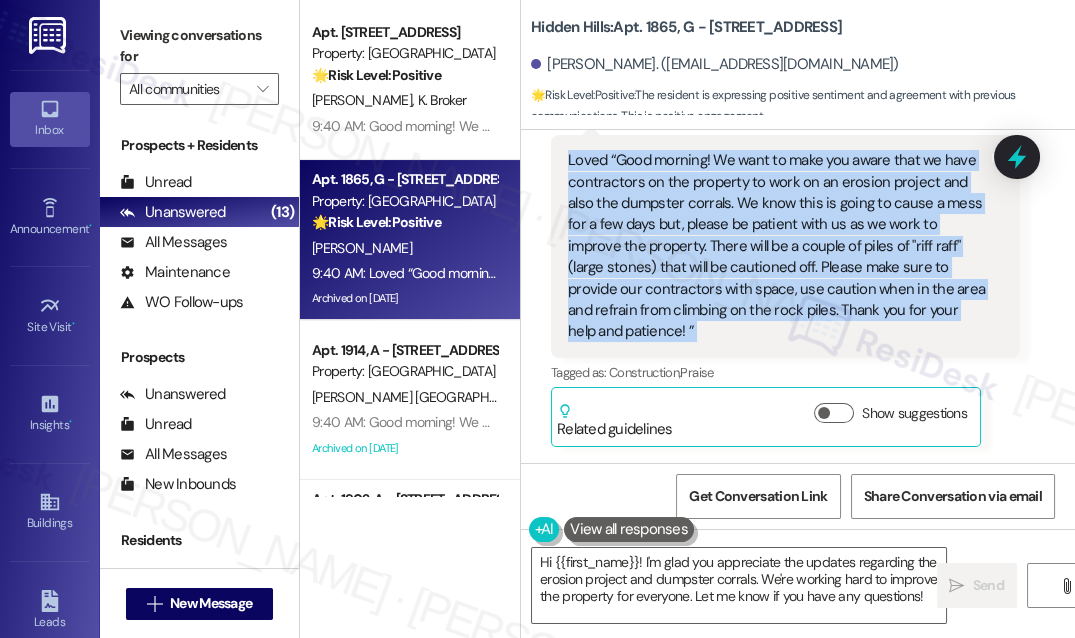 scroll, scrollTop: 727, scrollLeft: 0, axis: vertical 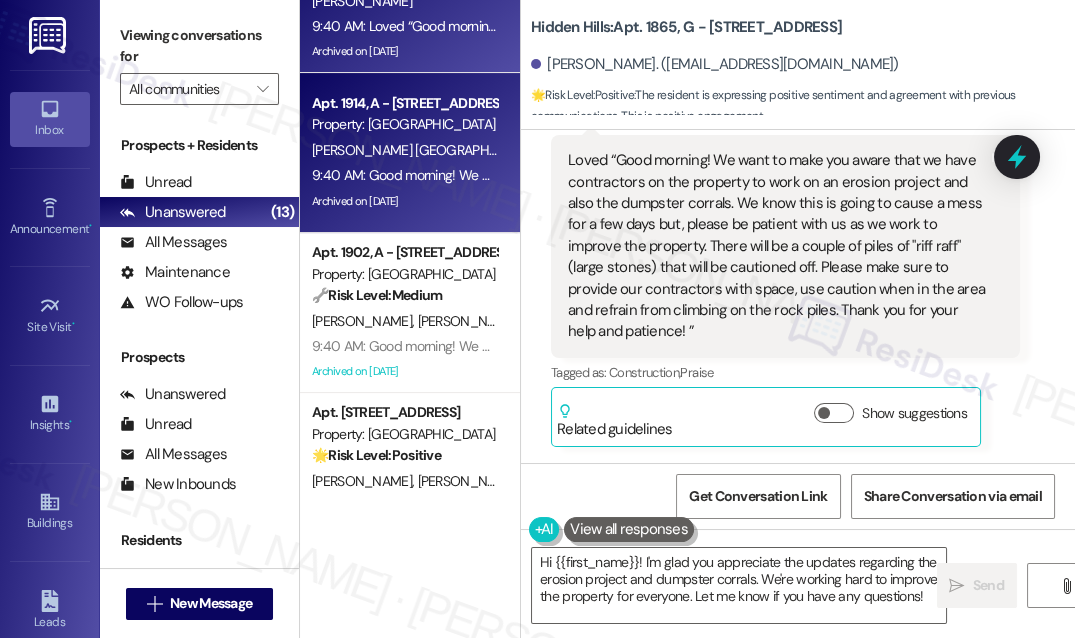 click on "9:40 AM: Good morning!  We want to make you aware that we have contractors on the property to work on an erosion project and also the dumpster corrals.  We know this is going to cause a mess for a few days but, please be patient with us as we work to improve the property.  There will be a couple of piles of "riff raff" (large stones) that will be cautioned off.  Please make sure to provide our contractors with space, use caution when in the area and refrain from climbing on the rock piles.  Thank you for your help and patience!" at bounding box center [1839, 175] 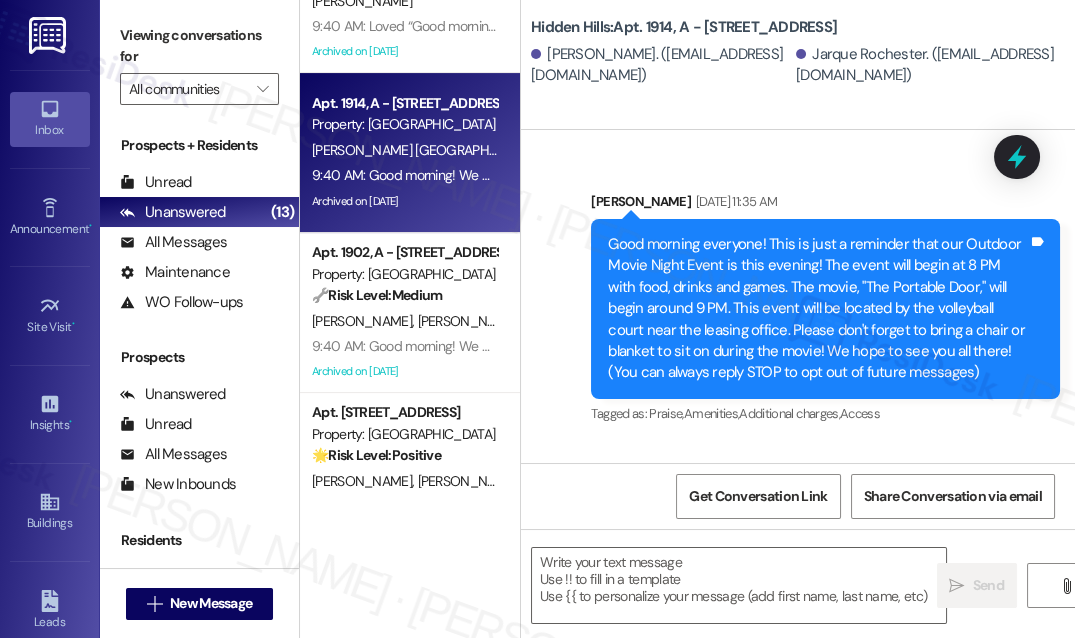 type on "Fetching suggested responses. Please feel free to read through the conversation in the meantime." 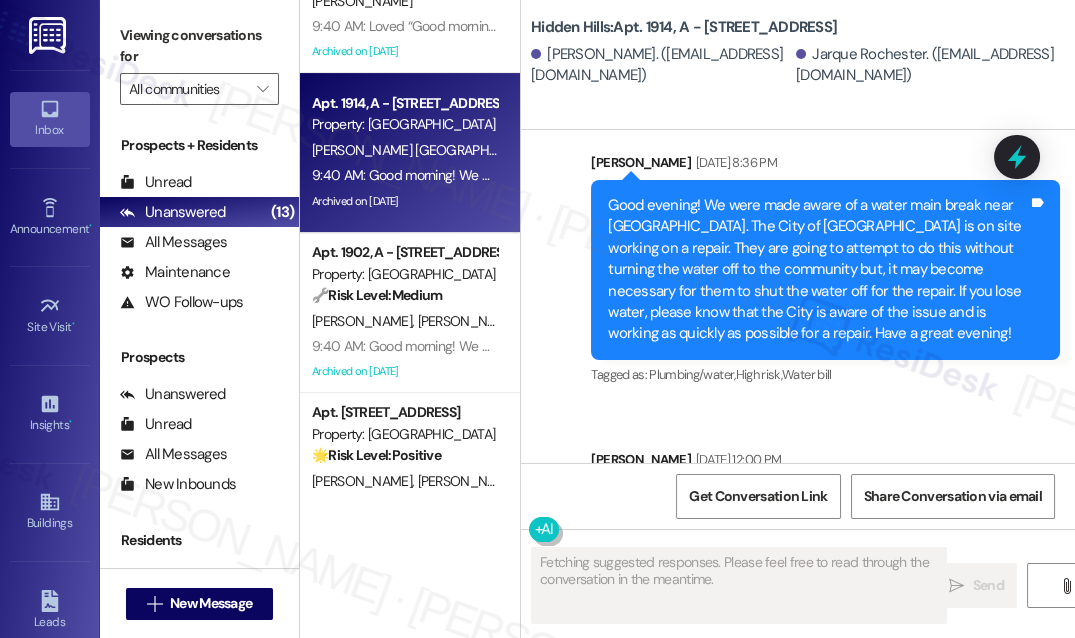 type 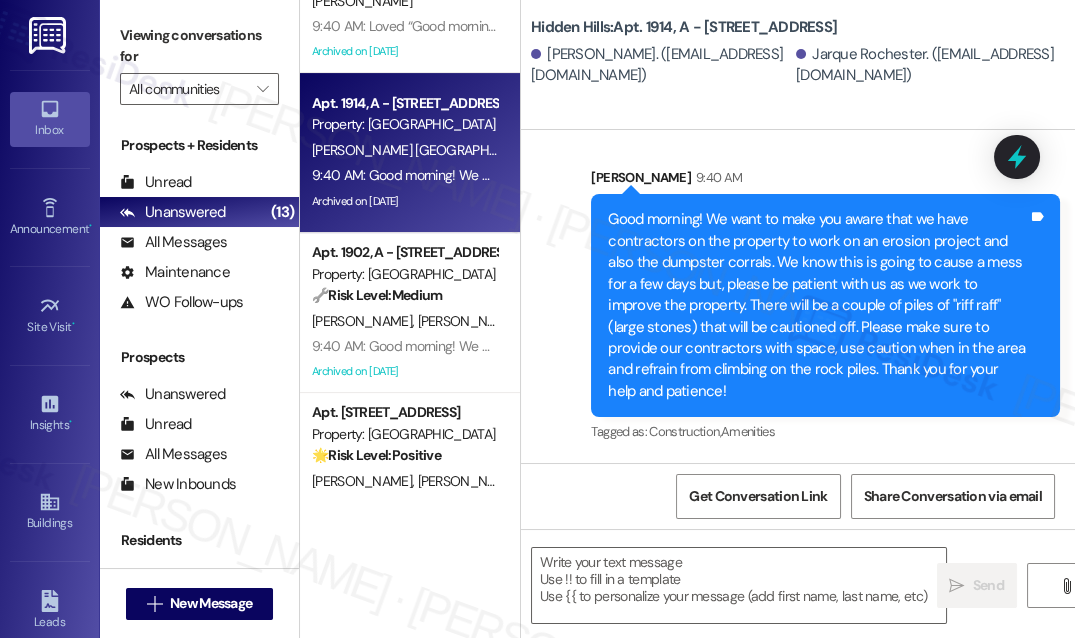 scroll, scrollTop: 31318, scrollLeft: 0, axis: vertical 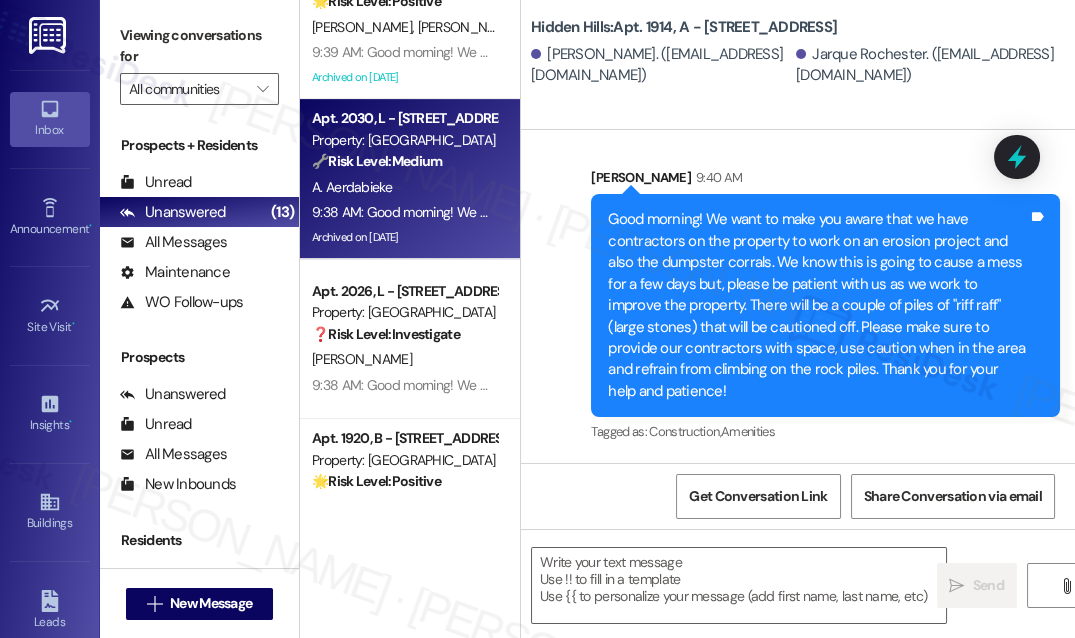 click on "A. Aerdabieke" at bounding box center [352, 187] 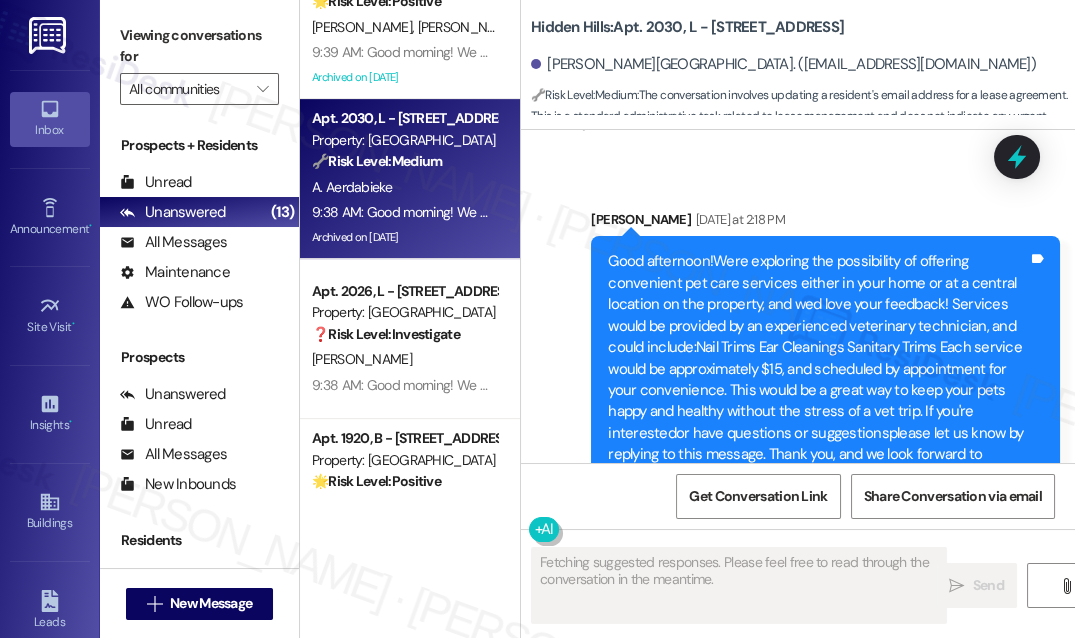 scroll, scrollTop: 17210, scrollLeft: 0, axis: vertical 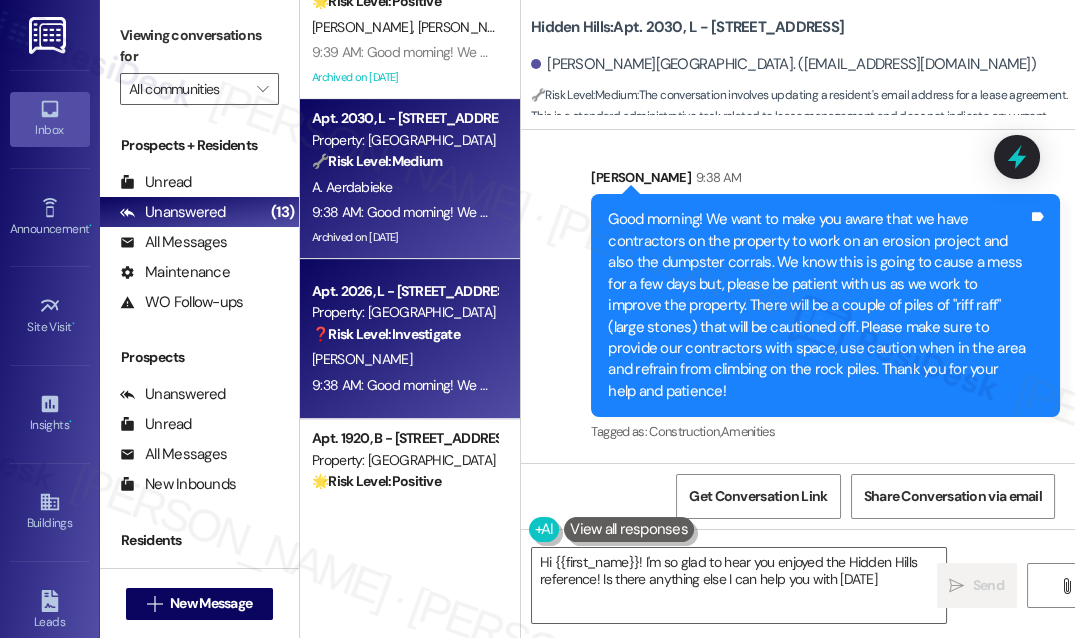 type on "Hi {{first_name}}! I'm so glad to hear you enjoyed the Hidden Hills reference! Is there anything else I can help you with [DATE]?" 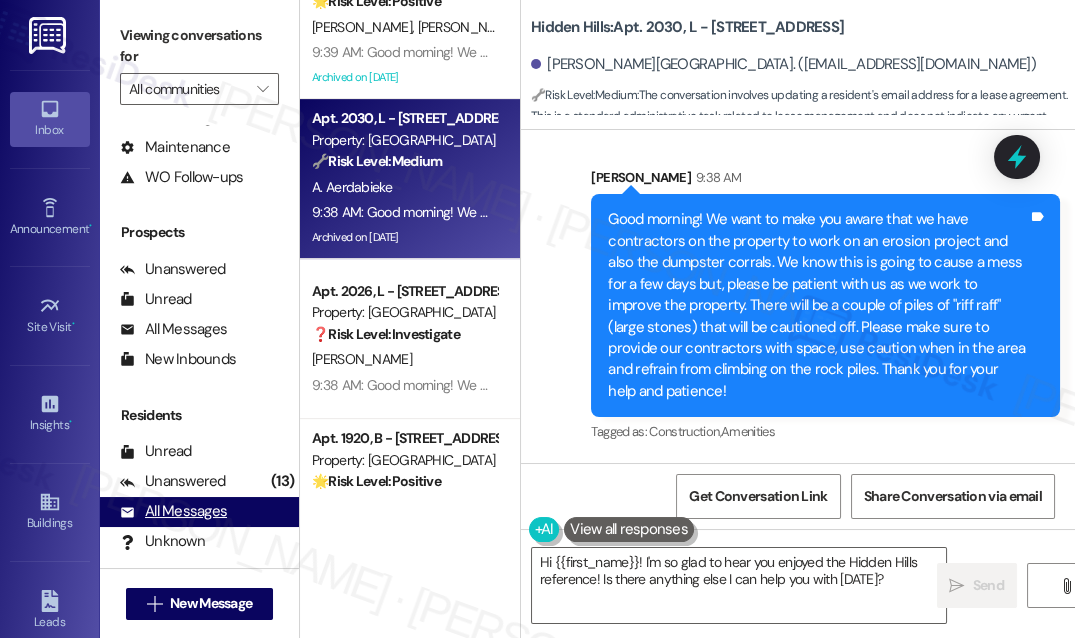 scroll, scrollTop: 199, scrollLeft: 0, axis: vertical 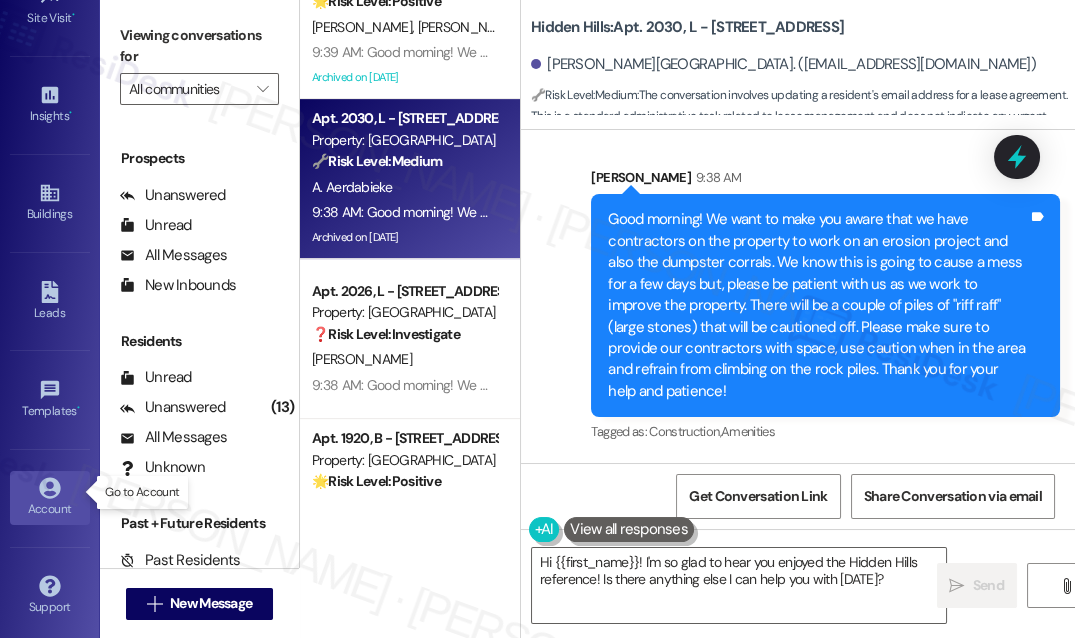 click on "Account" at bounding box center [50, 498] 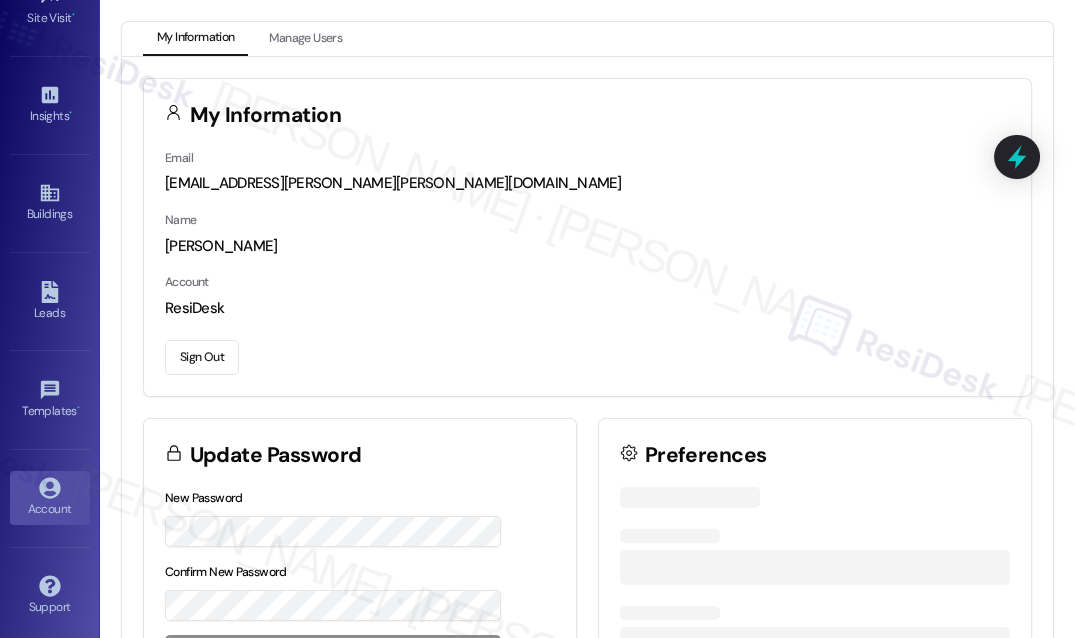 click on "Sign Out" at bounding box center (202, 357) 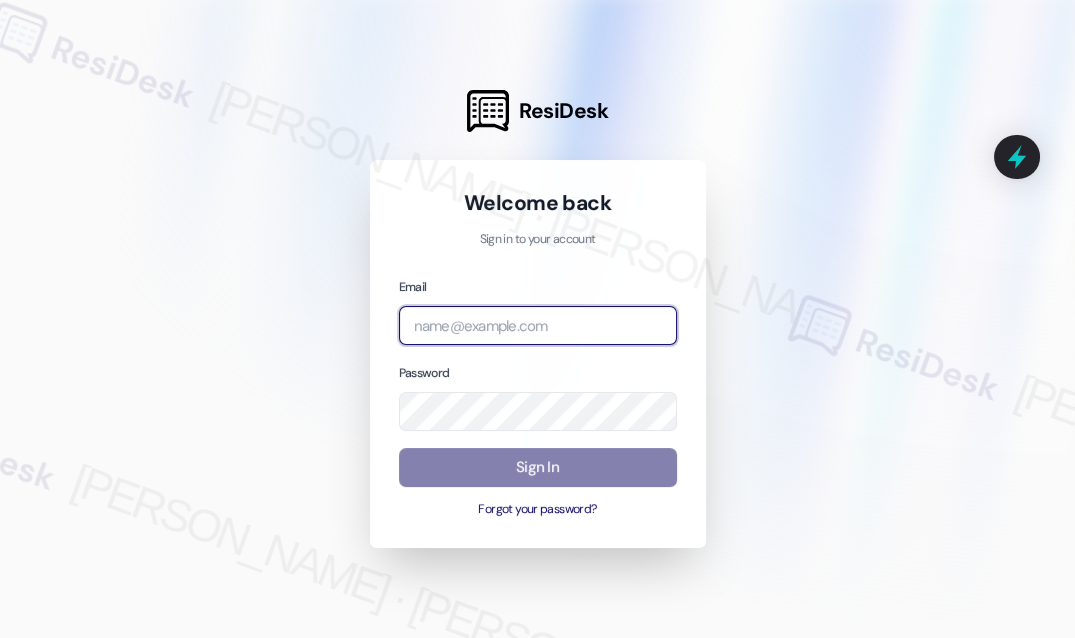 click at bounding box center (538, 325) 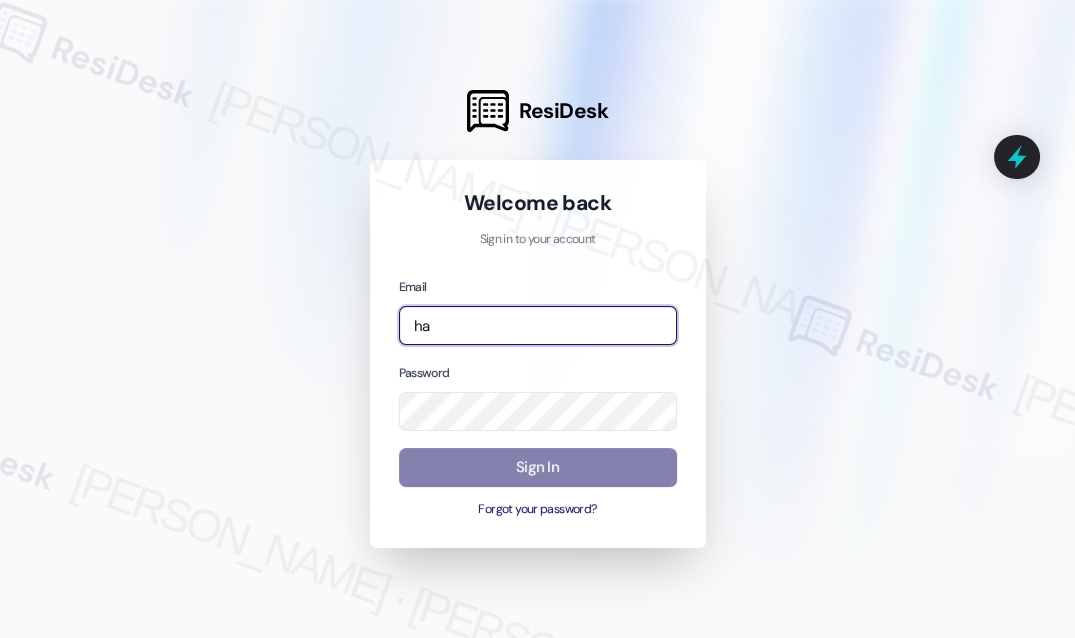 type on "[EMAIL_ADDRESS][PERSON_NAME][PERSON_NAME][DOMAIN_NAME]" 